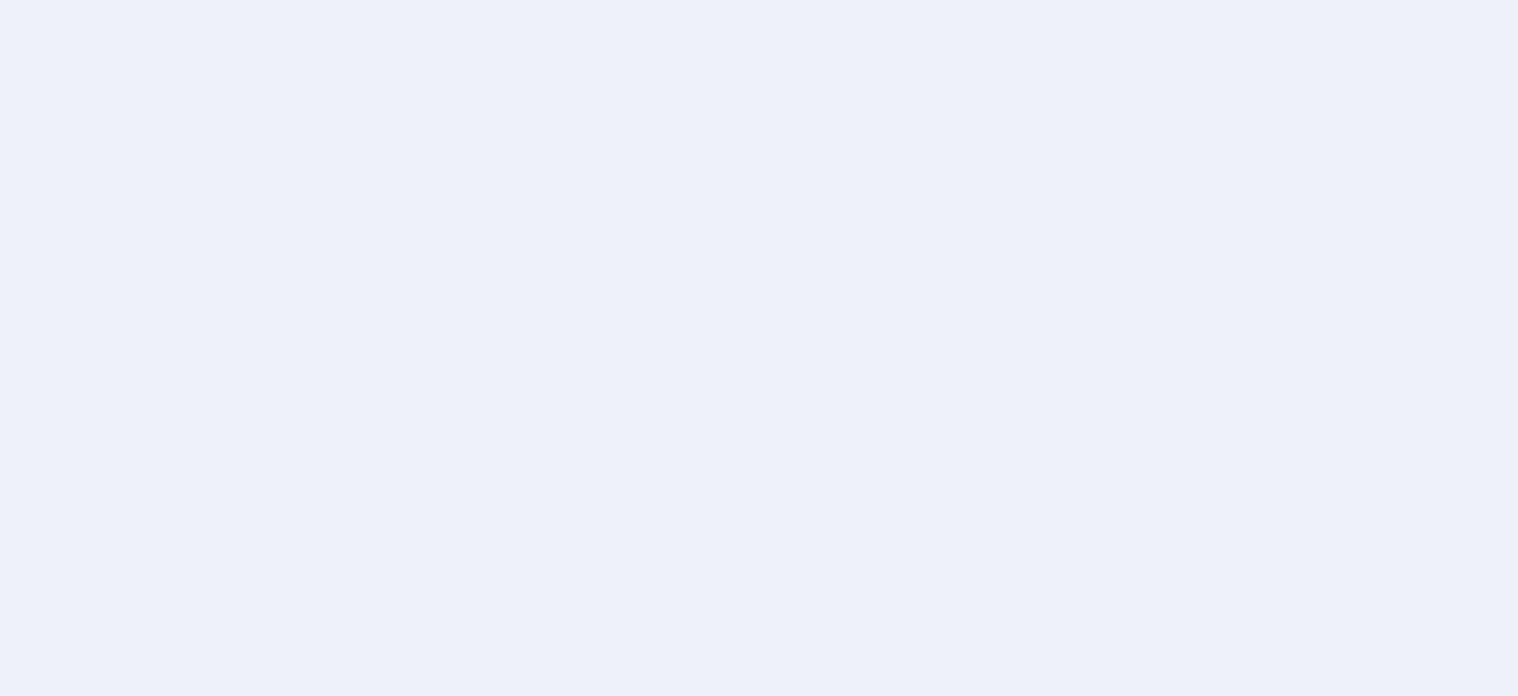 scroll, scrollTop: 0, scrollLeft: 0, axis: both 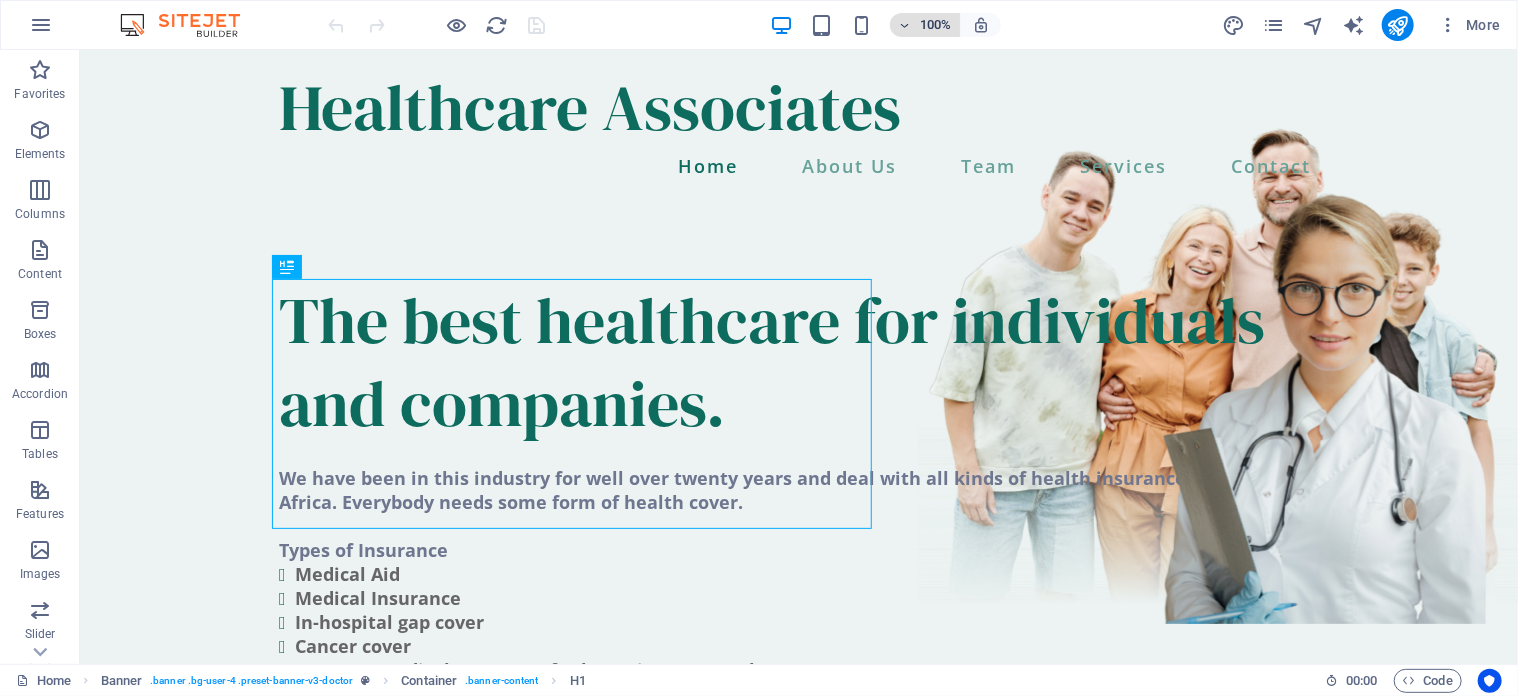 click at bounding box center [905, 25] 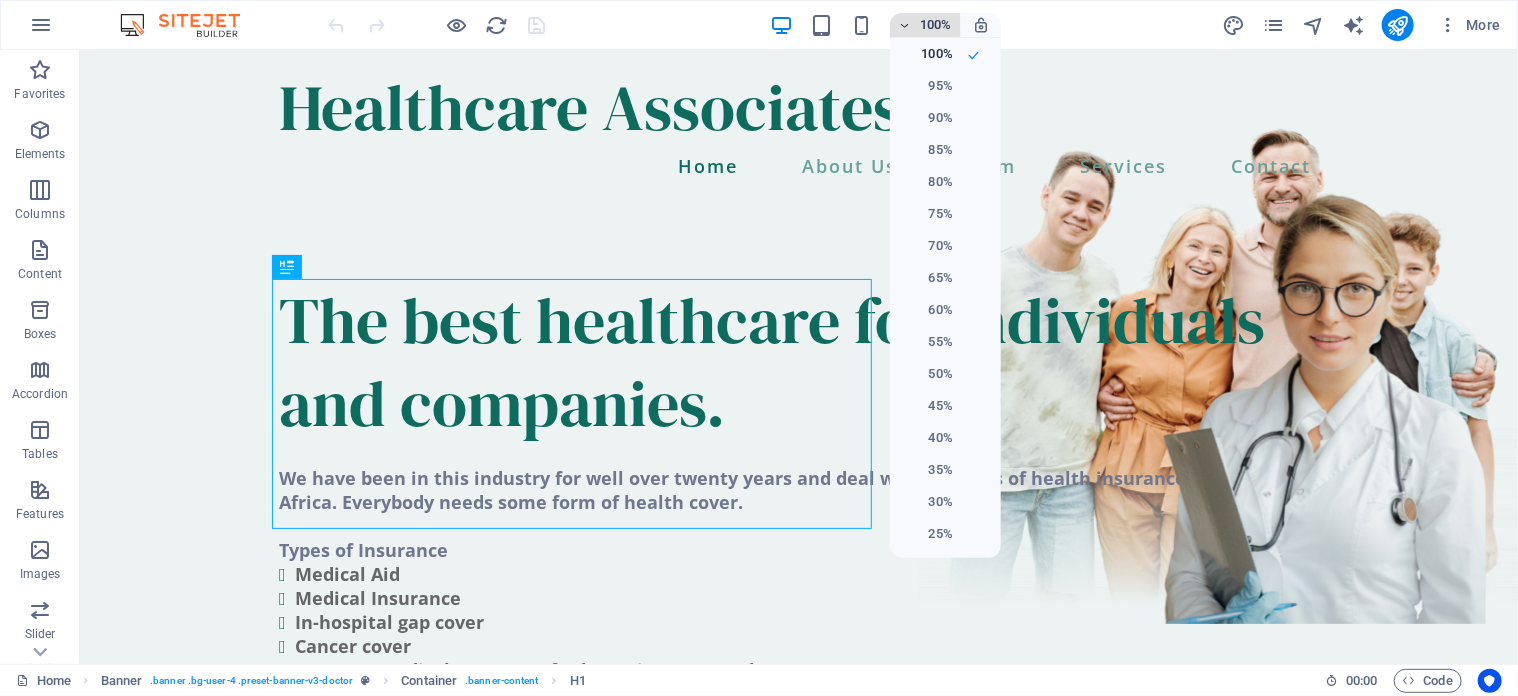 click at bounding box center (759, 348) 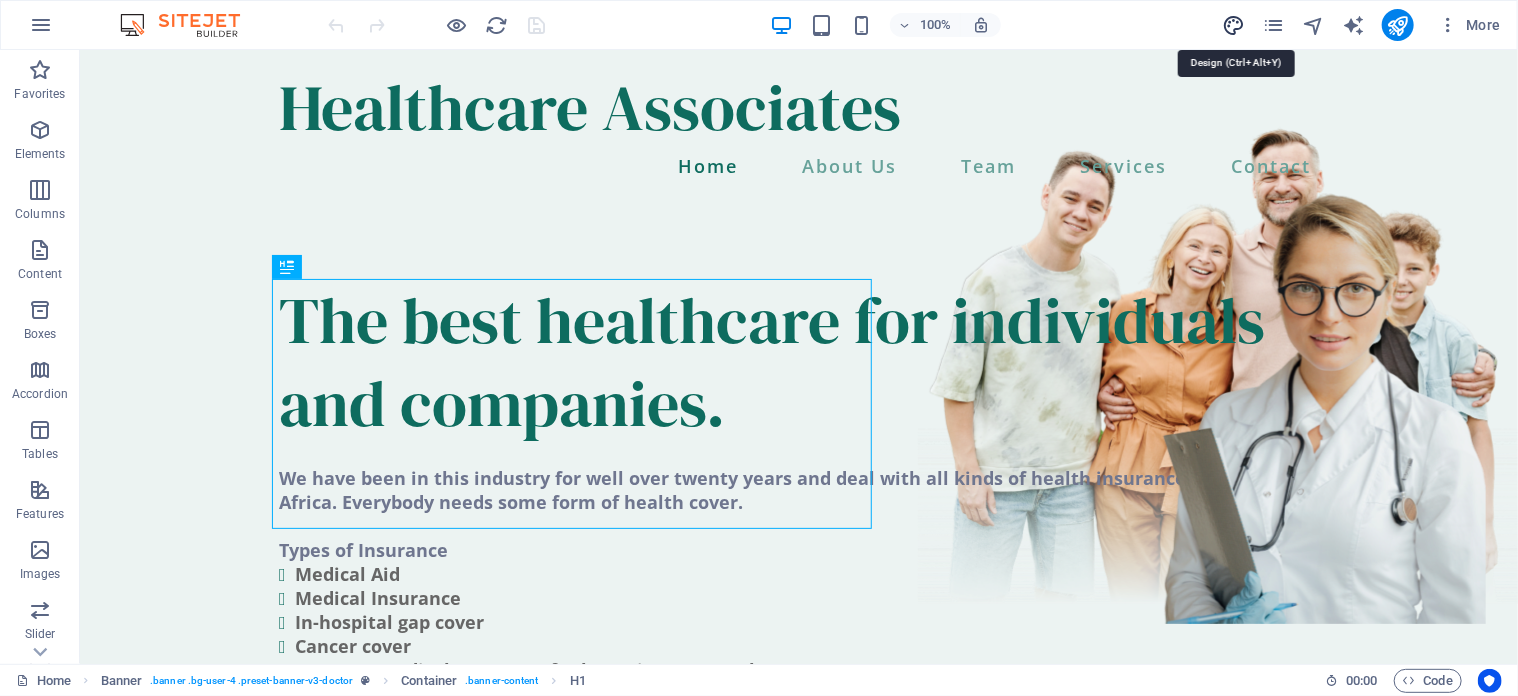 click at bounding box center (1233, 25) 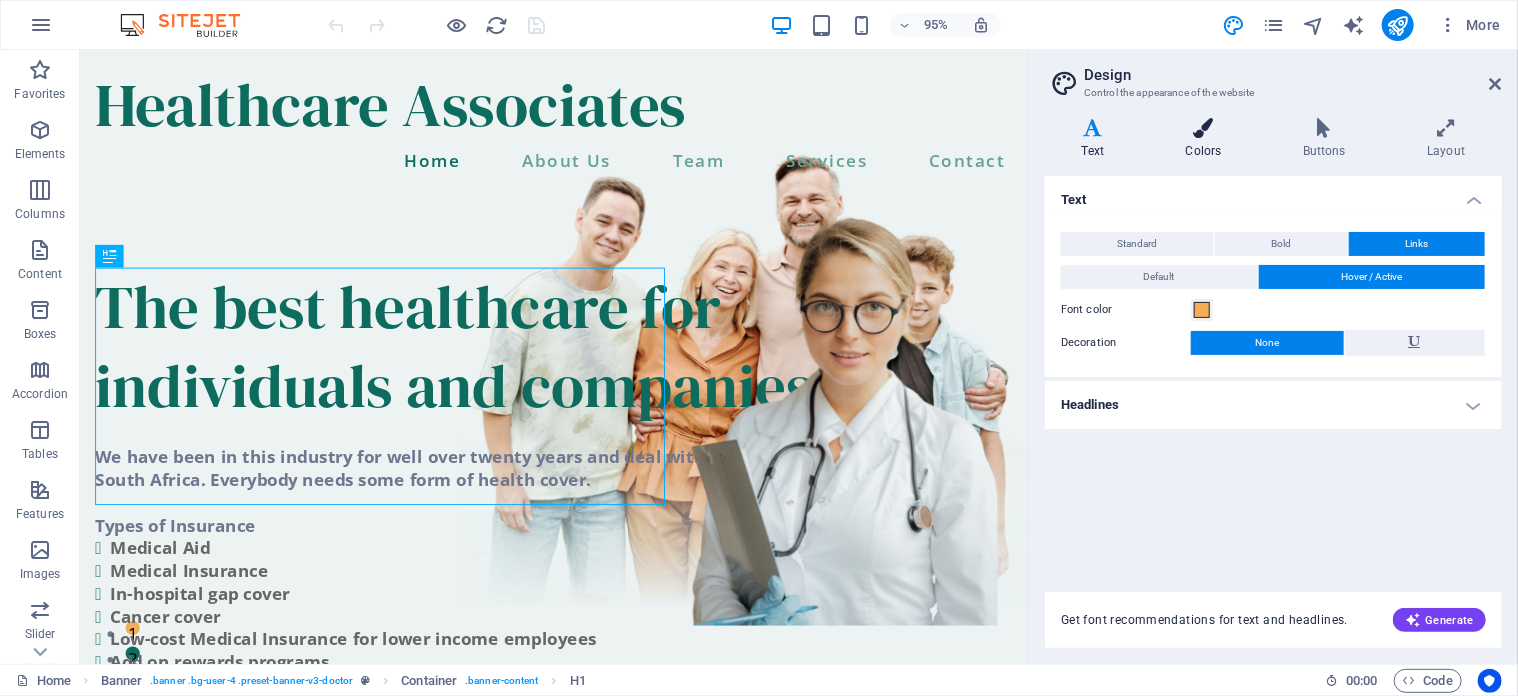 click at bounding box center [1203, 128] 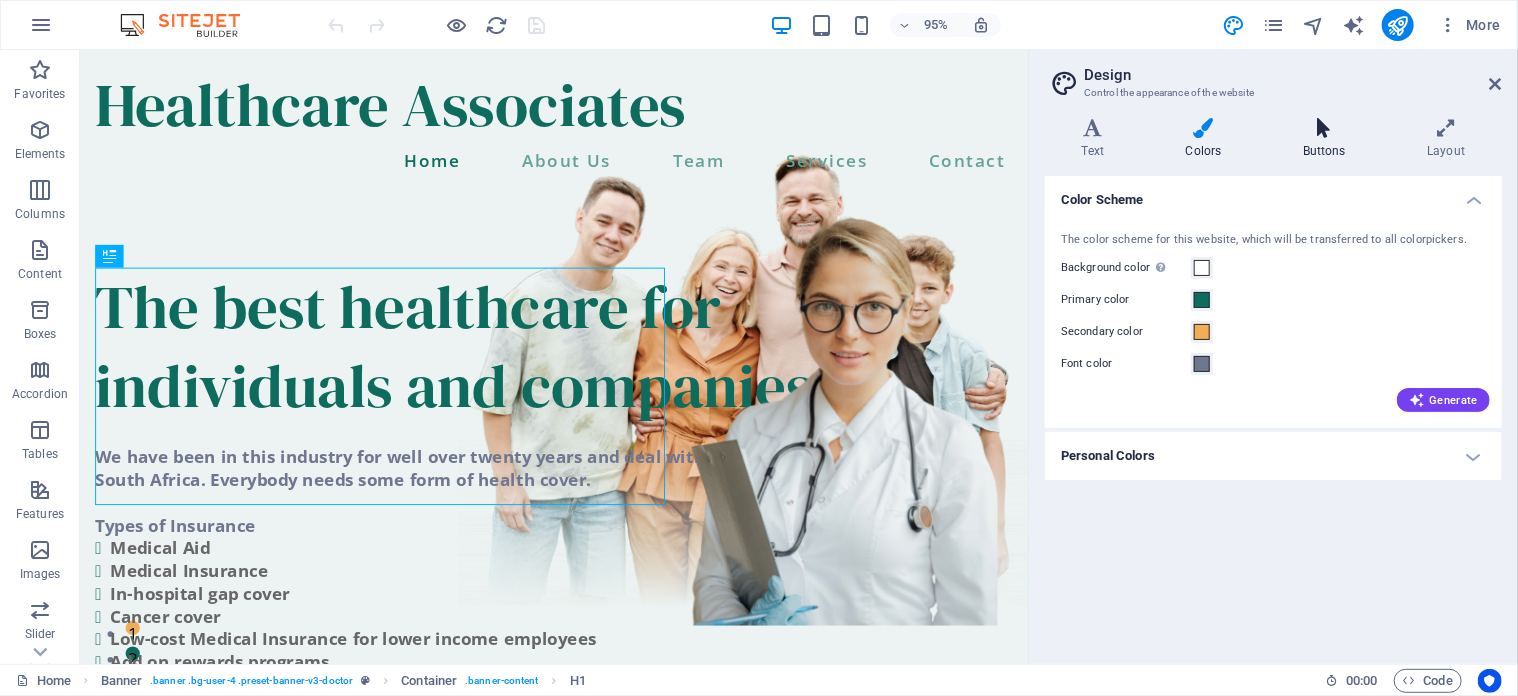 click at bounding box center [1324, 128] 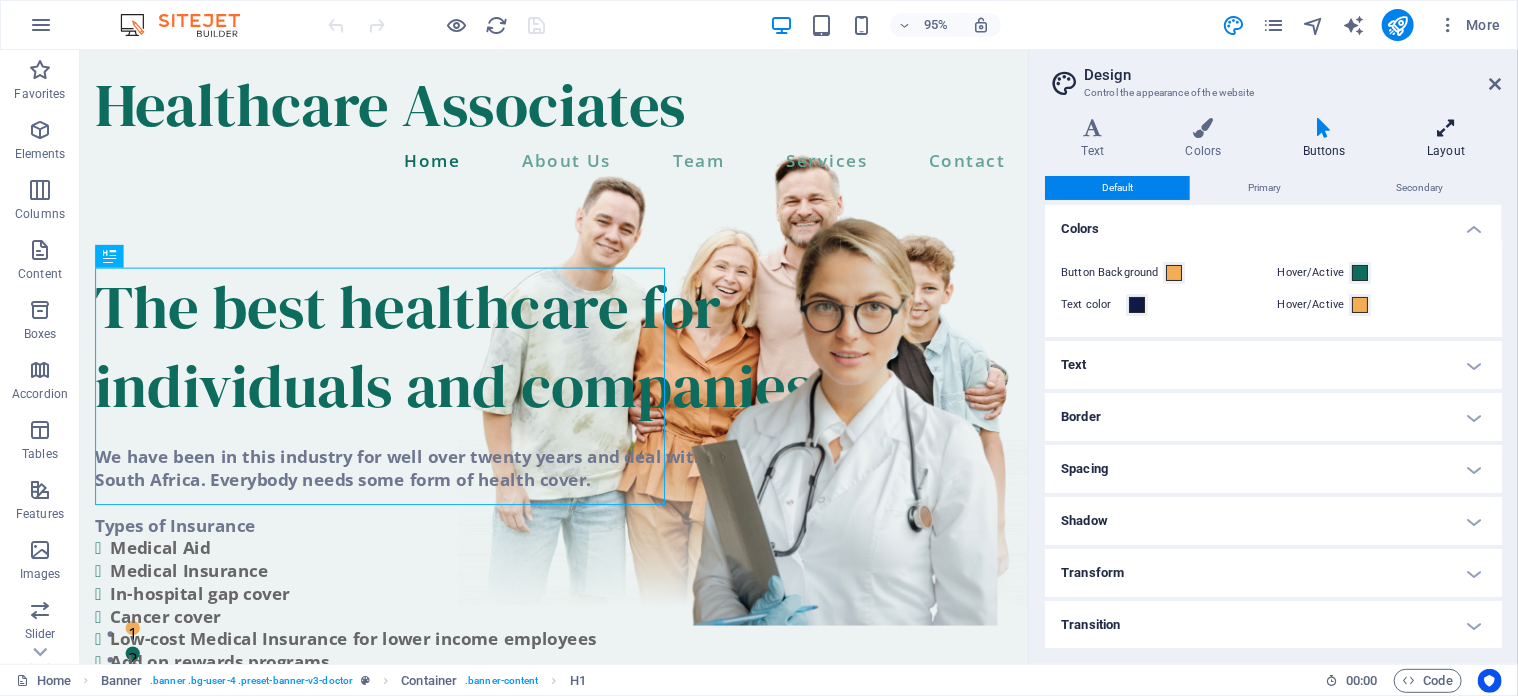 click at bounding box center [1446, 128] 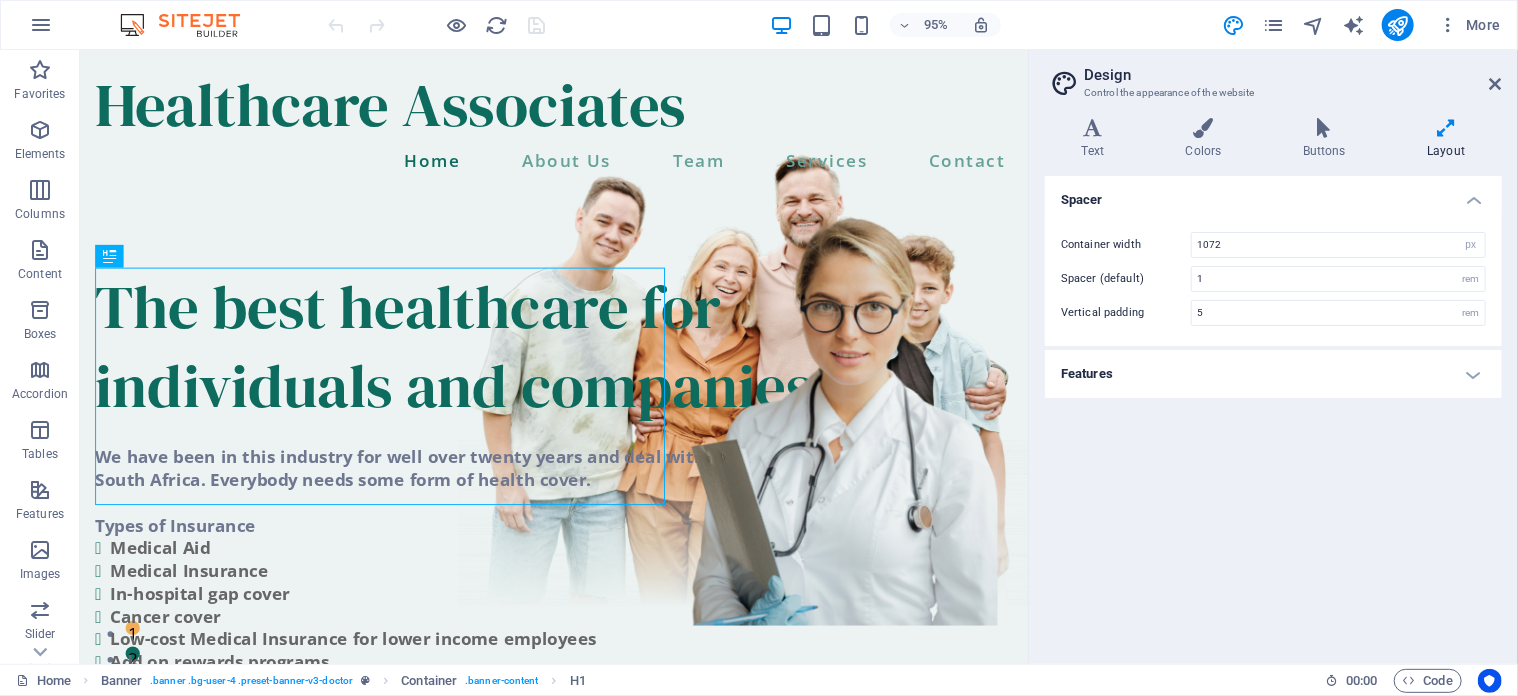 click on "Features" at bounding box center (1273, 374) 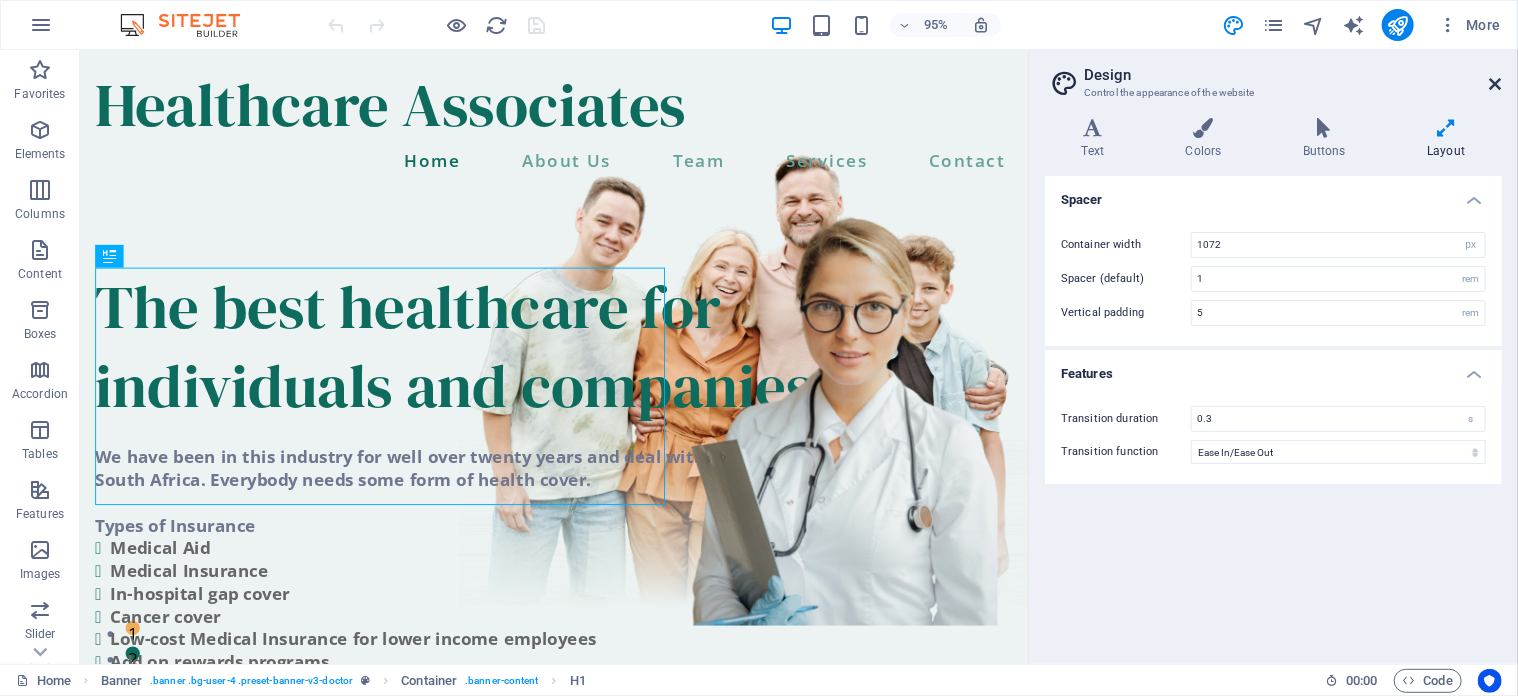 click at bounding box center (1496, 84) 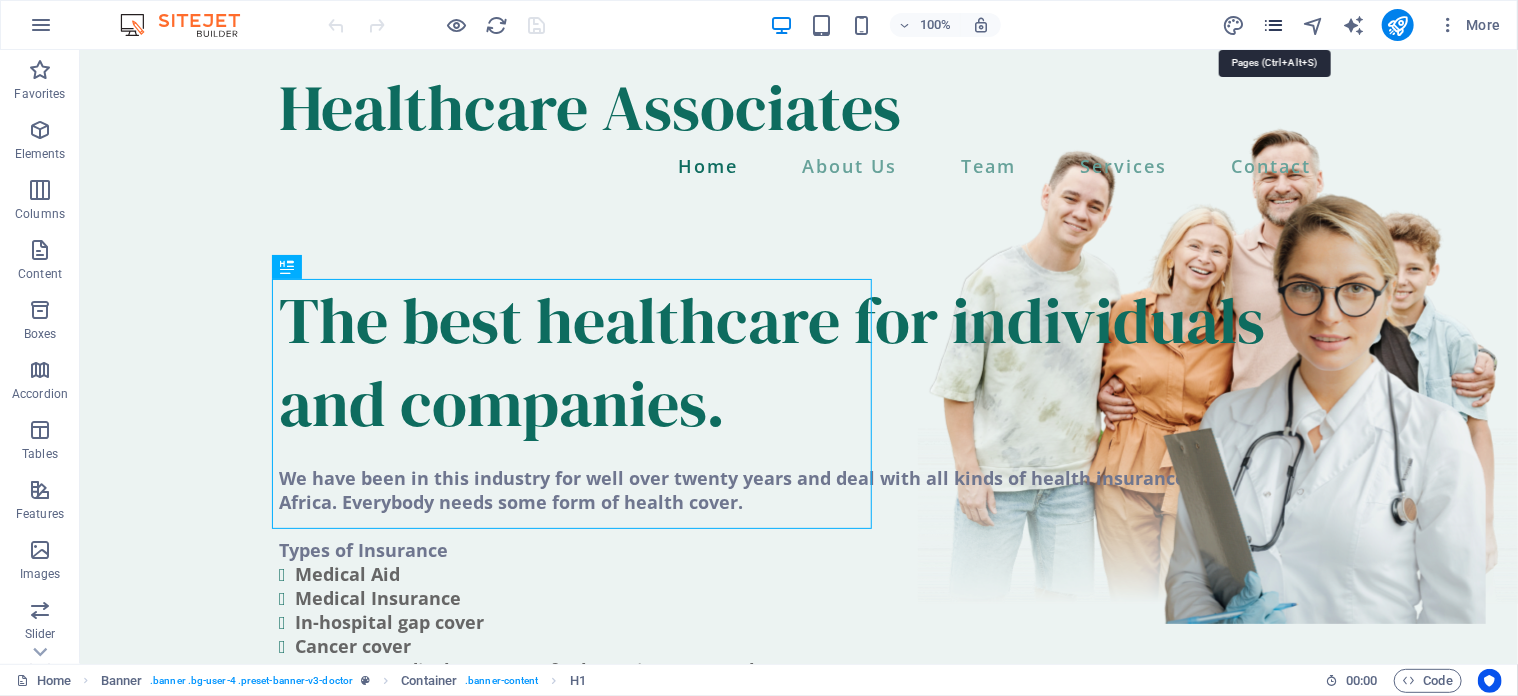 click at bounding box center [1273, 25] 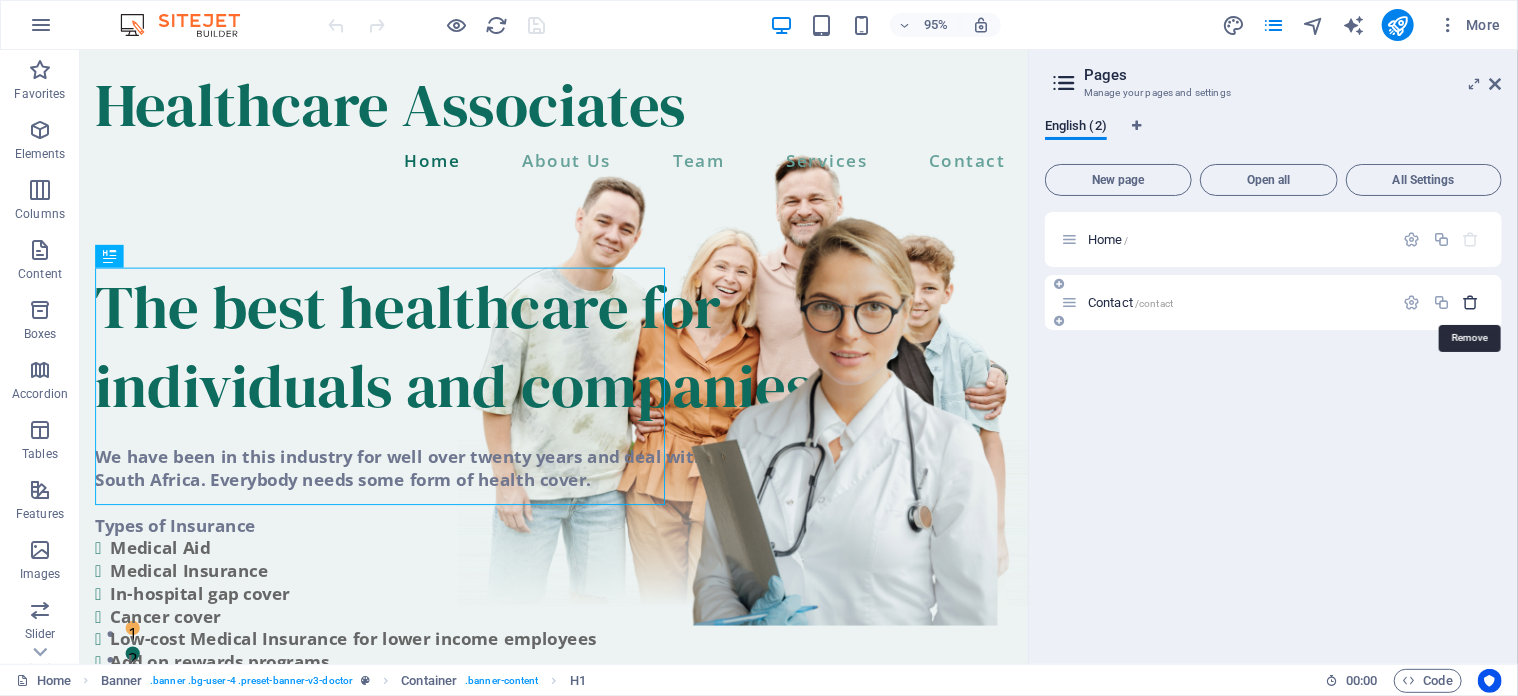 click at bounding box center (1471, 302) 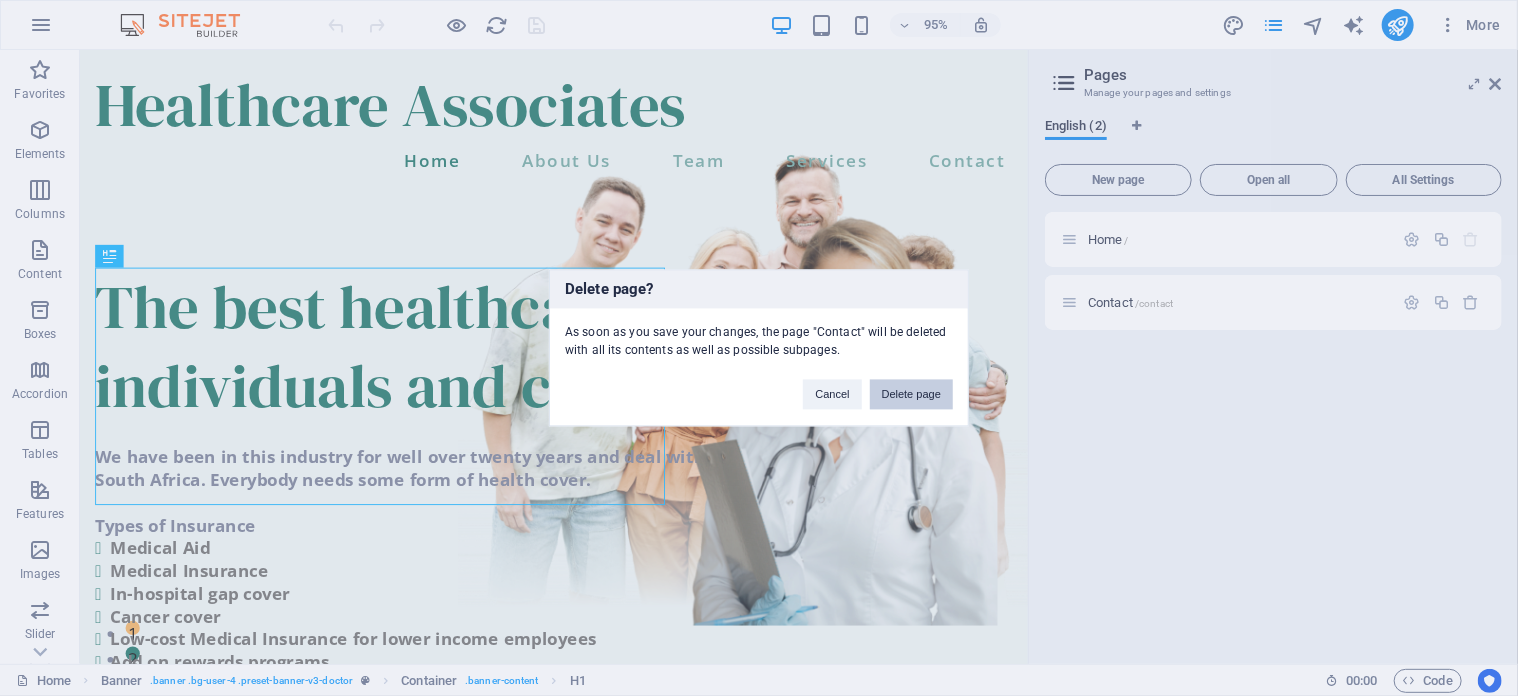 click on "Delete page" at bounding box center (911, 395) 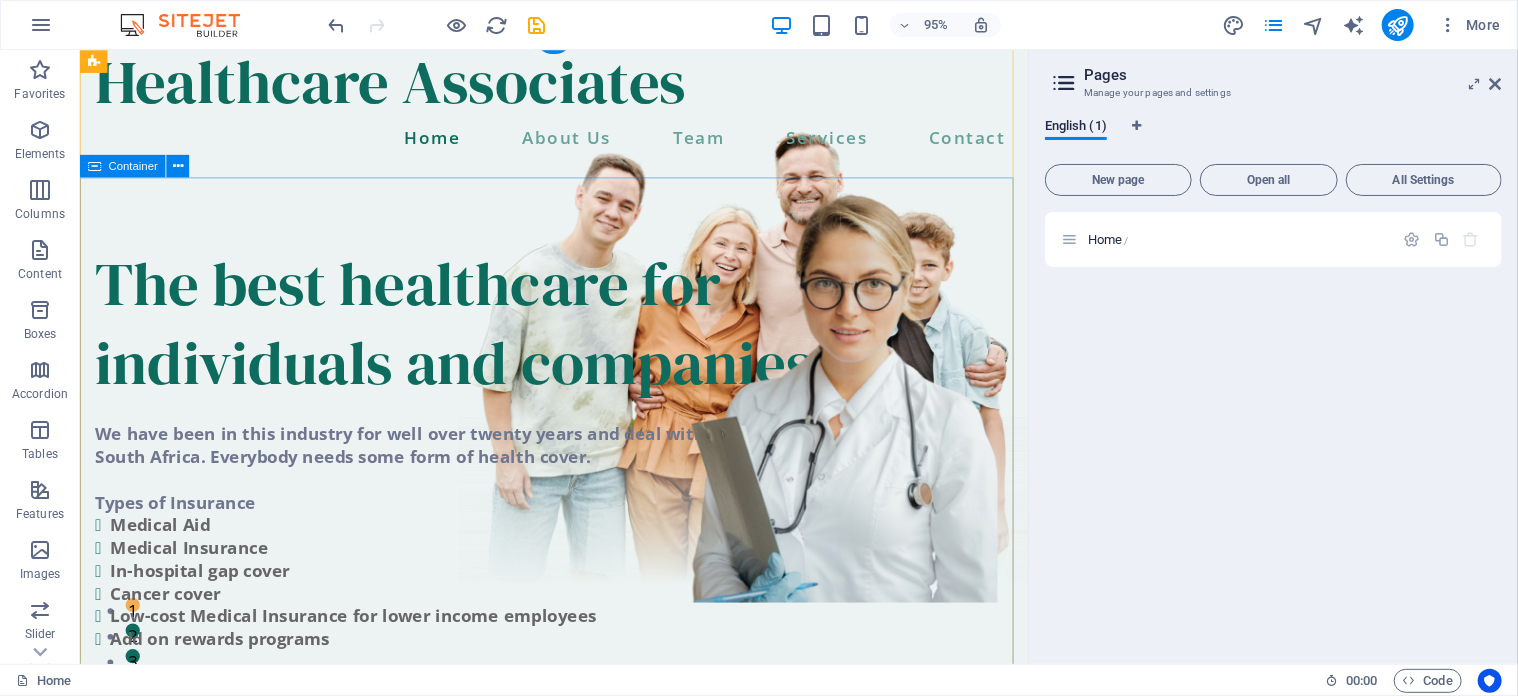 scroll, scrollTop: 0, scrollLeft: 0, axis: both 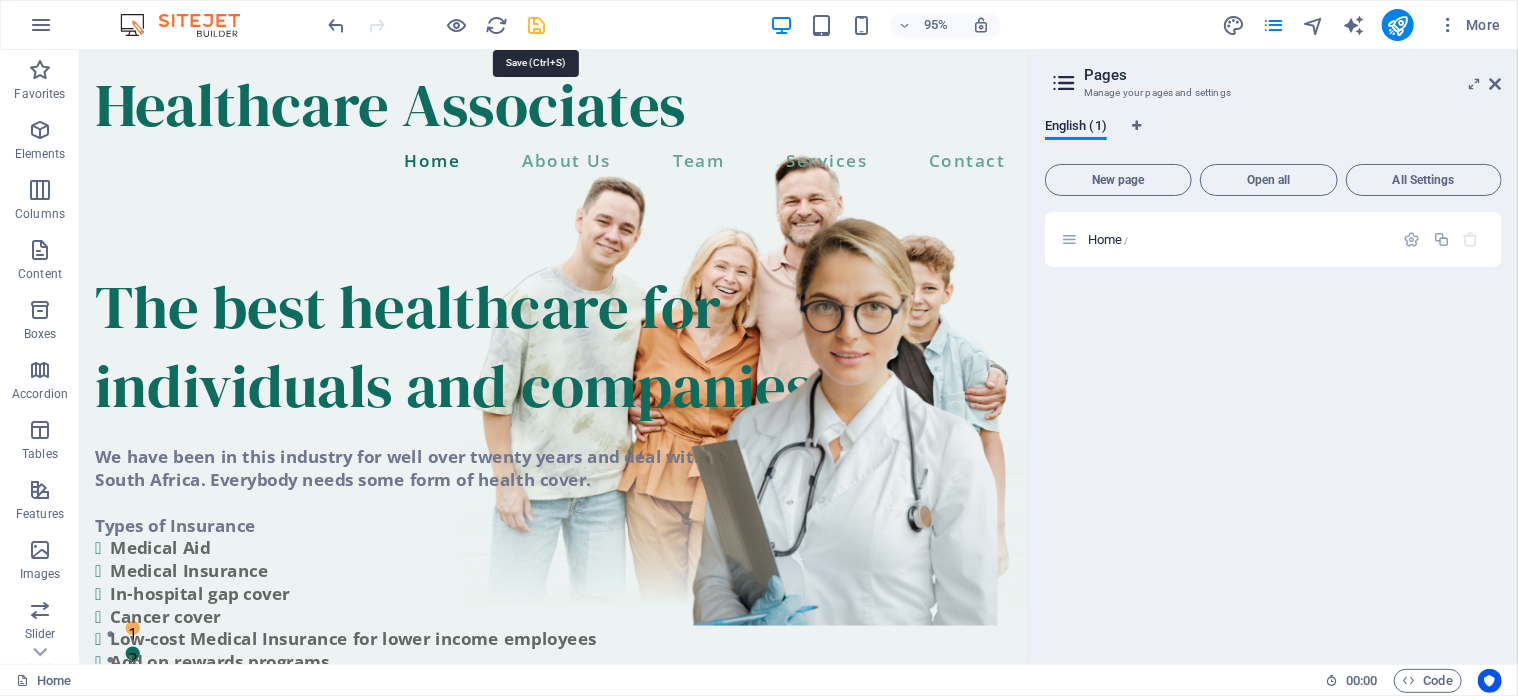 click at bounding box center (537, 25) 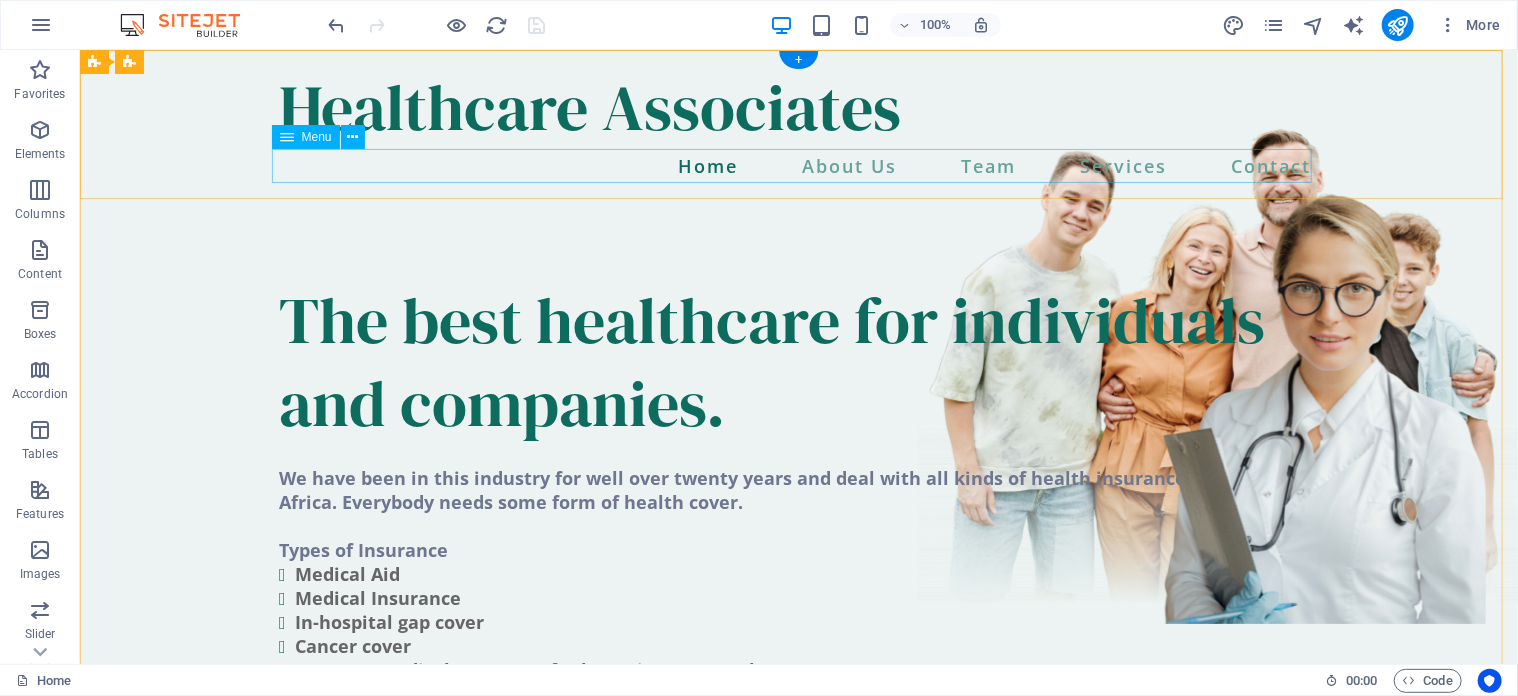 click on "Home About Us Team Services Contact" at bounding box center [798, 165] 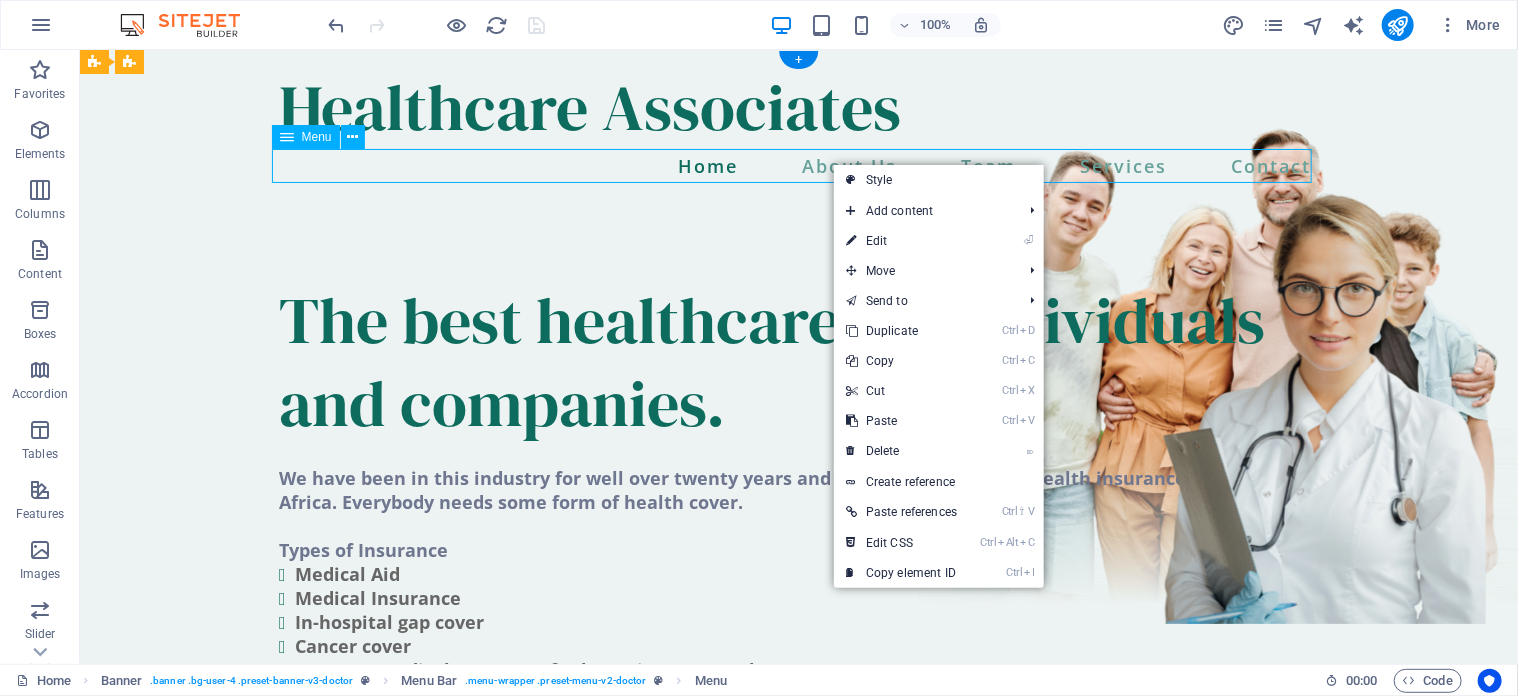 click on "Home About Us Team Services Contact" at bounding box center [798, 165] 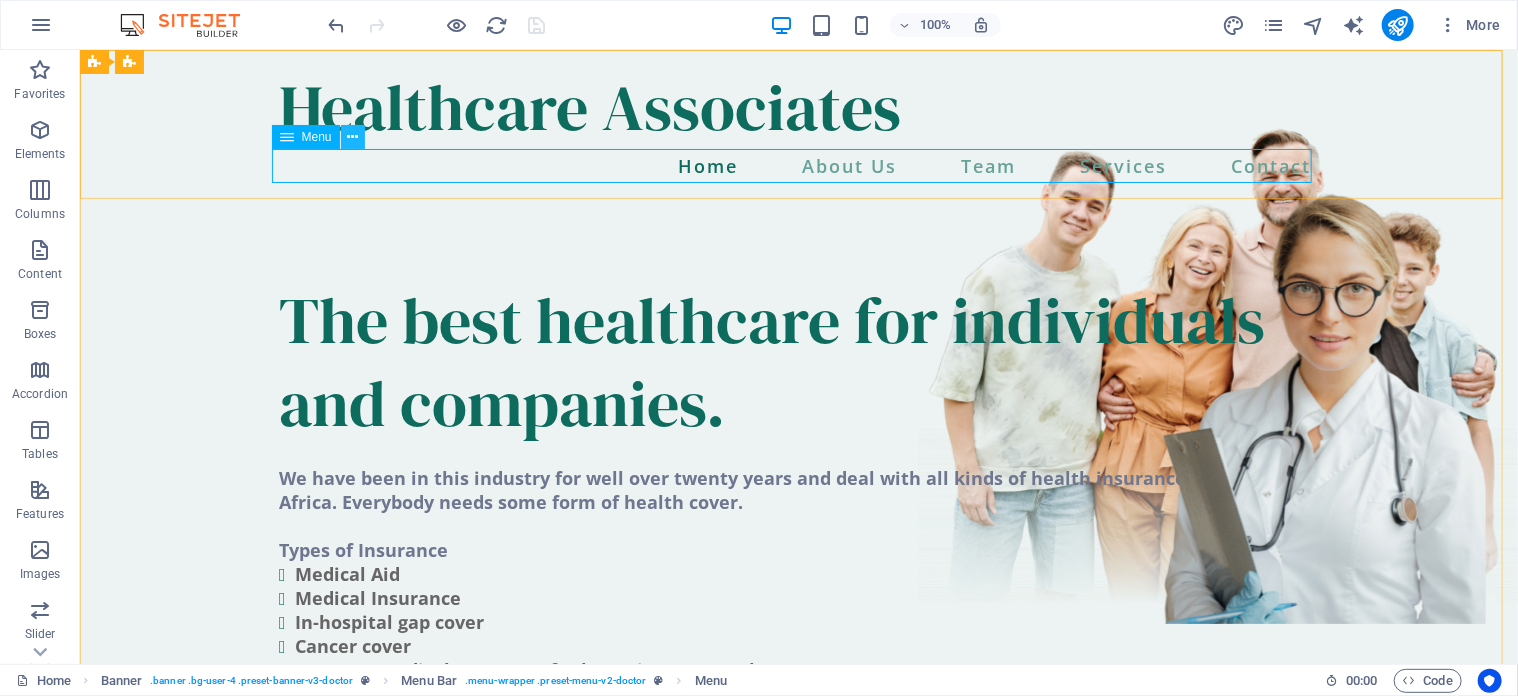 click at bounding box center [353, 137] 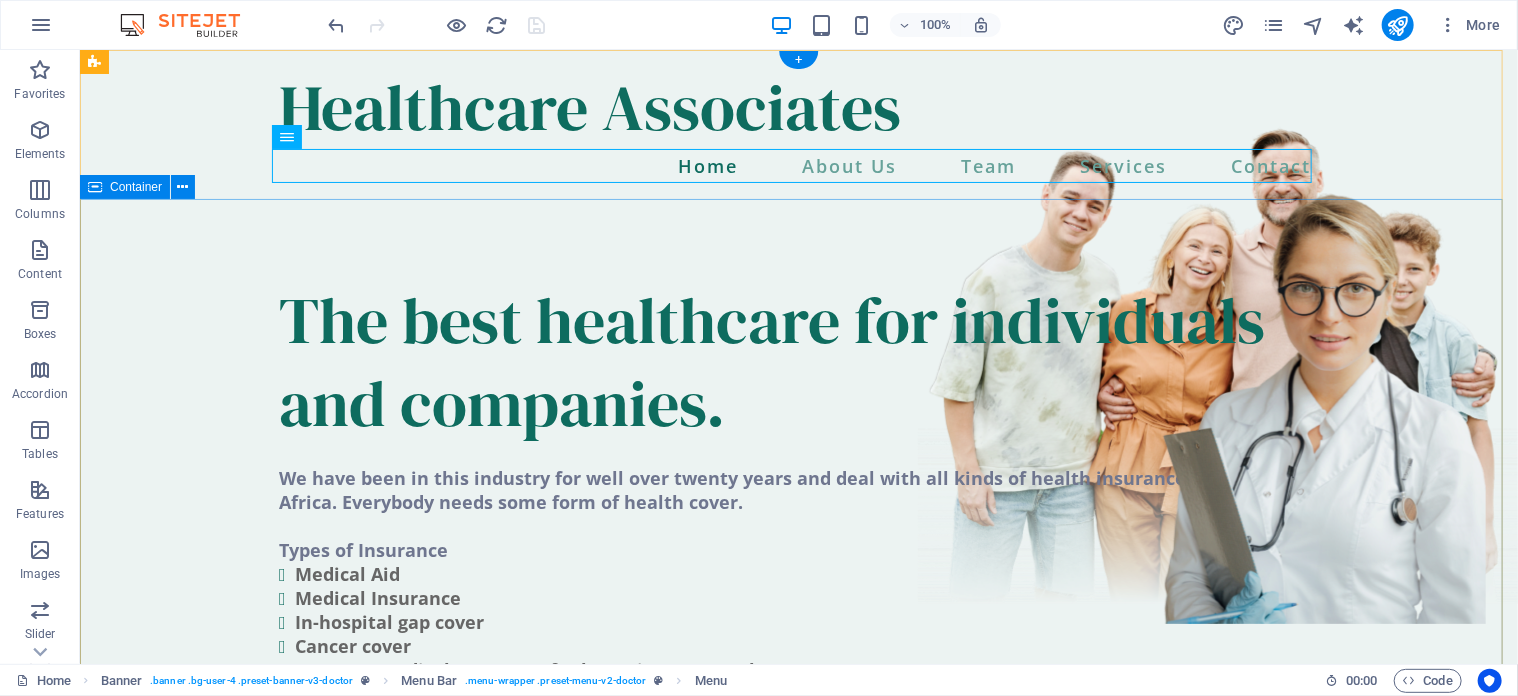 drag, startPoint x: 1142, startPoint y: 371, endPoint x: 1015, endPoint y: 256, distance: 171.3301 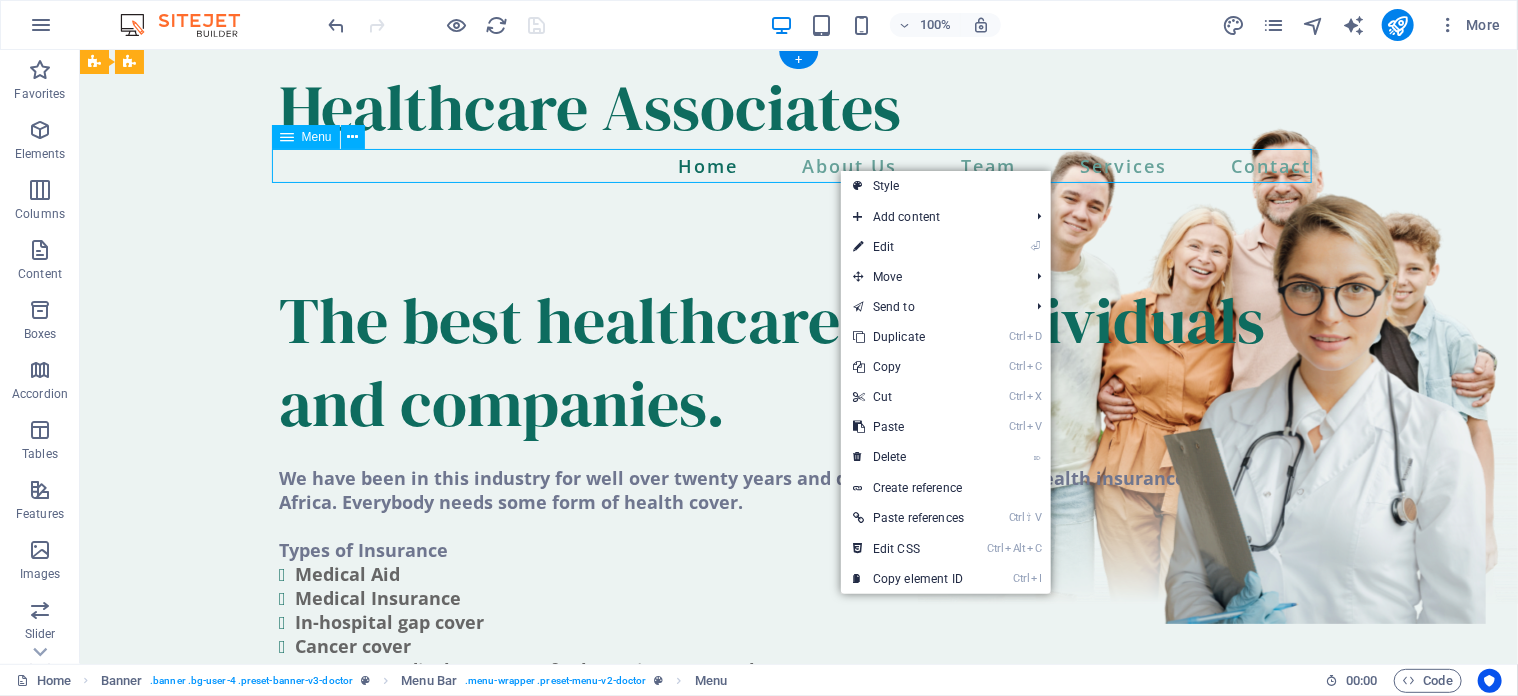 click on "Home About Us Team Services Contact" at bounding box center [798, 165] 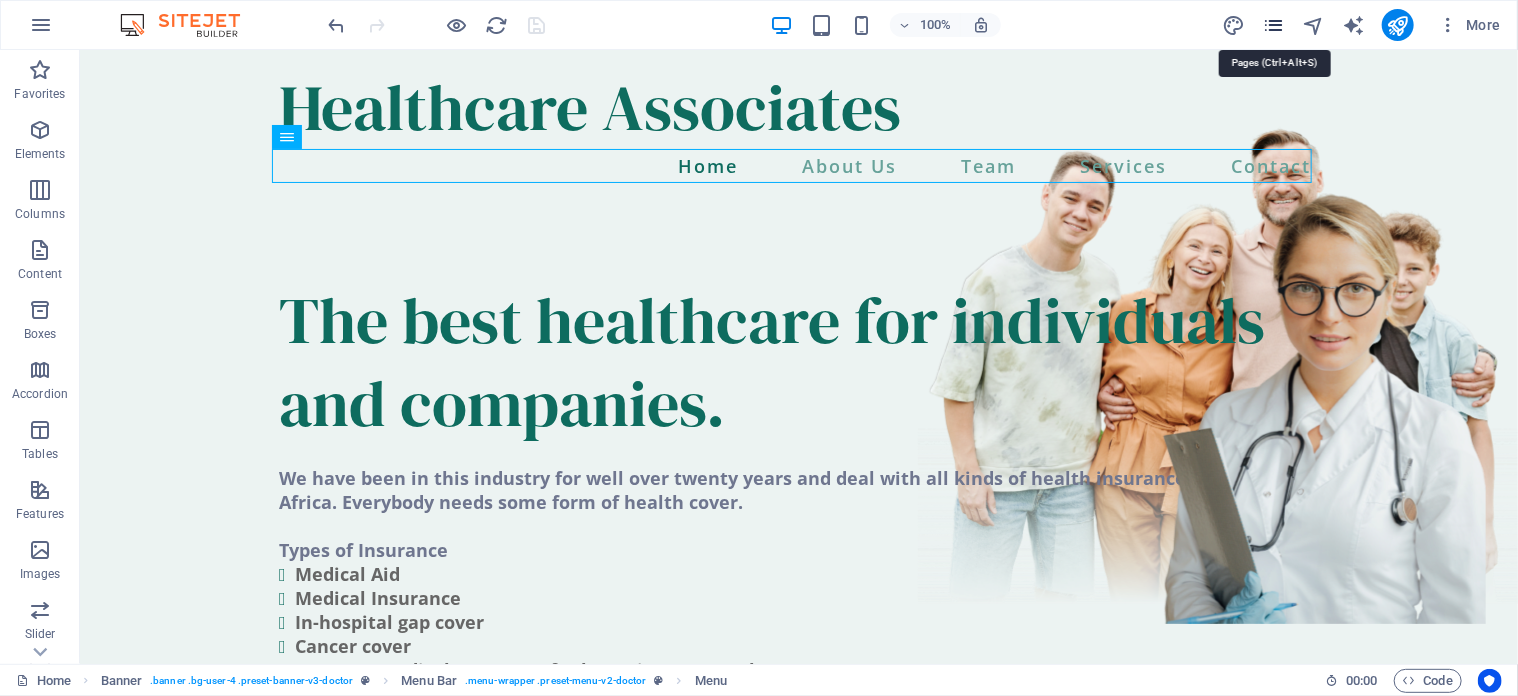 click at bounding box center (1273, 25) 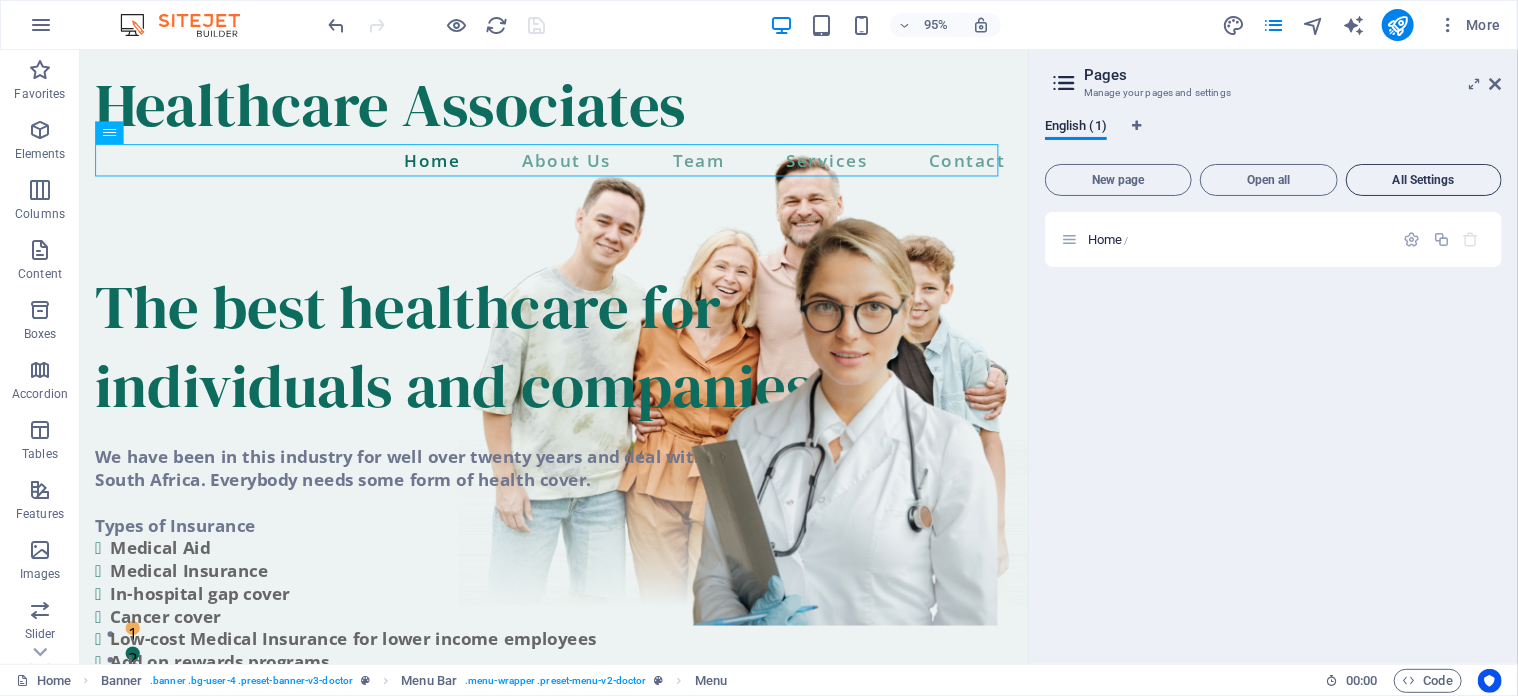 click on "All Settings" at bounding box center (1424, 180) 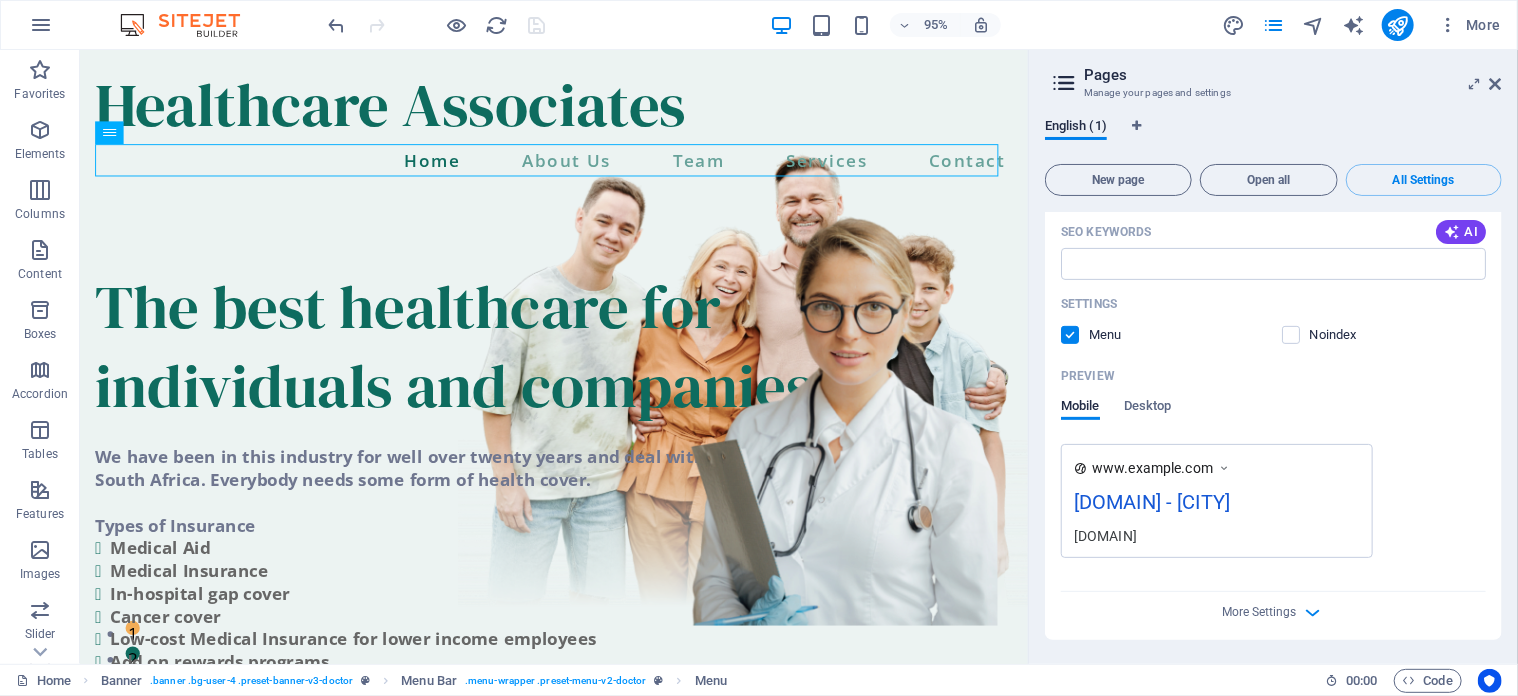 scroll, scrollTop: 0, scrollLeft: 0, axis: both 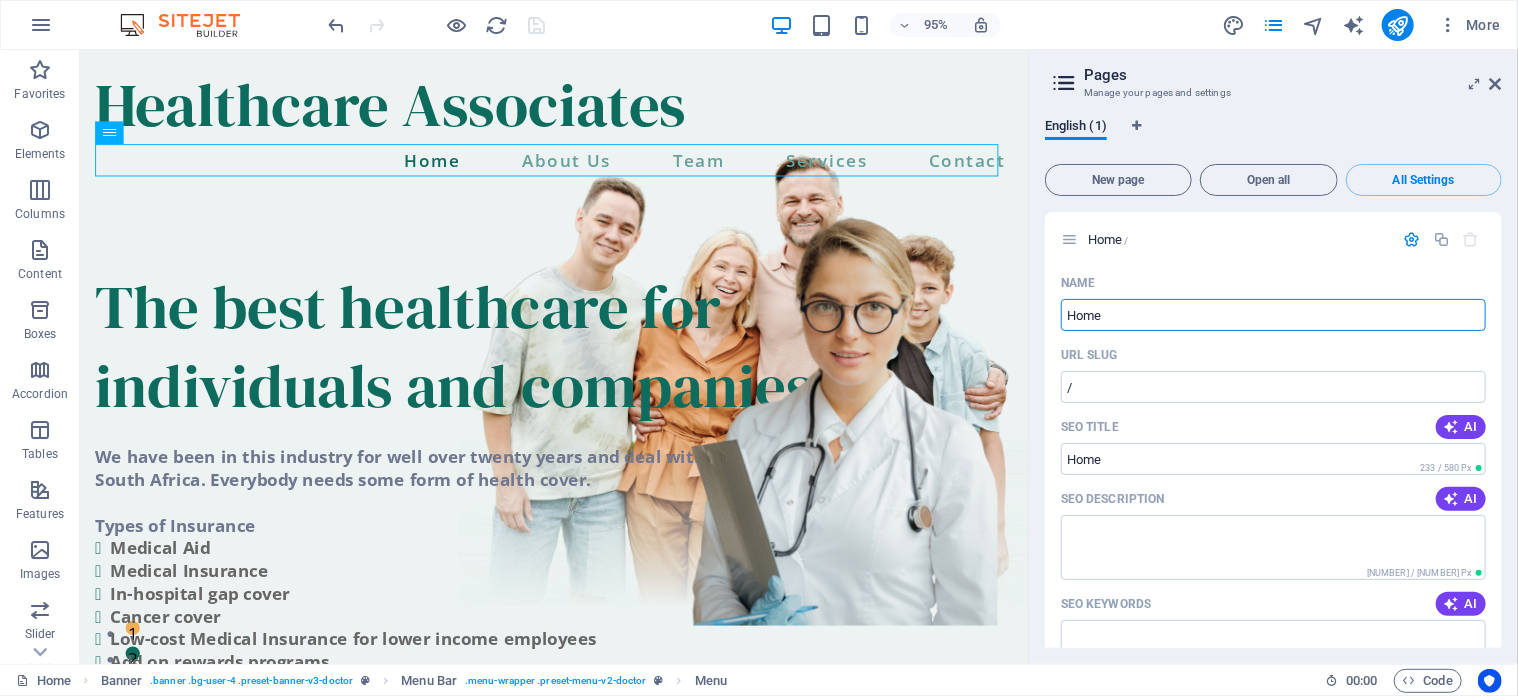 click at bounding box center (1064, 83) 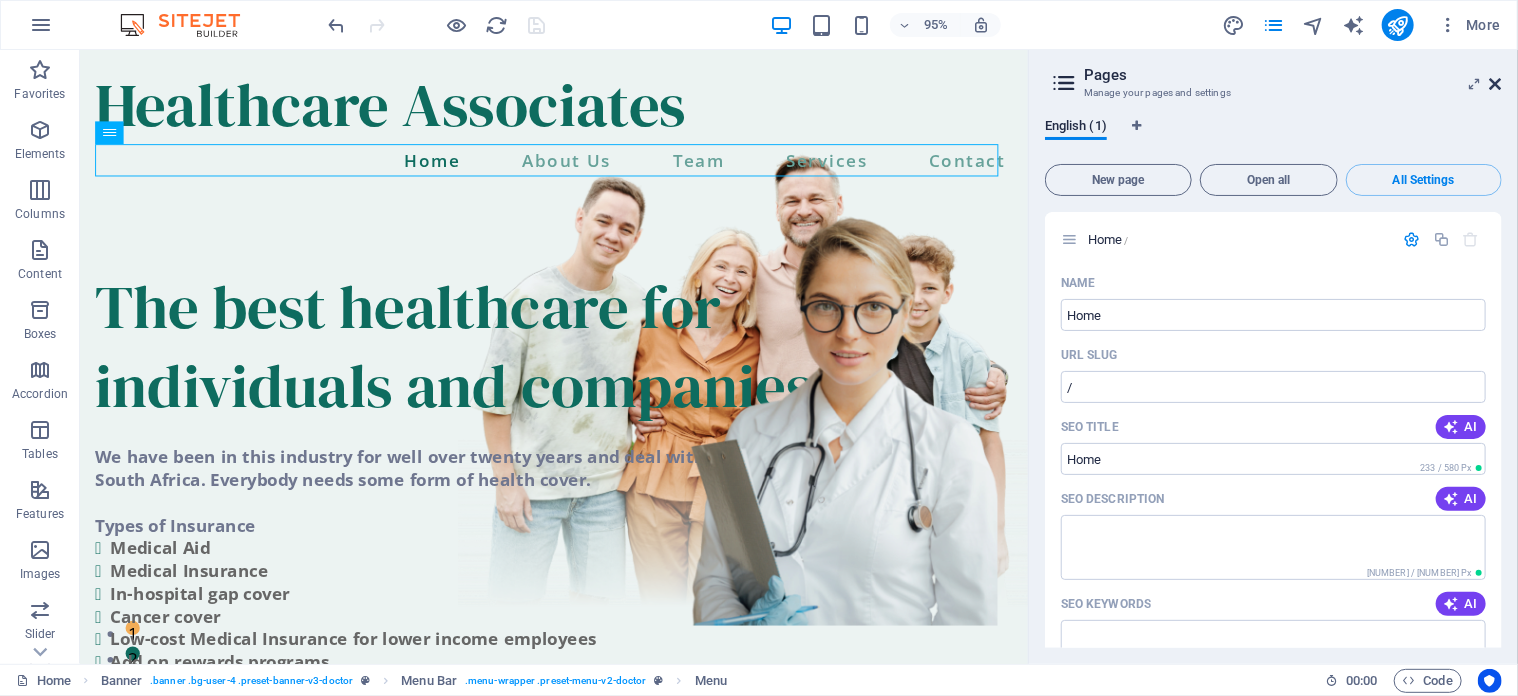 drag, startPoint x: 1497, startPoint y: 78, endPoint x: 1416, endPoint y: 29, distance: 94.66784 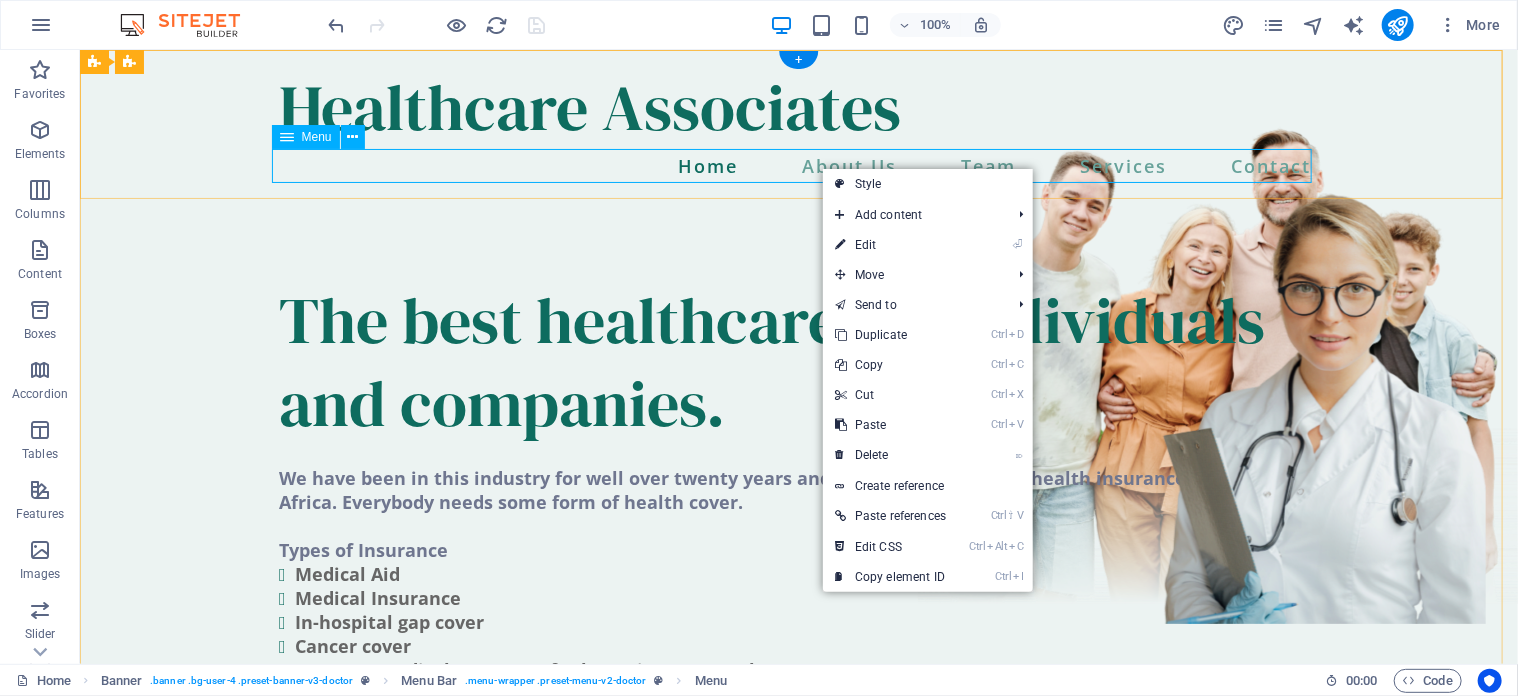 click on "Home About Us Team Services Contact" at bounding box center [798, 165] 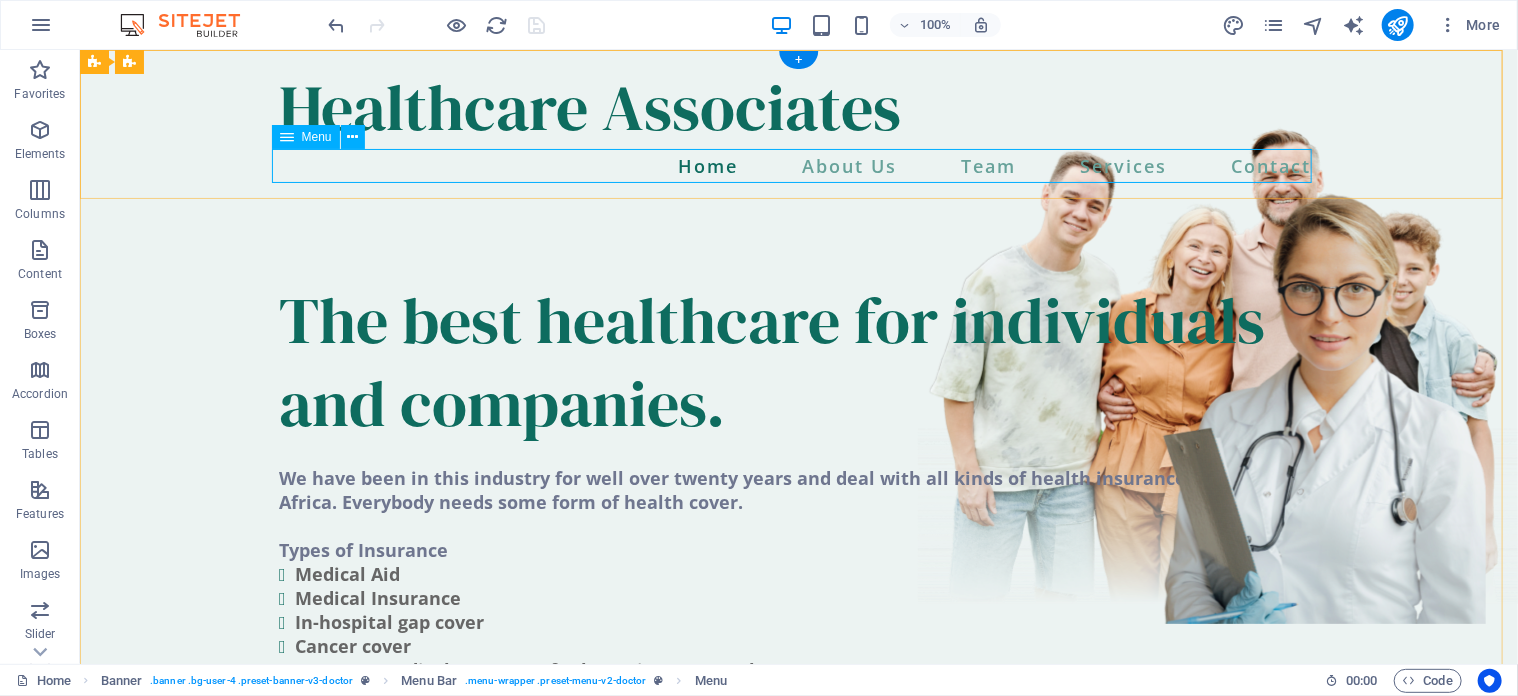 click on "Home About Us Team Services Contact" at bounding box center (798, 165) 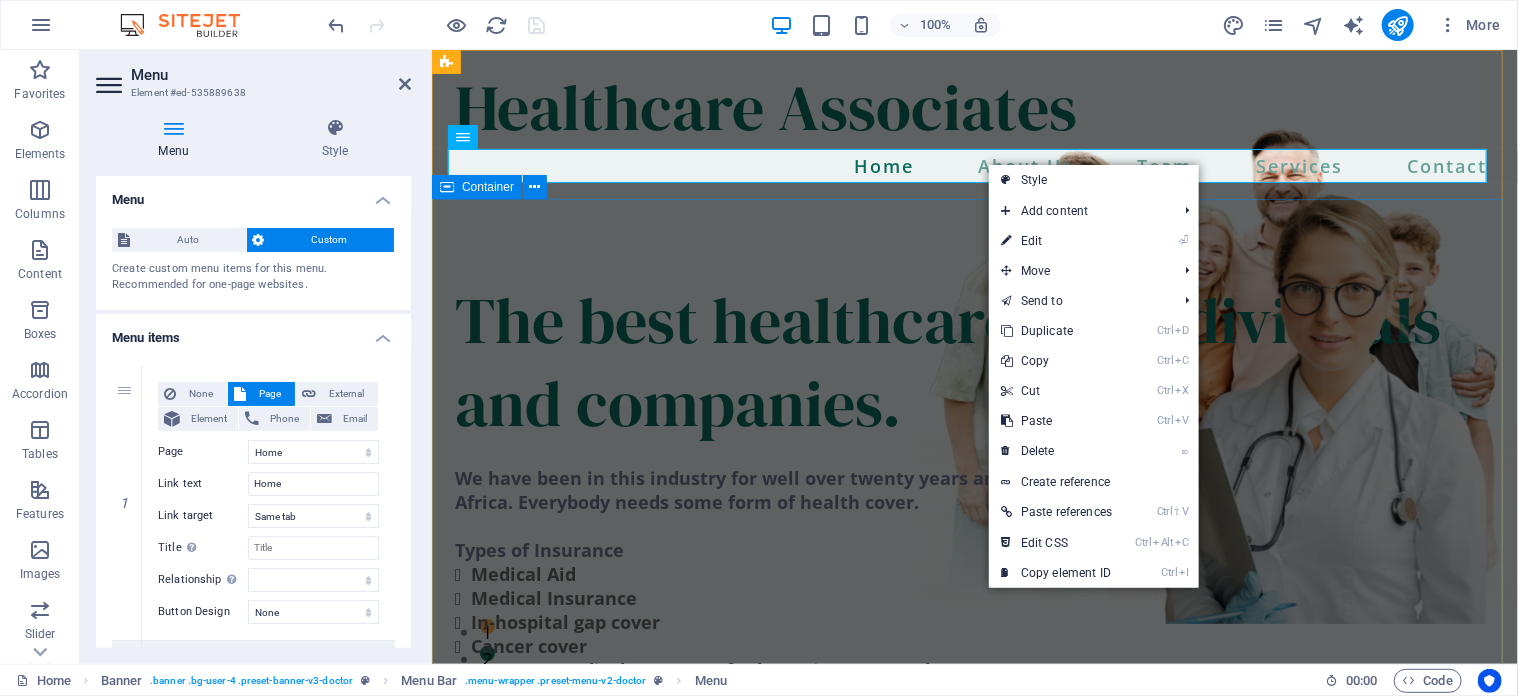 click on "The best healthcare for individuals and companies. We have been in this industry for well over twenty years and deal with all kinds of health insurance in South Africa. Everybody needs some form of health cover. Types of Insurance Medical Aid Medical Insurance In-hospital gap cover Cancer cover Low-cost Medical Insurance for lower income employees Add on rewards programs" at bounding box center [974, 789] 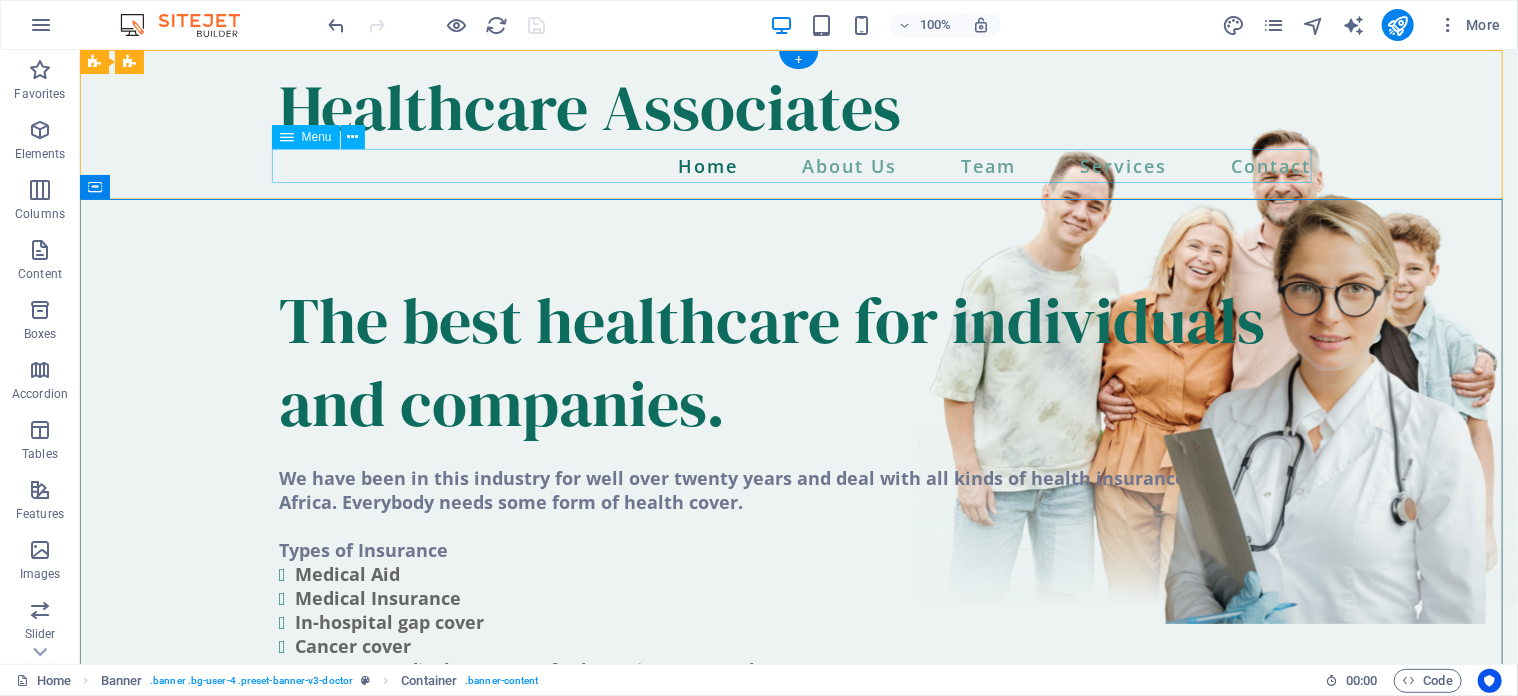 click on "Home About Us Team Services Contact" at bounding box center [798, 165] 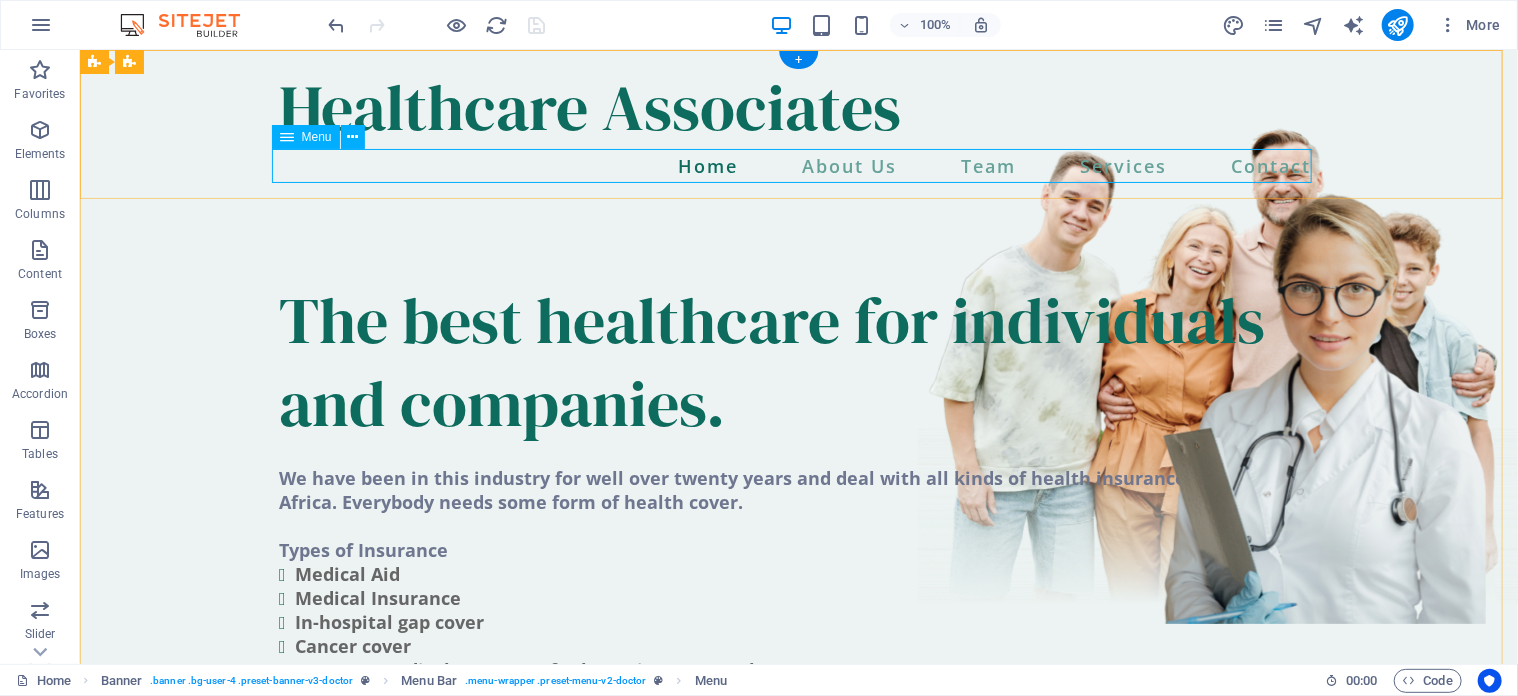 click on "Home About Us Team Services Contact" at bounding box center (798, 165) 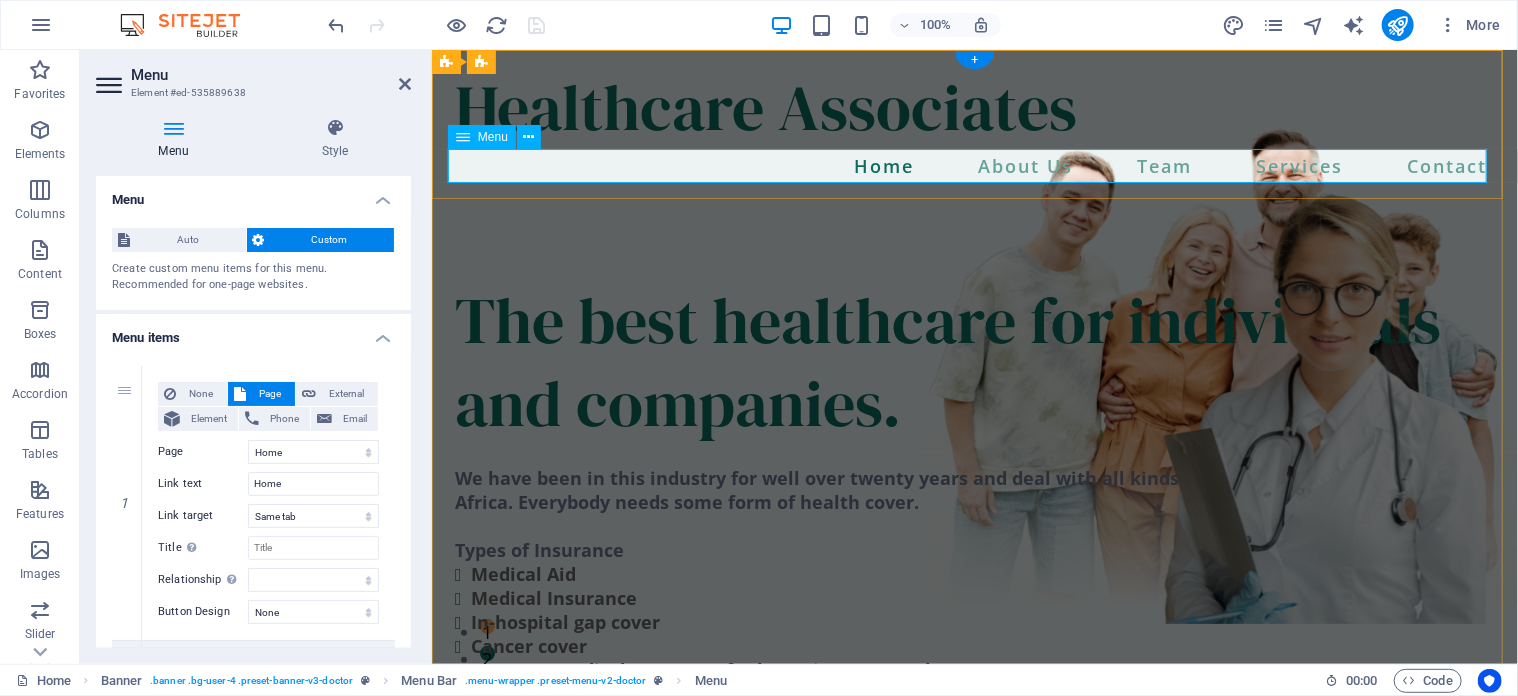 click on "Home About Us Team Services Contact" at bounding box center (974, 165) 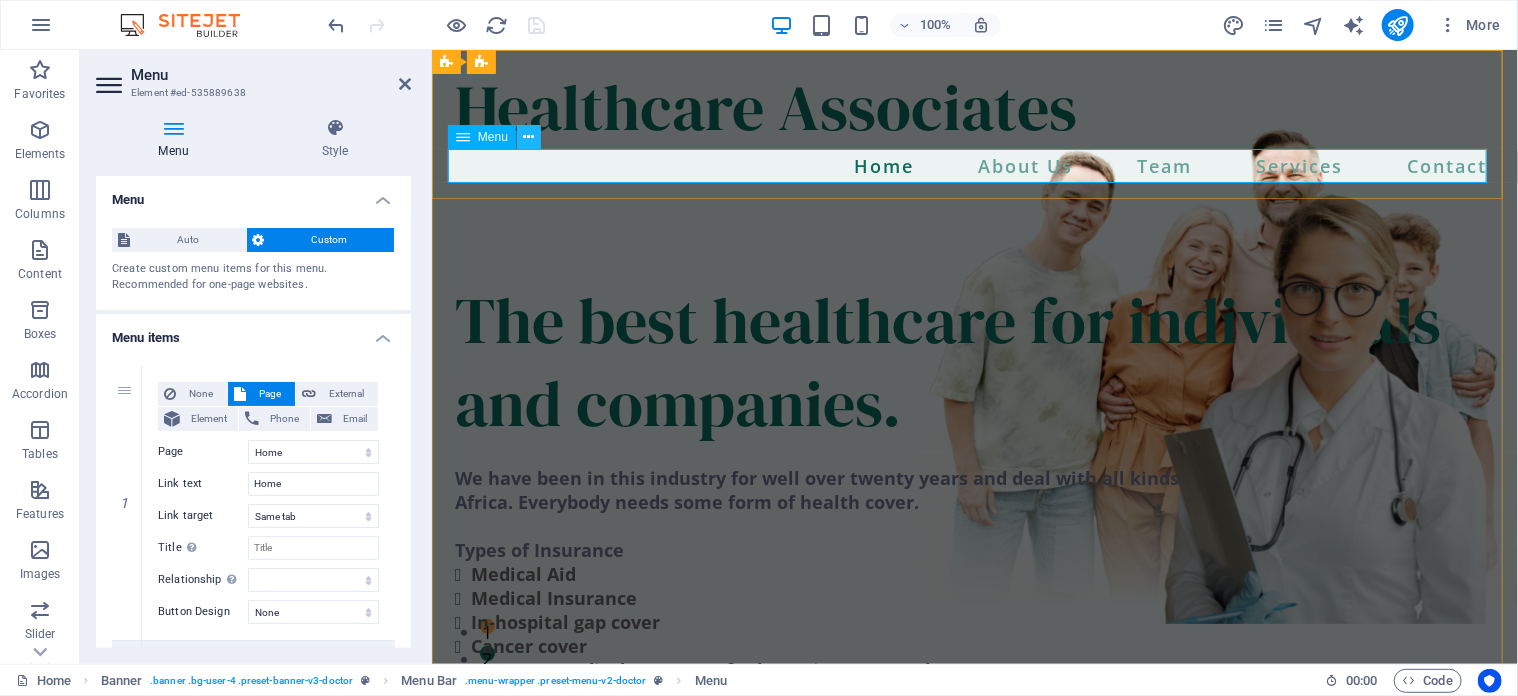 click at bounding box center (529, 137) 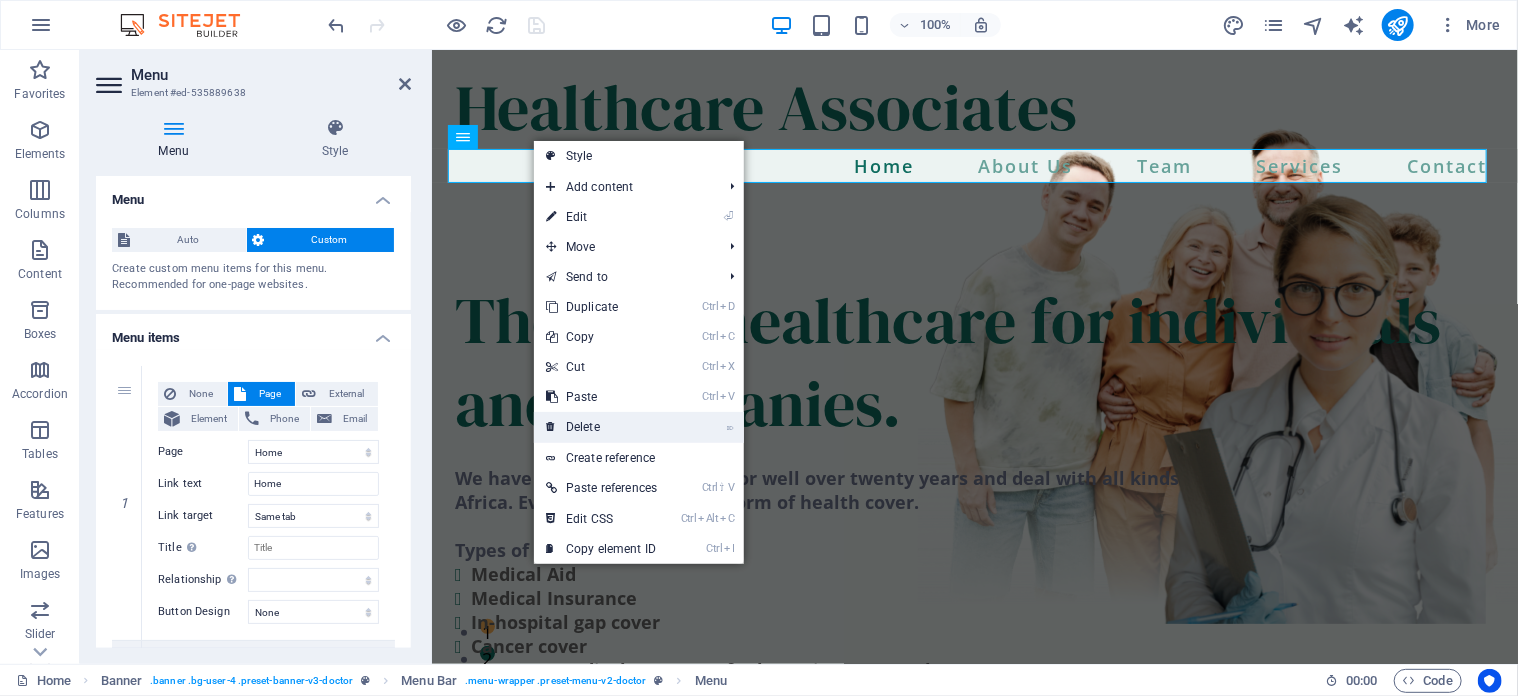 click on "⌦  Delete" at bounding box center (601, 427) 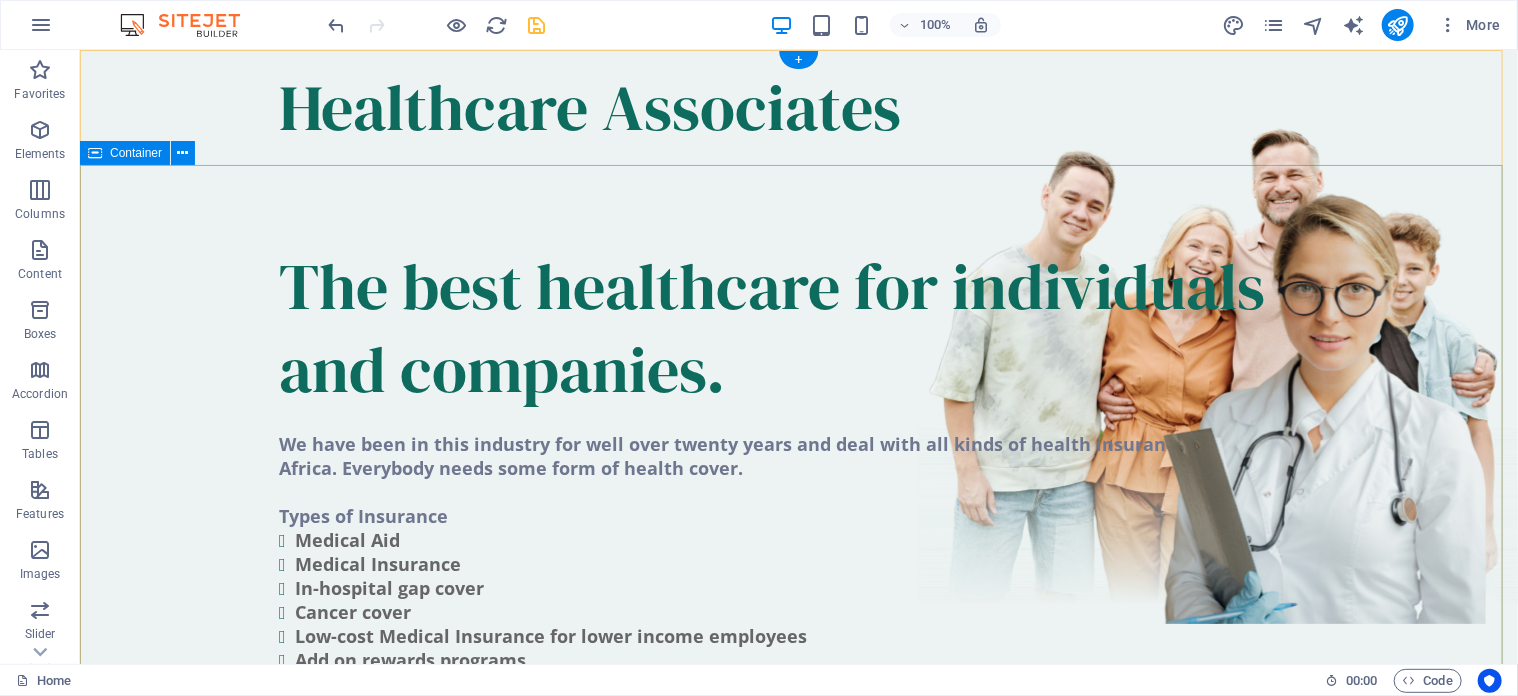 click on "The best healthcare for individuals and companies. We have been in this industry for well over twenty years and deal with all kinds of health insurance in South Africa. Everybody needs some form of health cover. Types of Insurance Medical Aid Medical Insurance In-hospital gap cover Cancer cover Low-cost Medical Insurance for lower income employees Add on rewards programs" at bounding box center (798, 755) 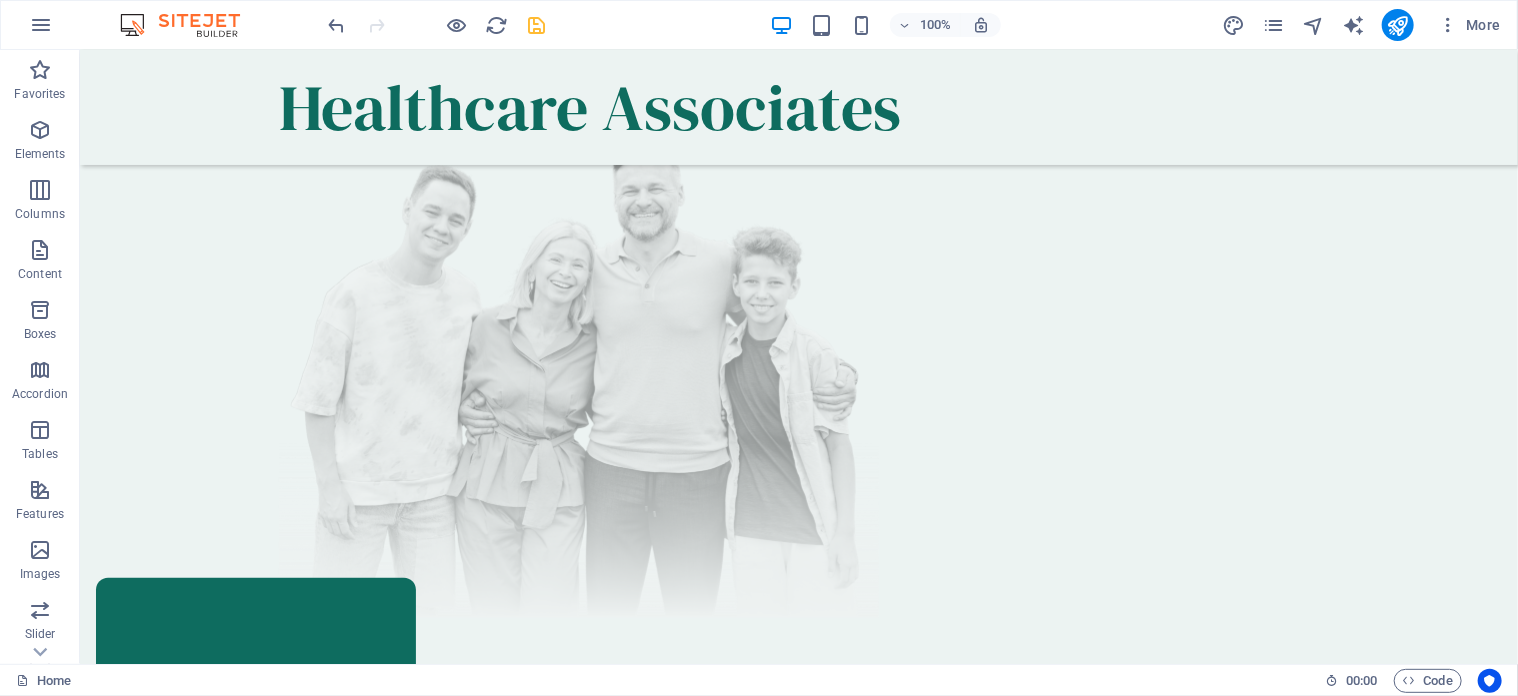 scroll, scrollTop: 0, scrollLeft: 0, axis: both 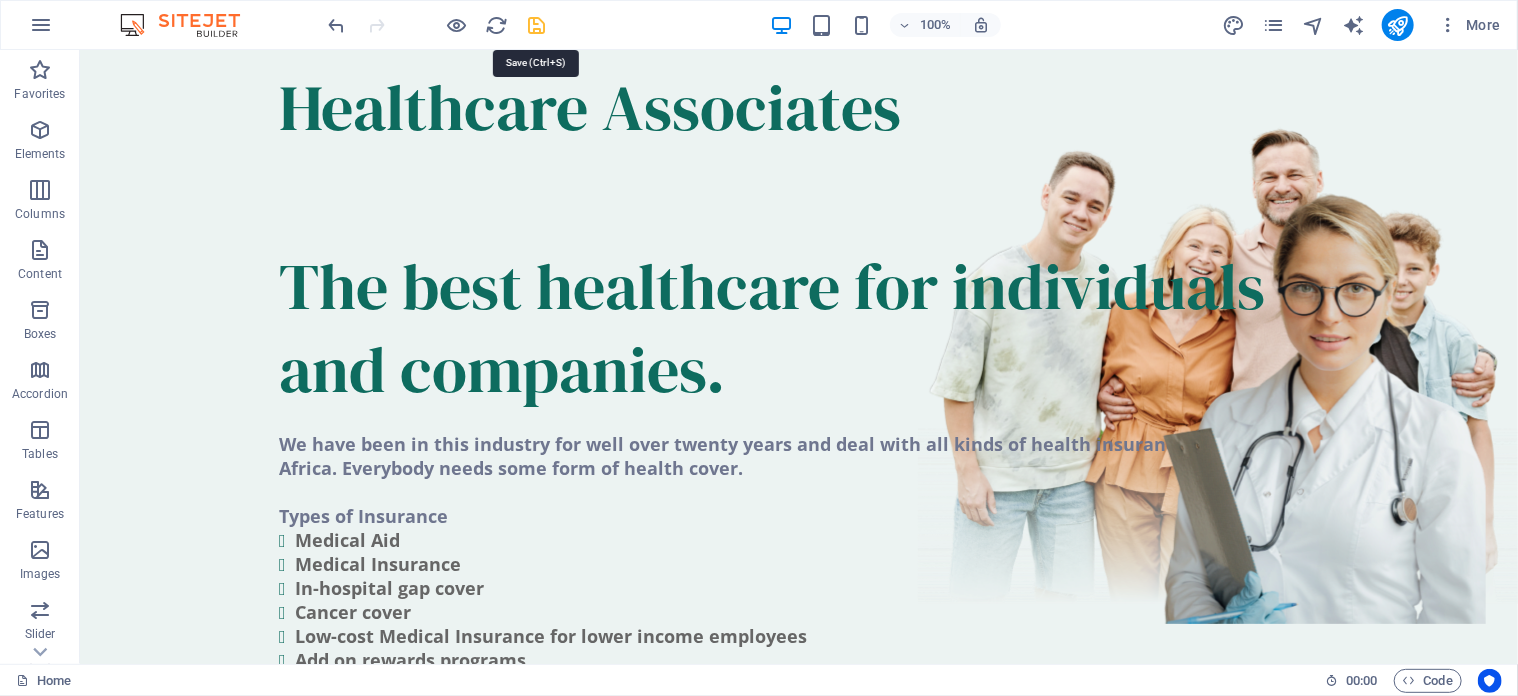 click at bounding box center [537, 25] 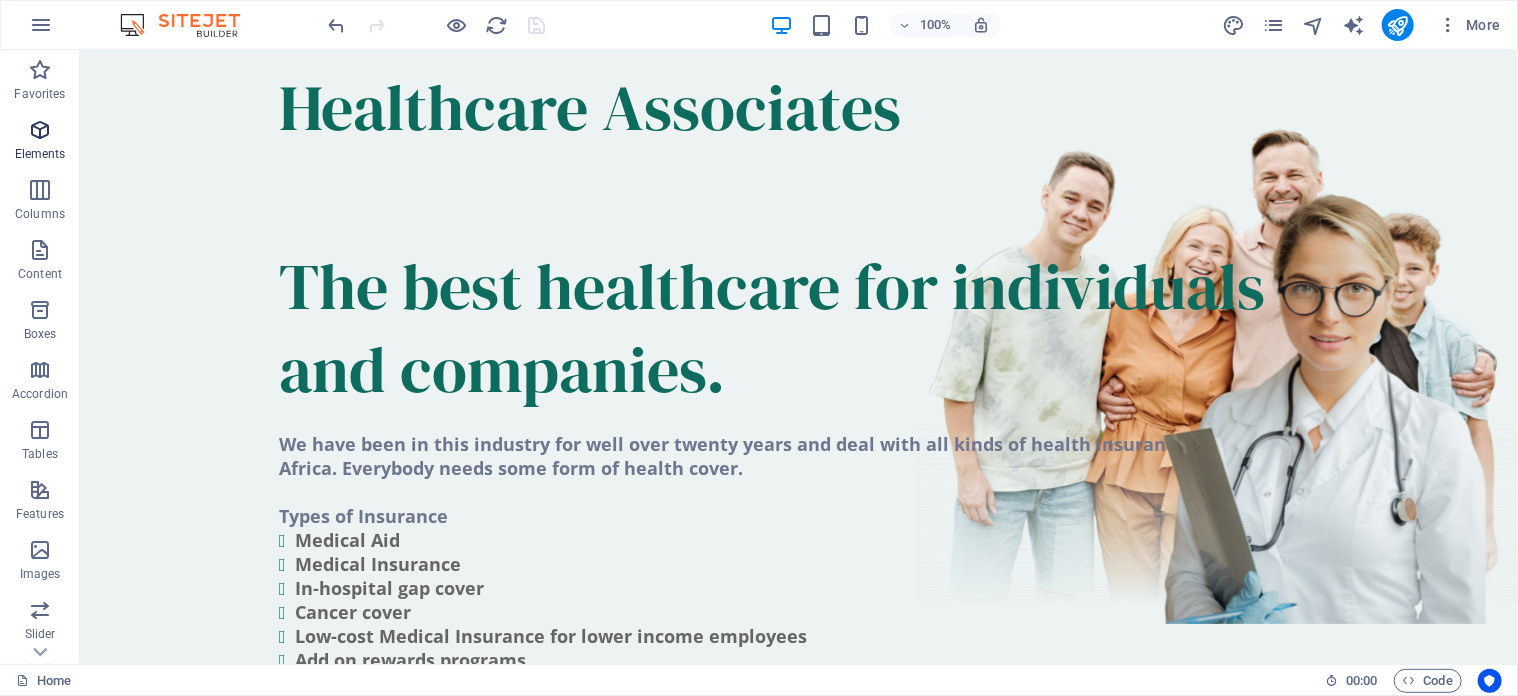 click at bounding box center (40, 130) 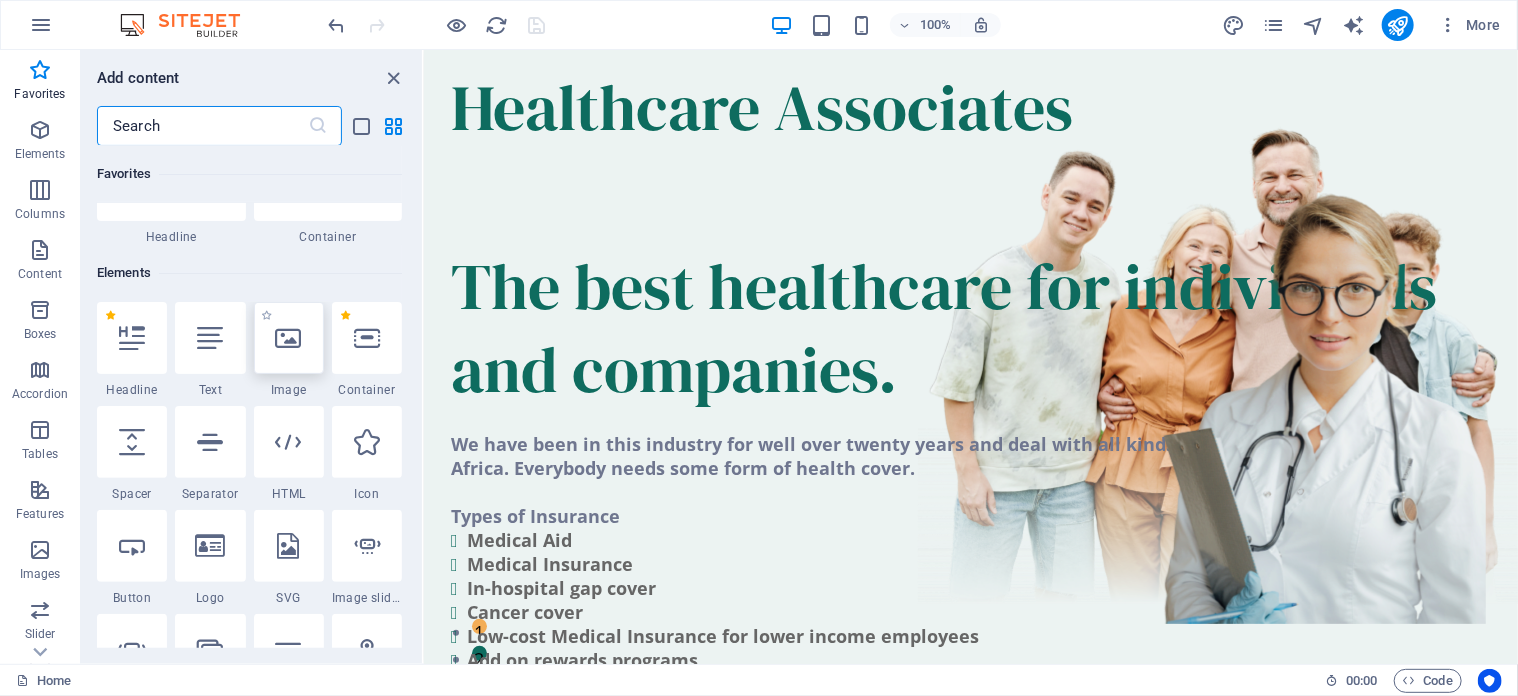 scroll, scrollTop: 0, scrollLeft: 0, axis: both 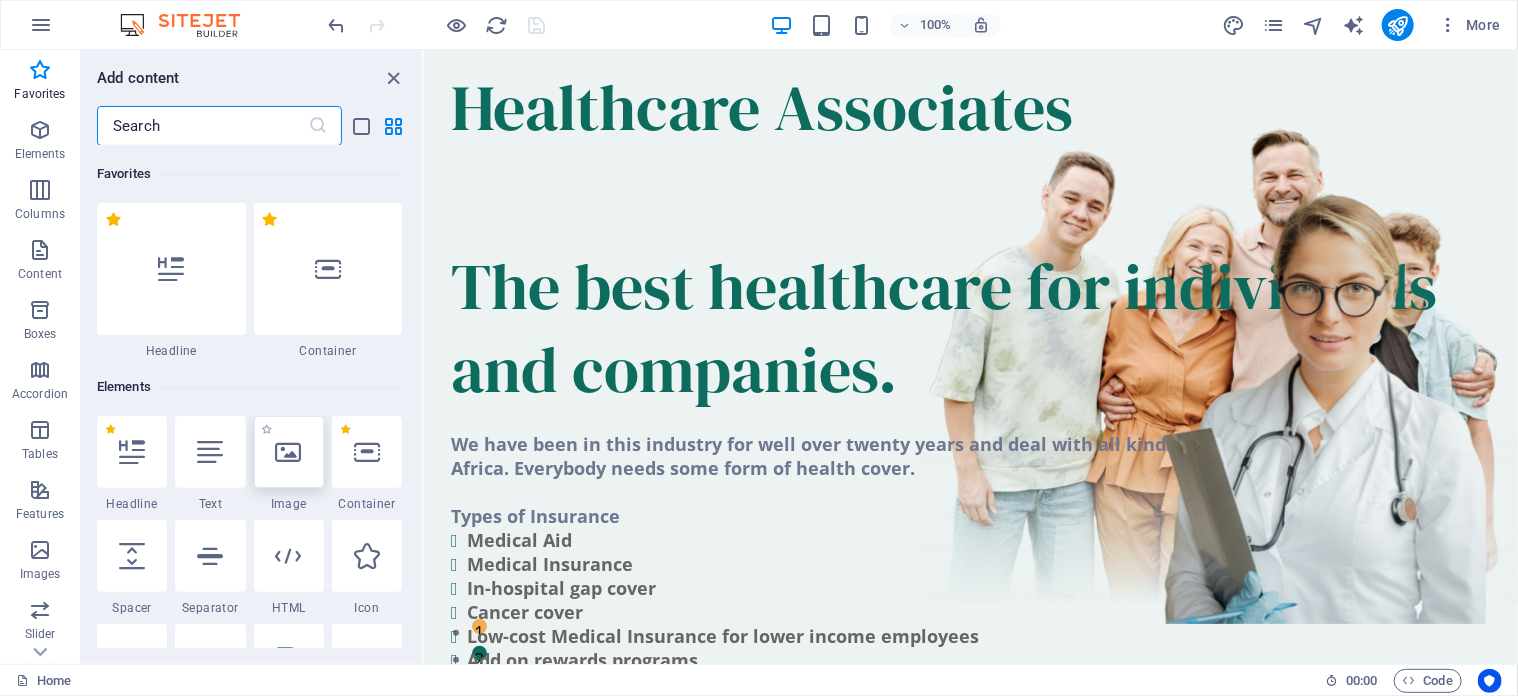 click at bounding box center [289, 452] 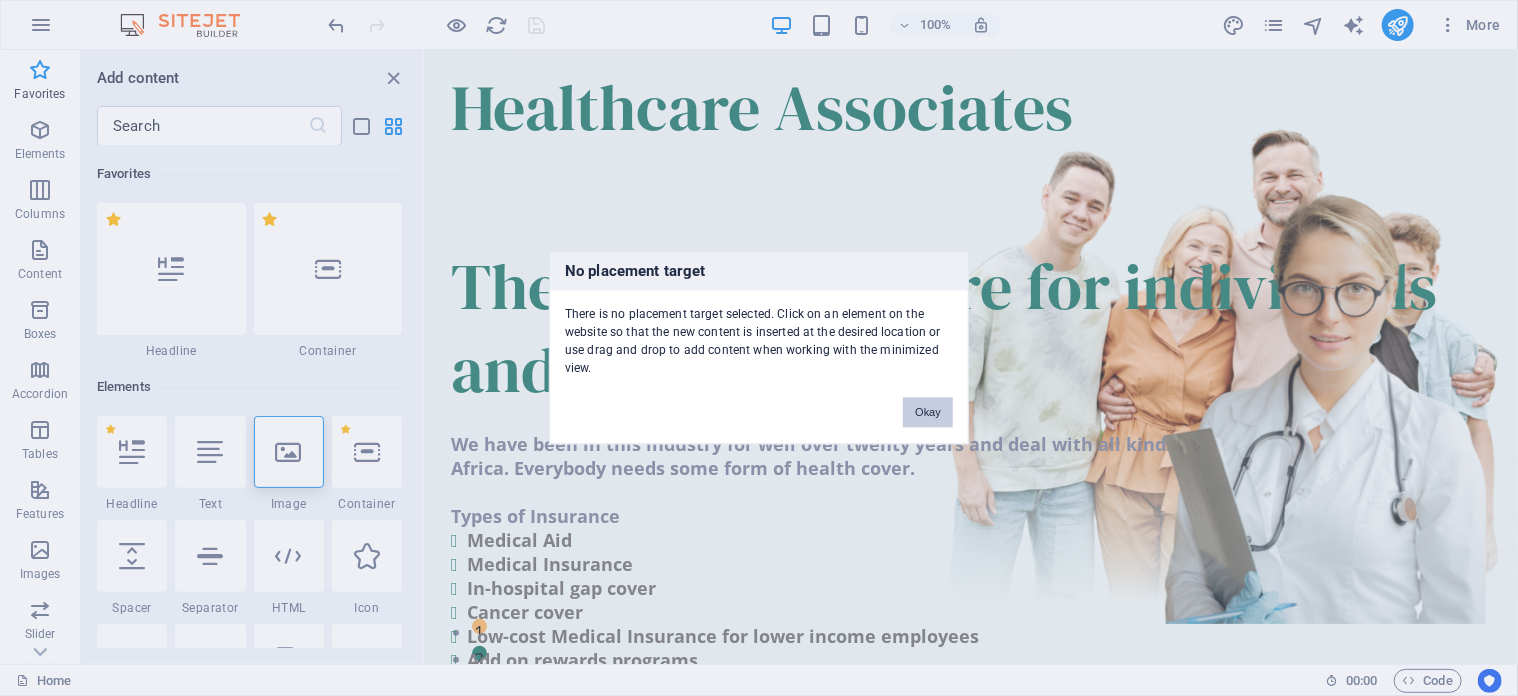 click on "Okay" at bounding box center (928, 413) 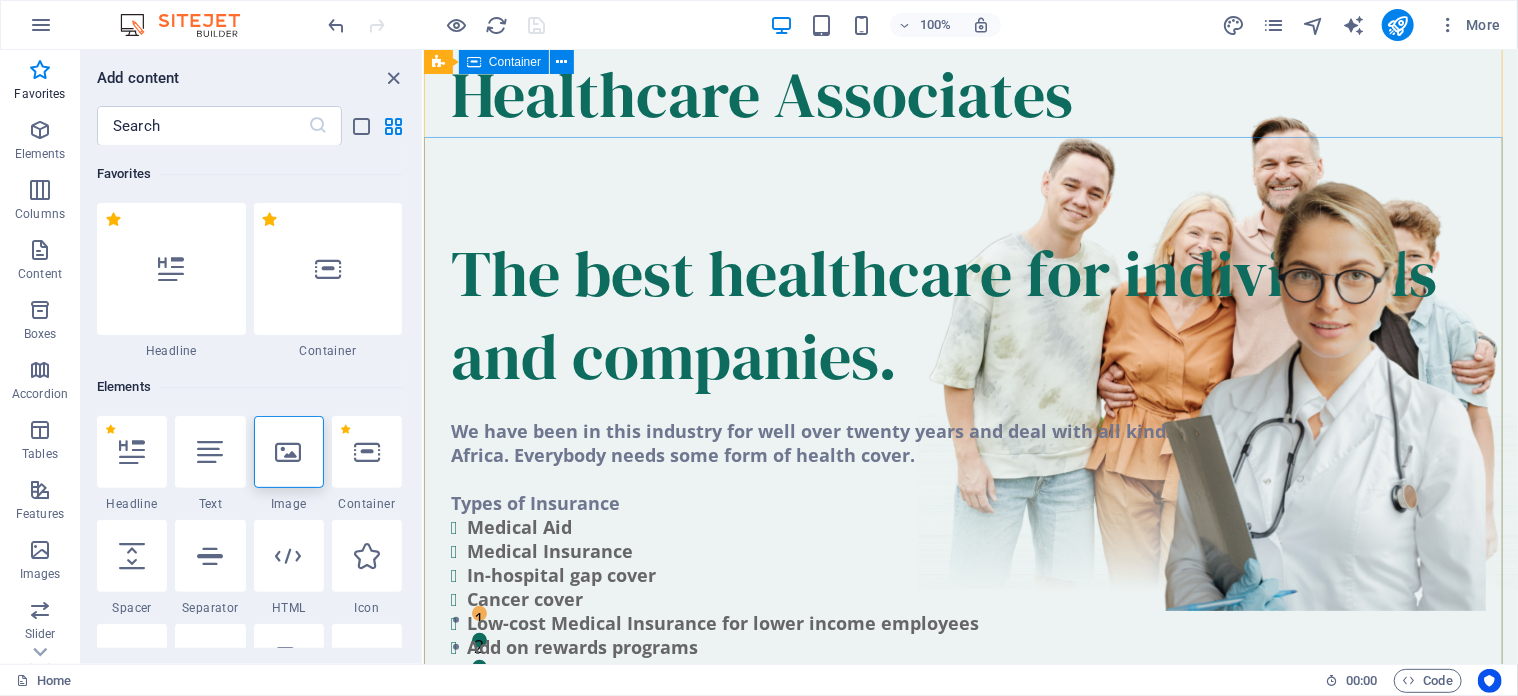 scroll, scrollTop: 0, scrollLeft: 0, axis: both 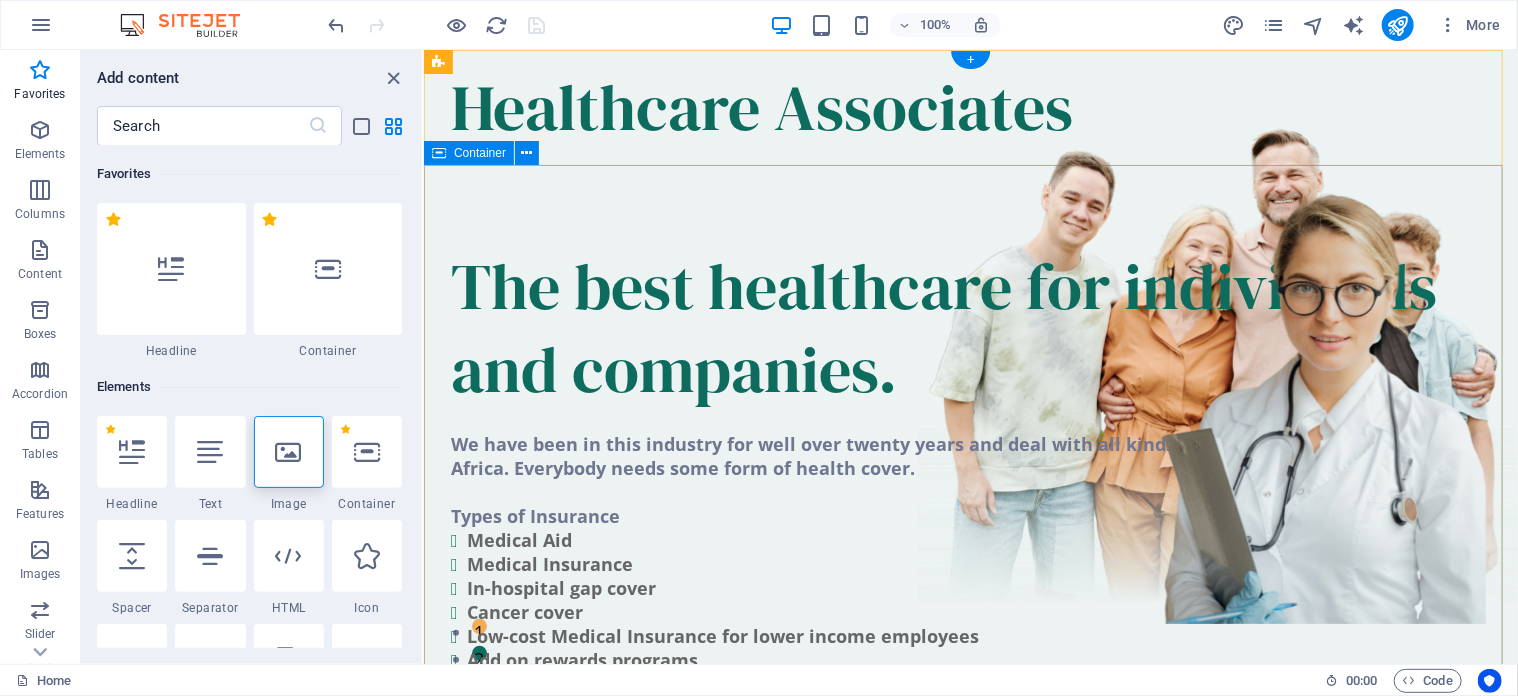 click on "The best healthcare for individuals and companies. We have been in this industry for well over twenty years and deal with all kinds of health insurance in South Africa. Everybody needs some form of health cover. Types of Insurance Medical Aid Medical Insurance In-hospital gap cover Cancer cover Low-cost Medical Insurance for lower income employees Add on rewards programs" at bounding box center [970, 755] 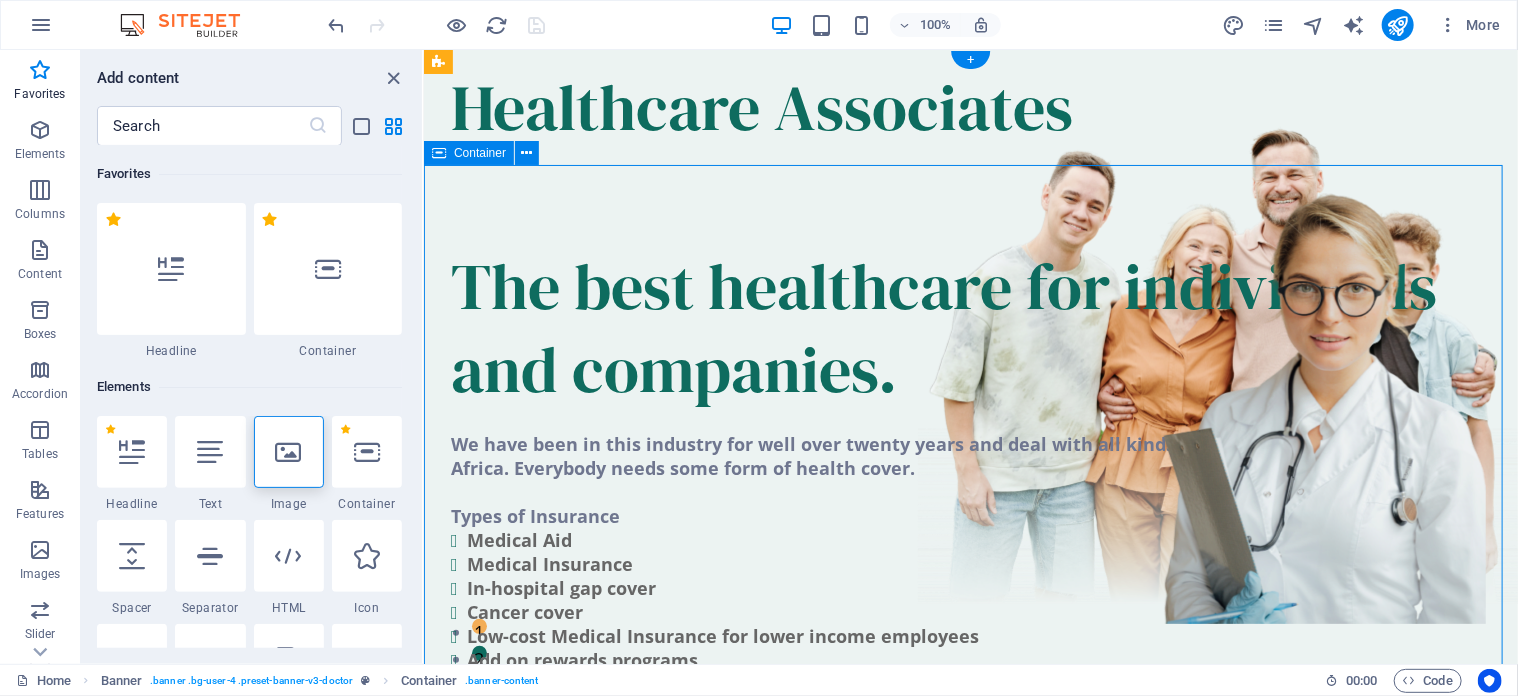 click on "The best healthcare for individuals and companies. We have been in this industry for well over twenty years and deal with all kinds of health insurance in South Africa. Everybody needs some form of health cover. Types of Insurance Medical Aid Medical Insurance In-hospital gap cover Cancer cover Low-cost Medical Insurance for lower income employees Add on rewards programs" at bounding box center [970, 755] 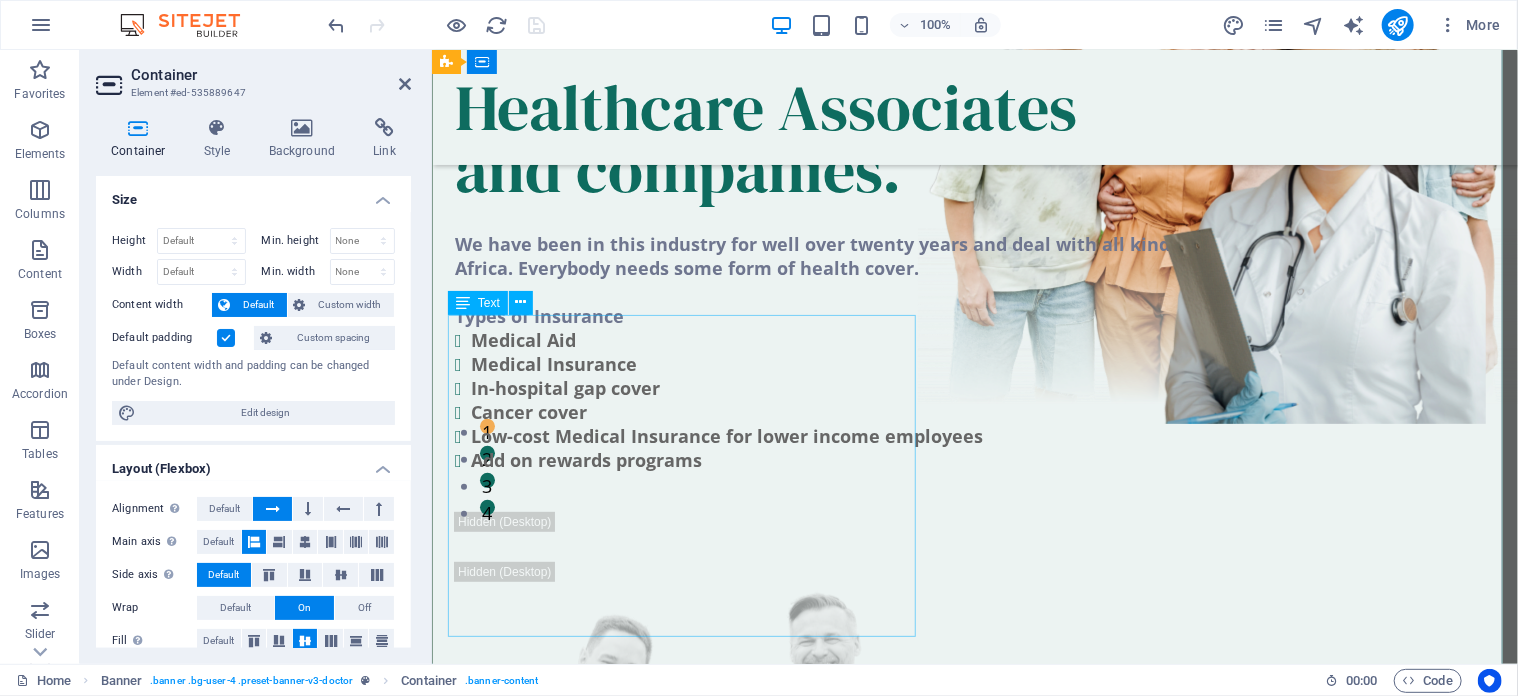 scroll, scrollTop: 0, scrollLeft: 0, axis: both 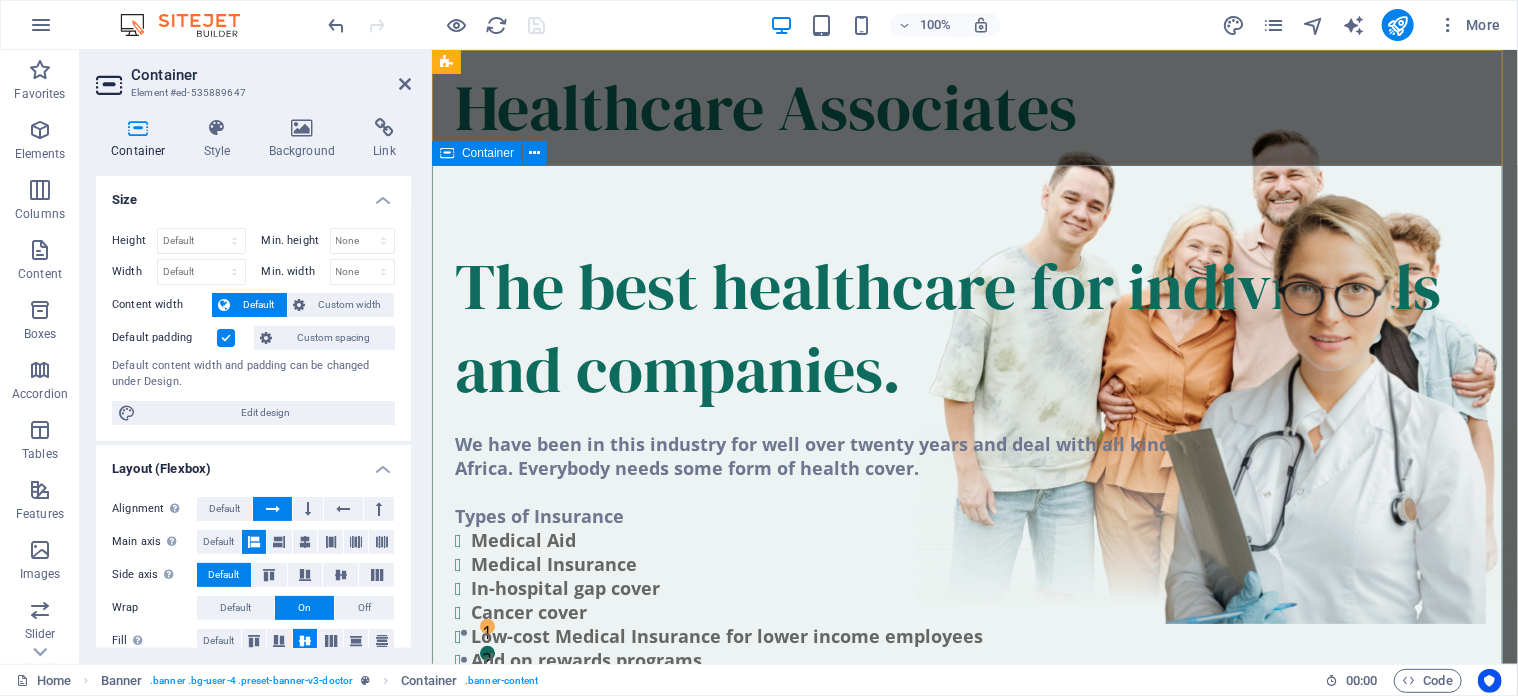 click on "The best healthcare for individuals and companies. We have been in this industry for well over twenty years and deal with all kinds of health insurance in South Africa. Everybody needs some form of health cover. Types of Insurance Medical Aid Medical Insurance In-hospital gap cover Cancer cover Low-cost Medical Insurance for lower income employees Add on rewards programs" at bounding box center (974, 755) 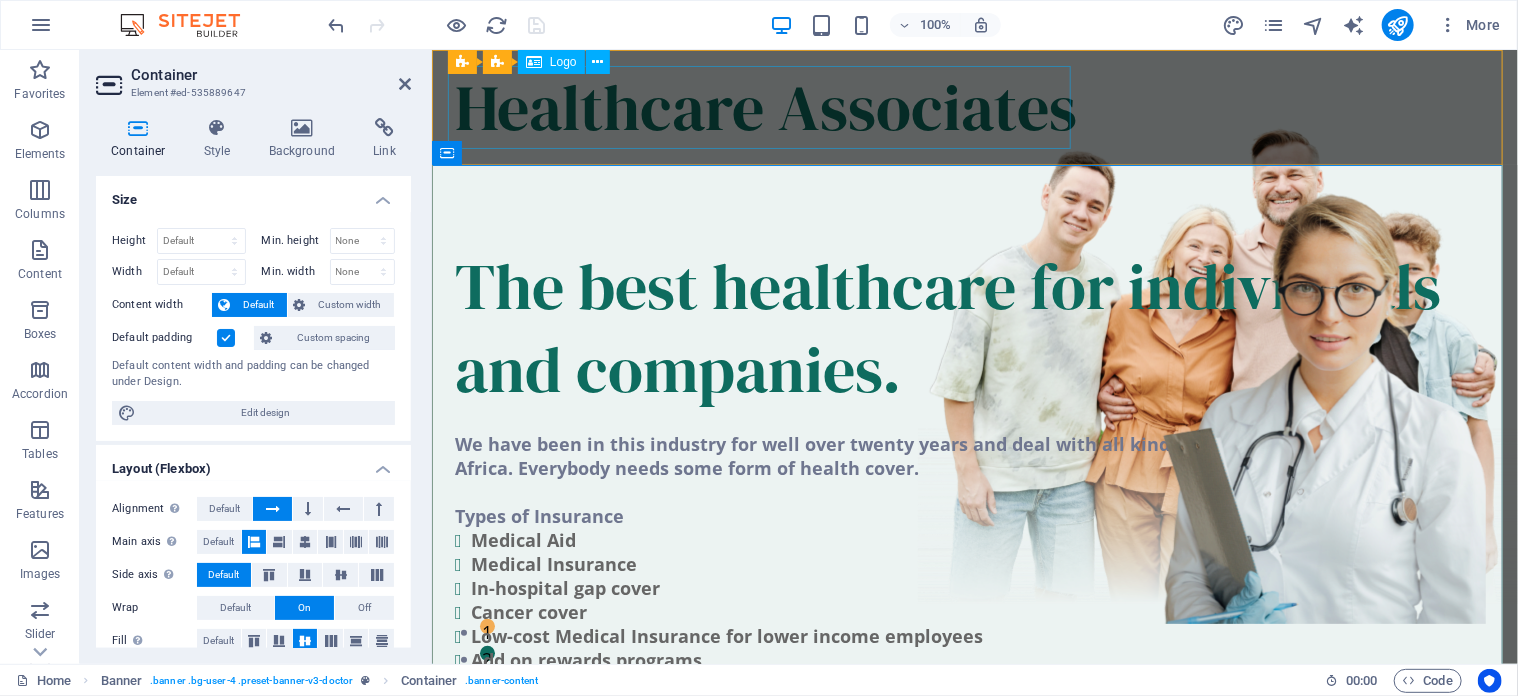 click on "Healthcare Associates" at bounding box center (974, 106) 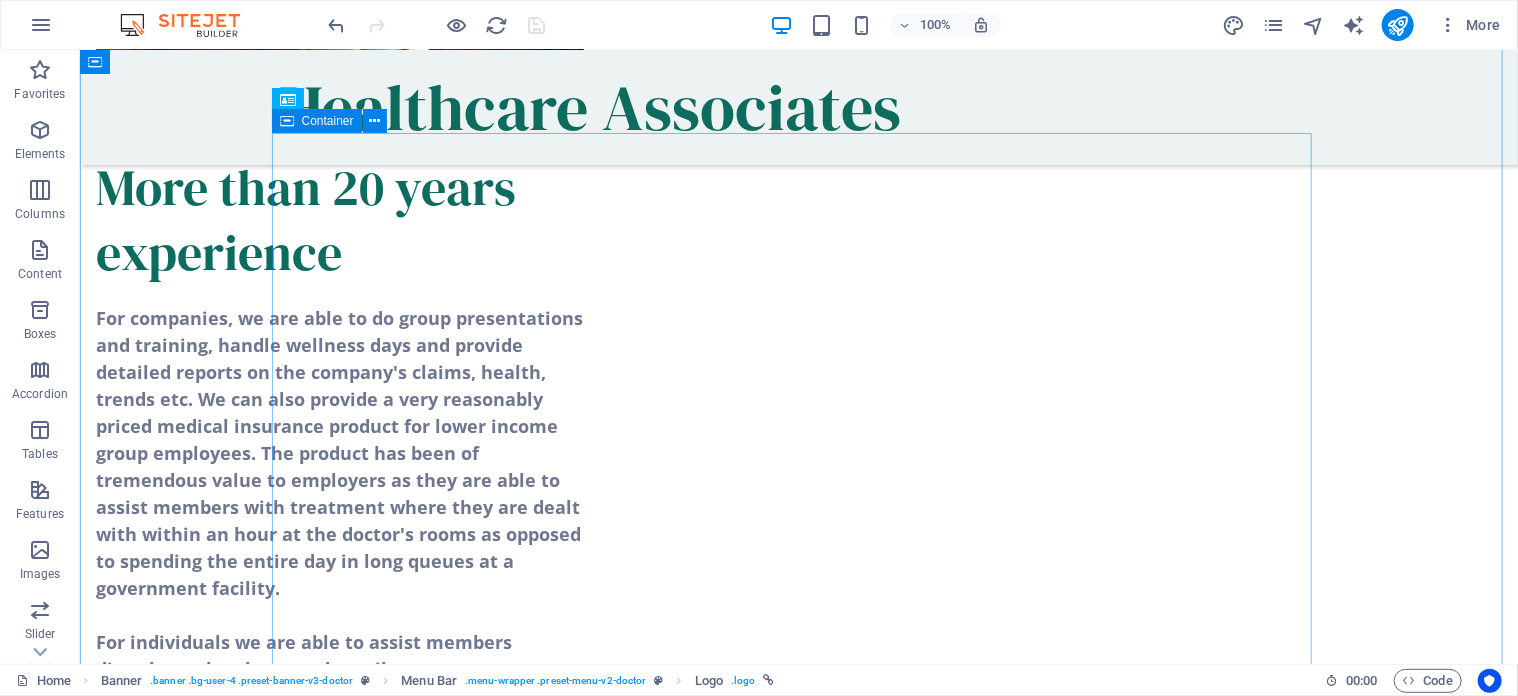 scroll, scrollTop: 2500, scrollLeft: 0, axis: vertical 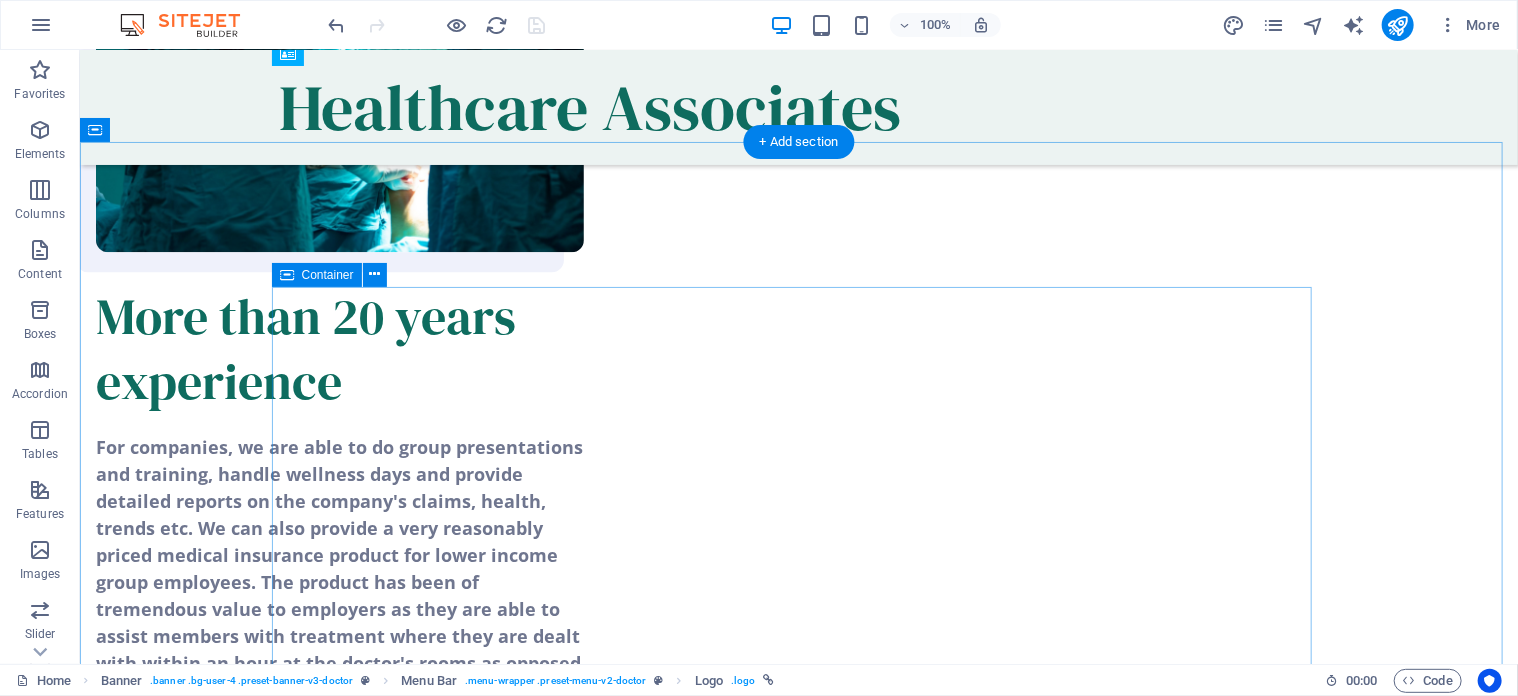click on "What type of cover do I need?  If you can afford it, you should have a medical aid!" at bounding box center [798, 1780] 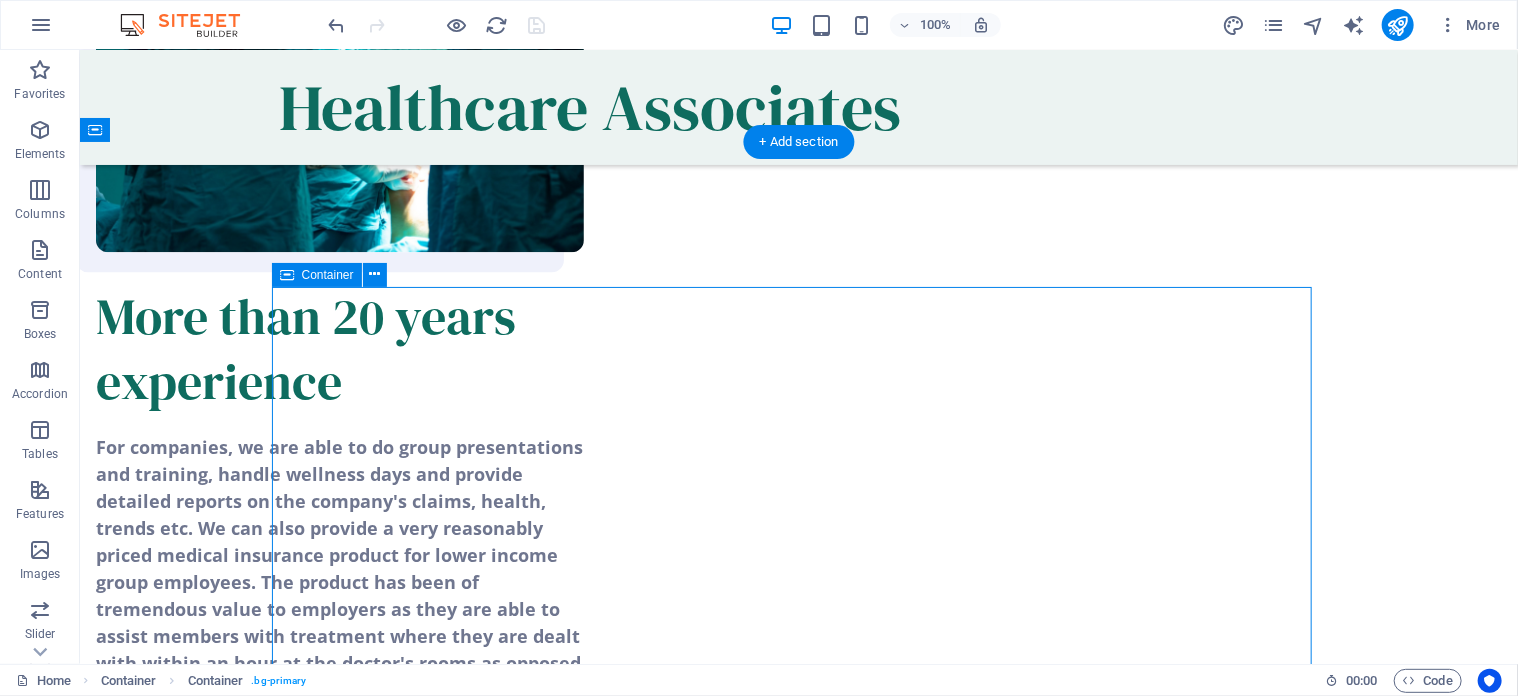 click on "What type of cover do I need?  If you can afford it, you should have a medical aid!" at bounding box center [798, 1780] 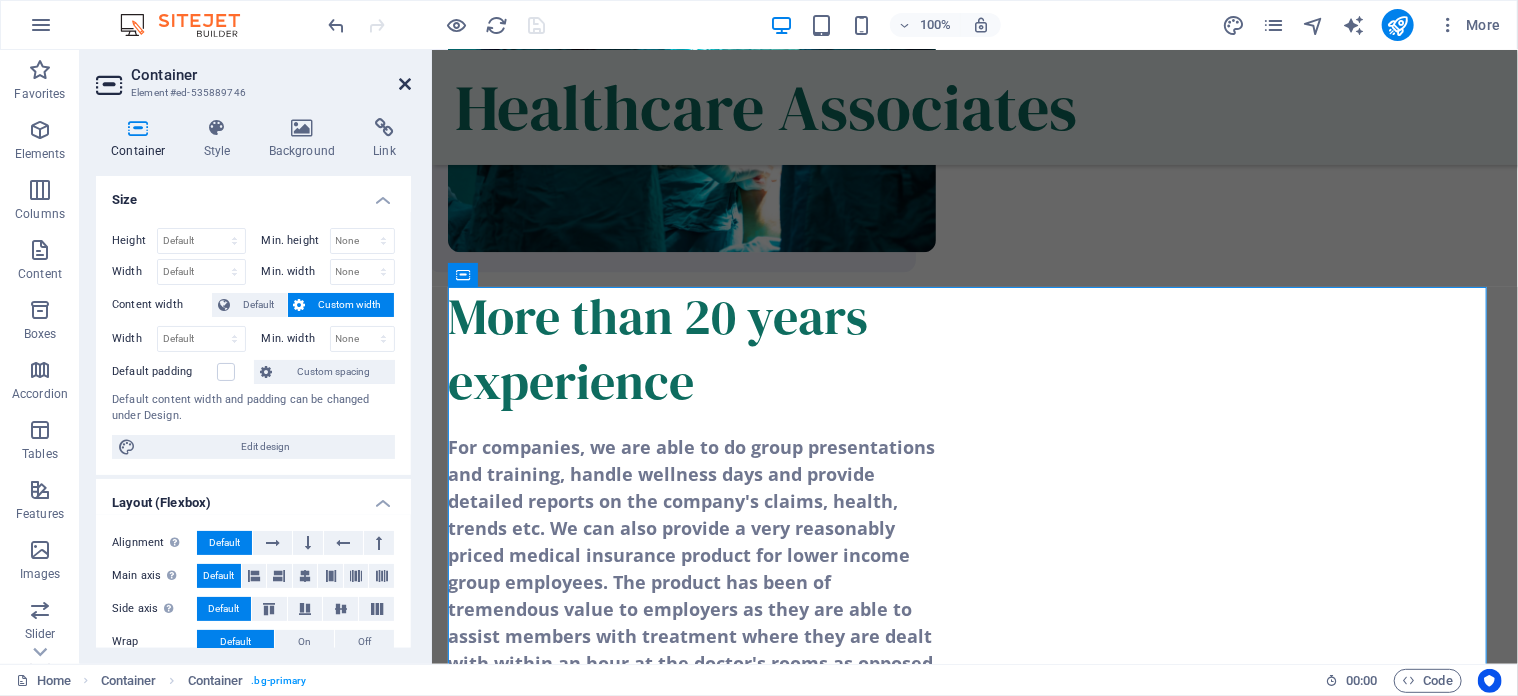 click at bounding box center (405, 84) 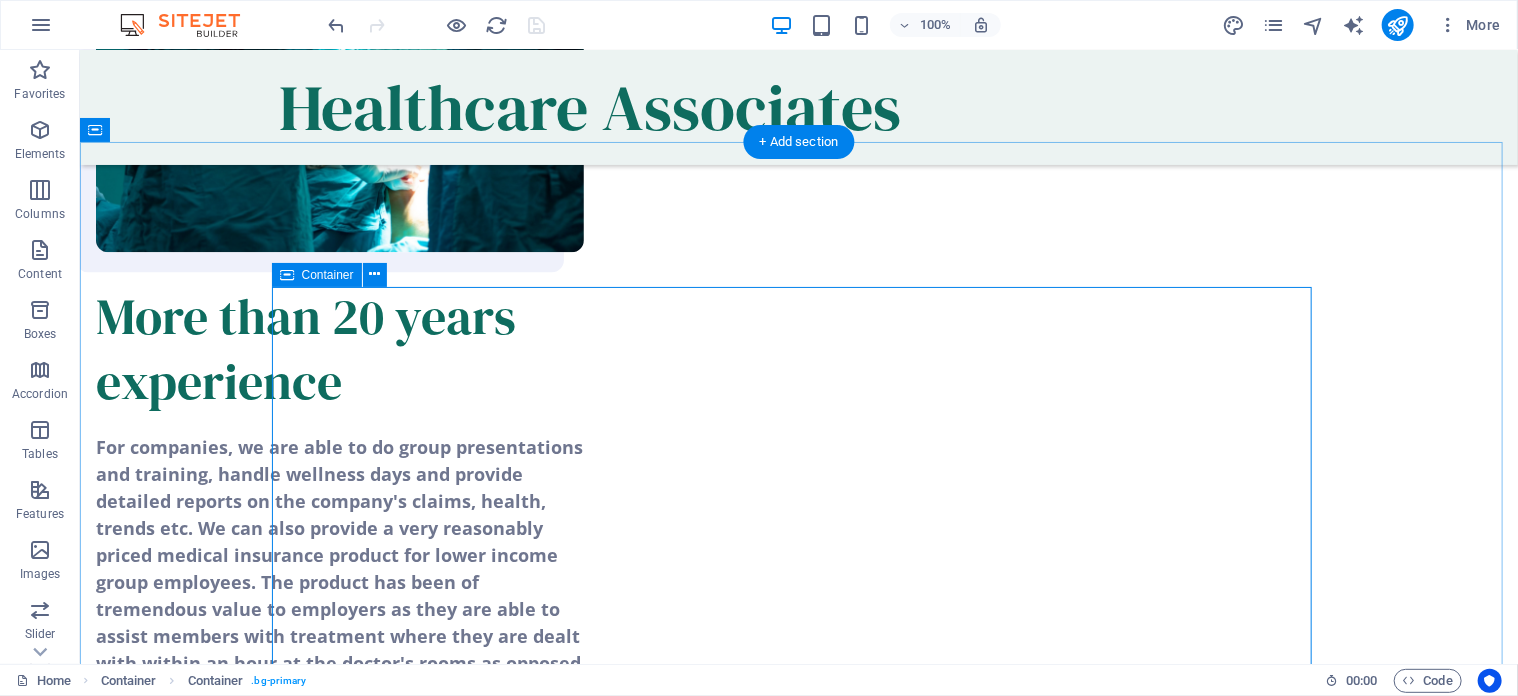 click on "What type of cover do I need?  If you can afford it, you should have a medical aid!" at bounding box center [798, 1780] 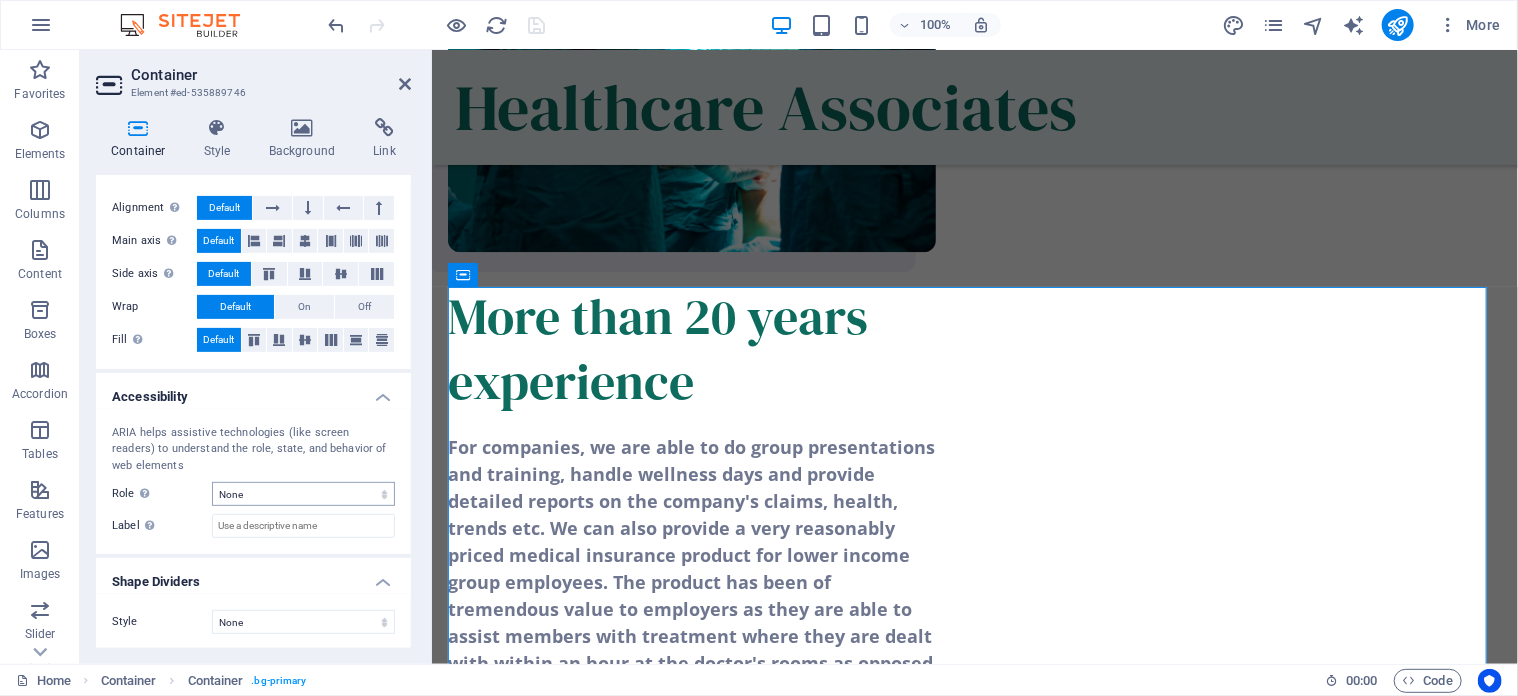 scroll, scrollTop: 0, scrollLeft: 0, axis: both 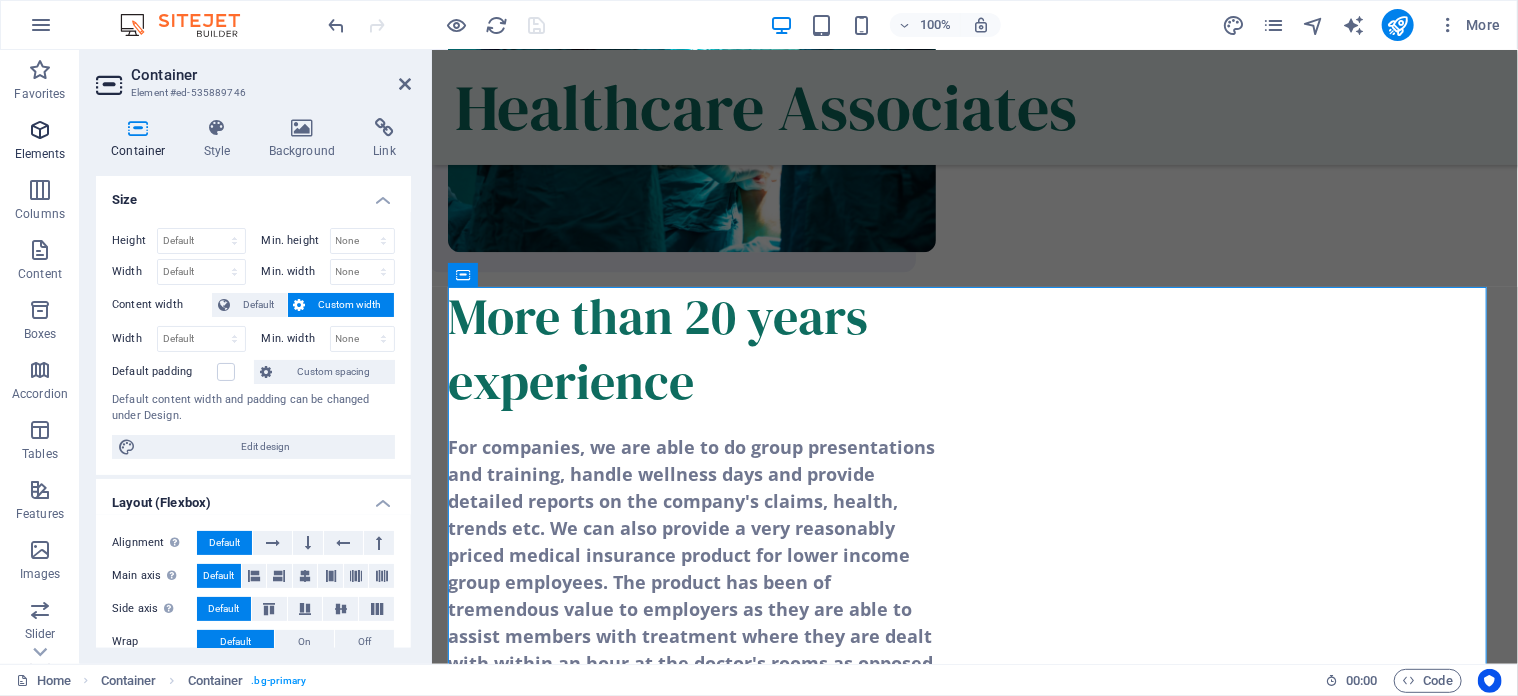 click at bounding box center [40, 130] 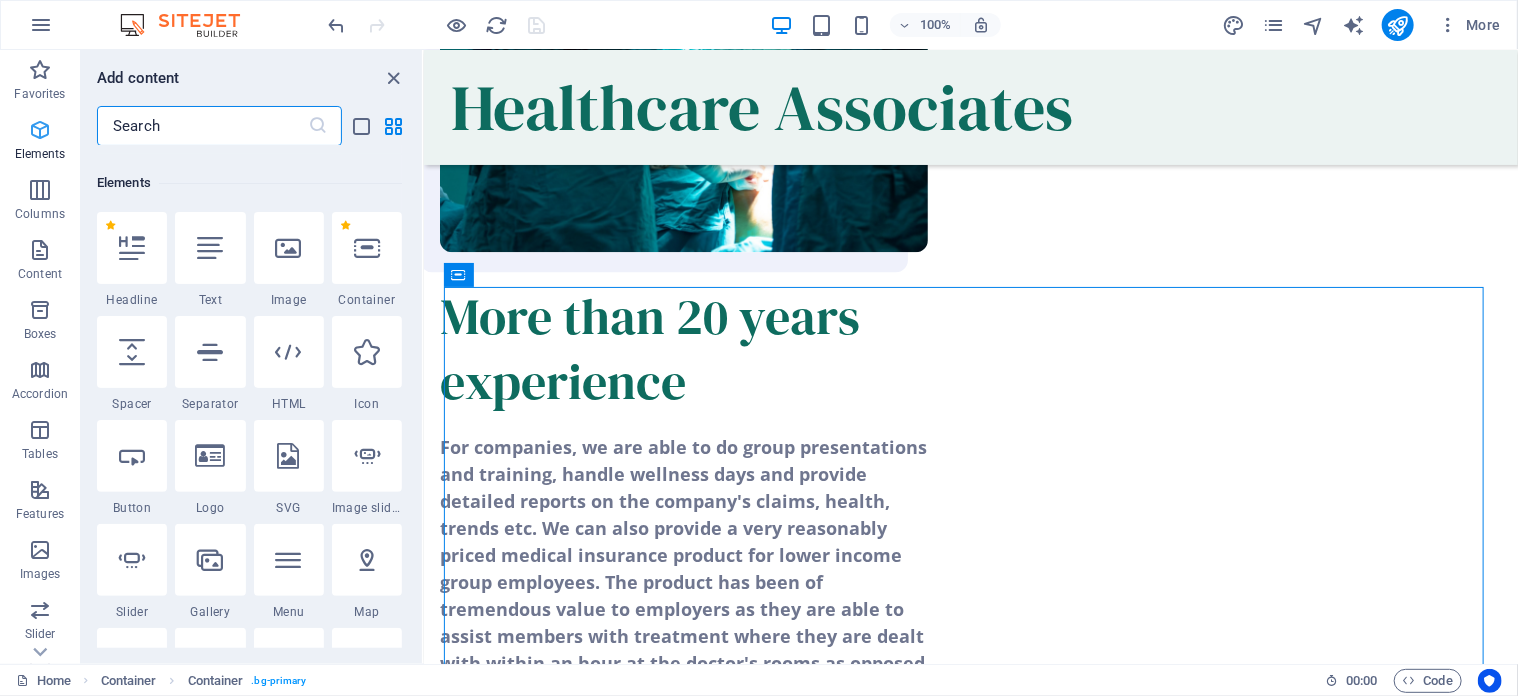 scroll, scrollTop: 212, scrollLeft: 0, axis: vertical 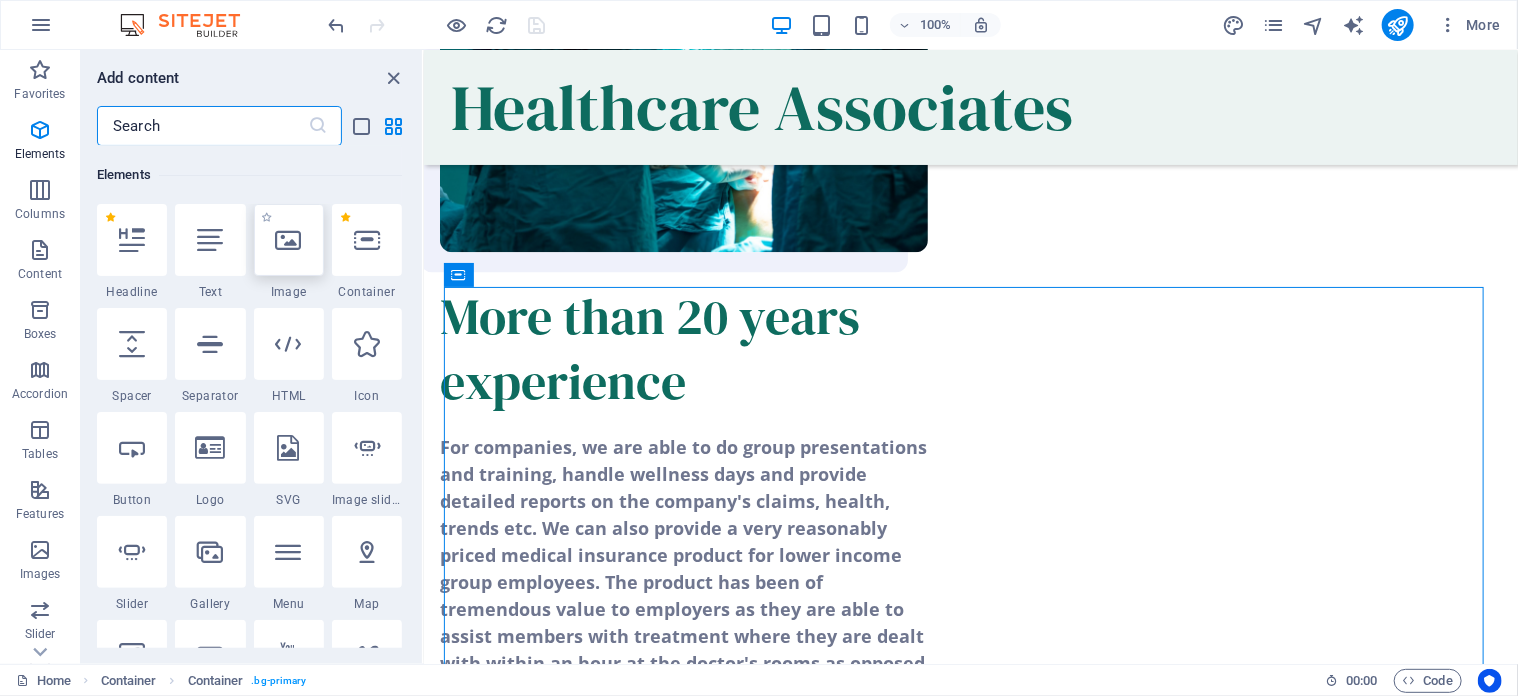 click at bounding box center [289, 240] 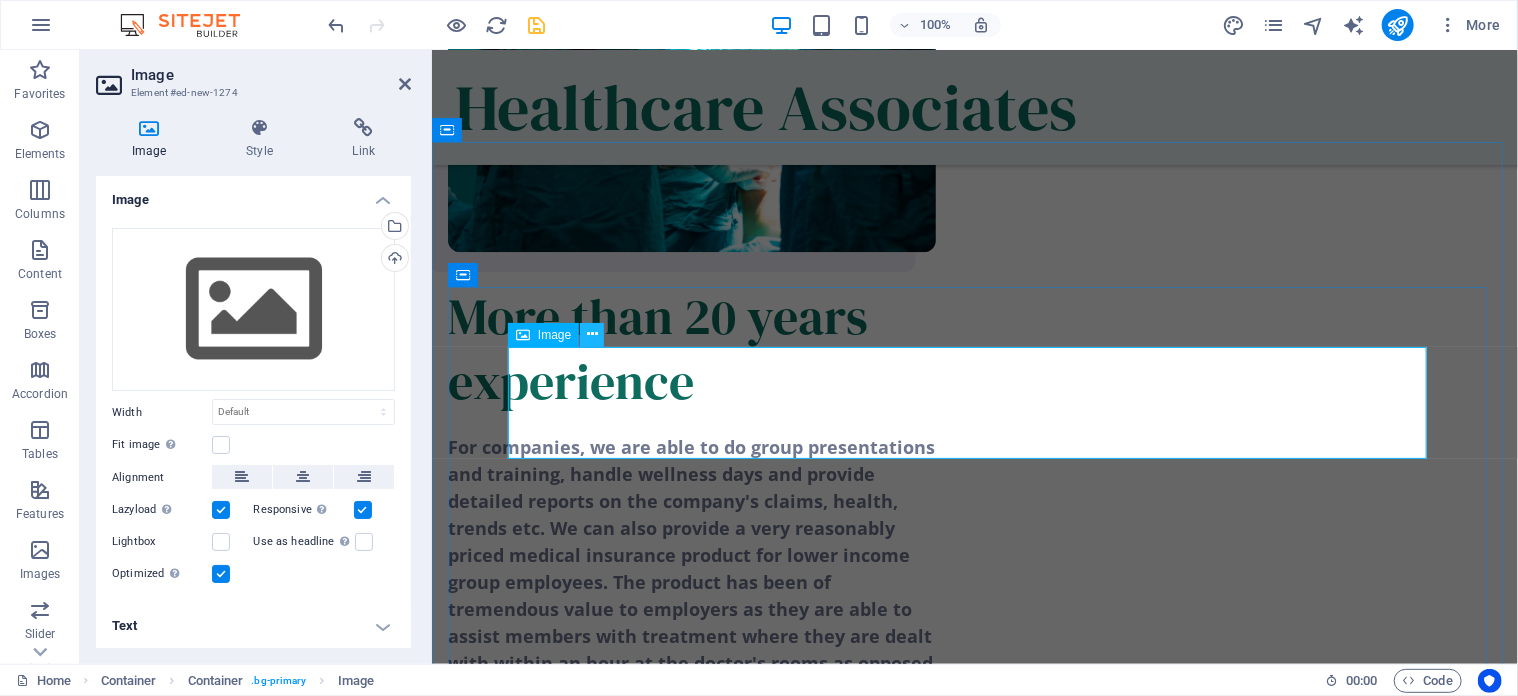 click at bounding box center (592, 334) 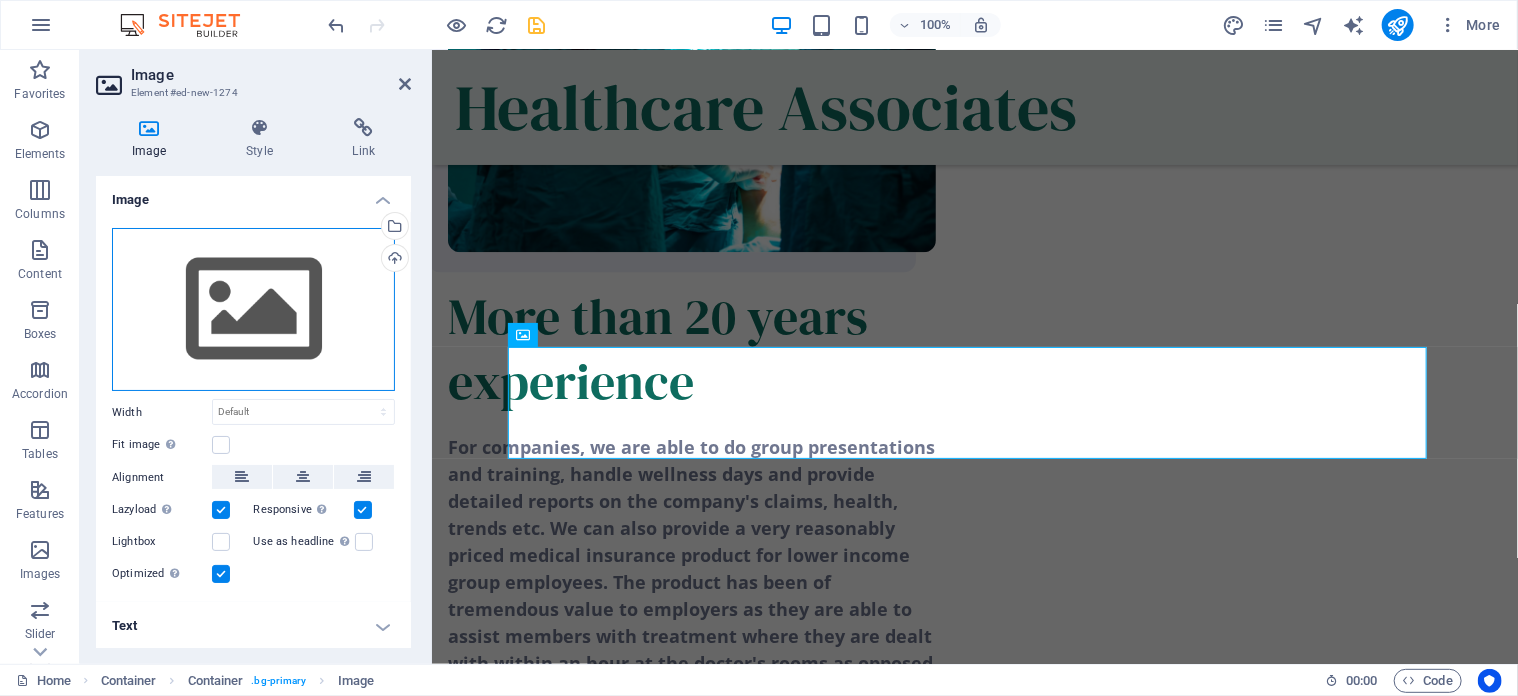 drag, startPoint x: 234, startPoint y: 319, endPoint x: 157, endPoint y: 245, distance: 106.7942 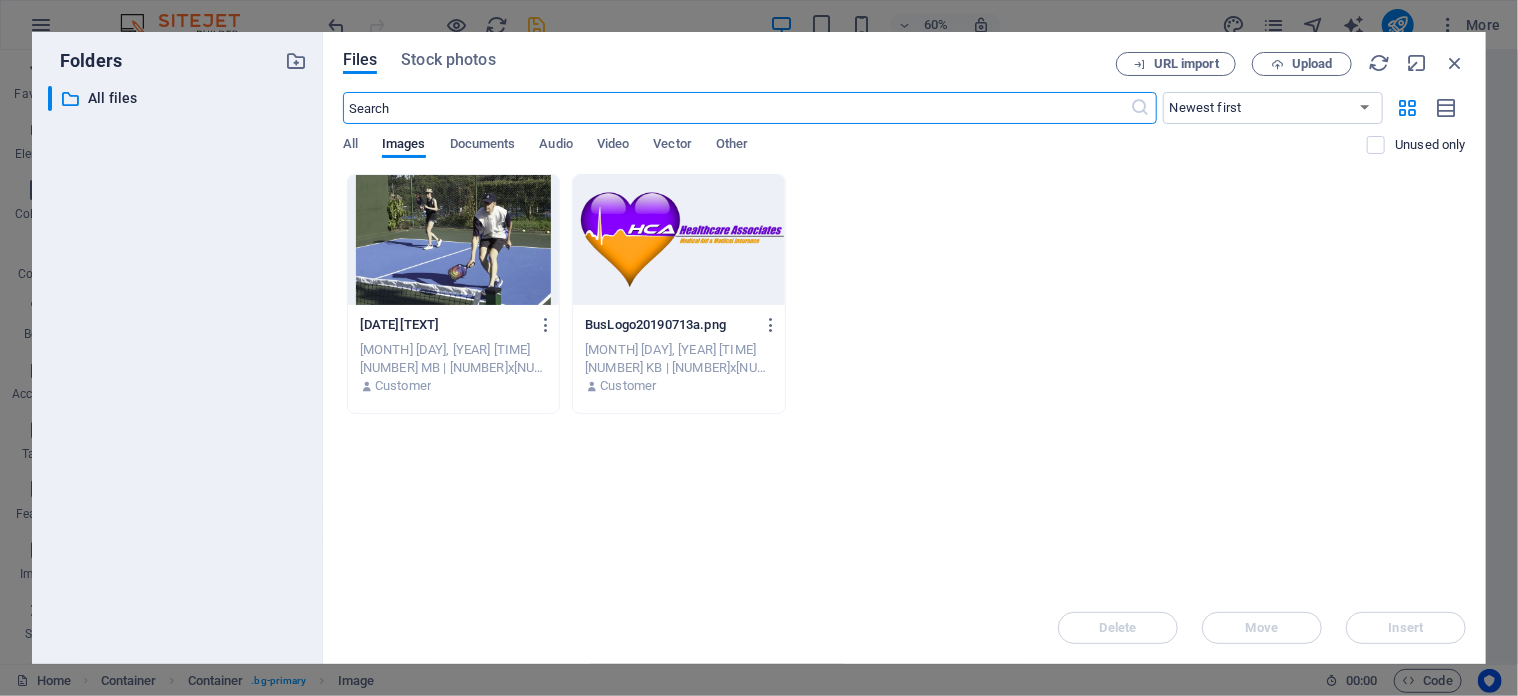 click at bounding box center (453, 240) 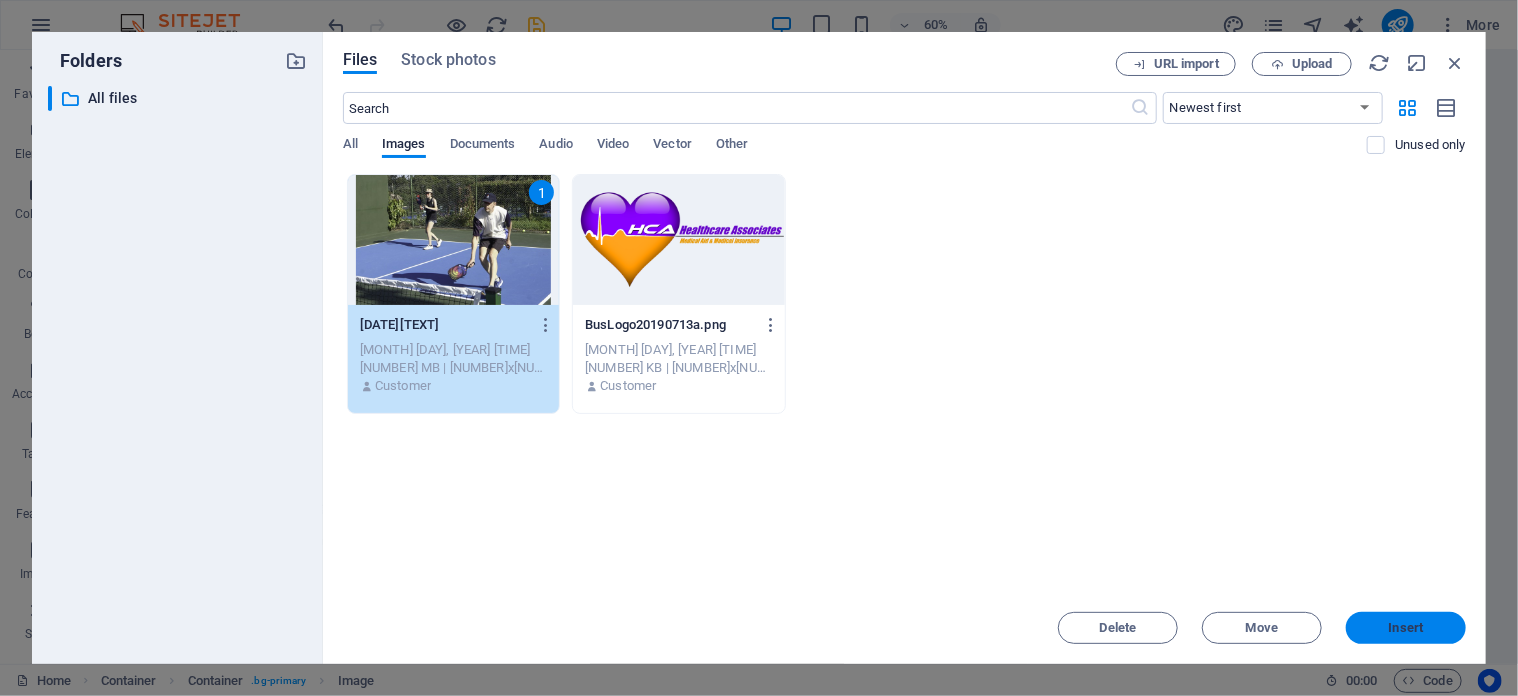 click on "Insert" at bounding box center (1406, 628) 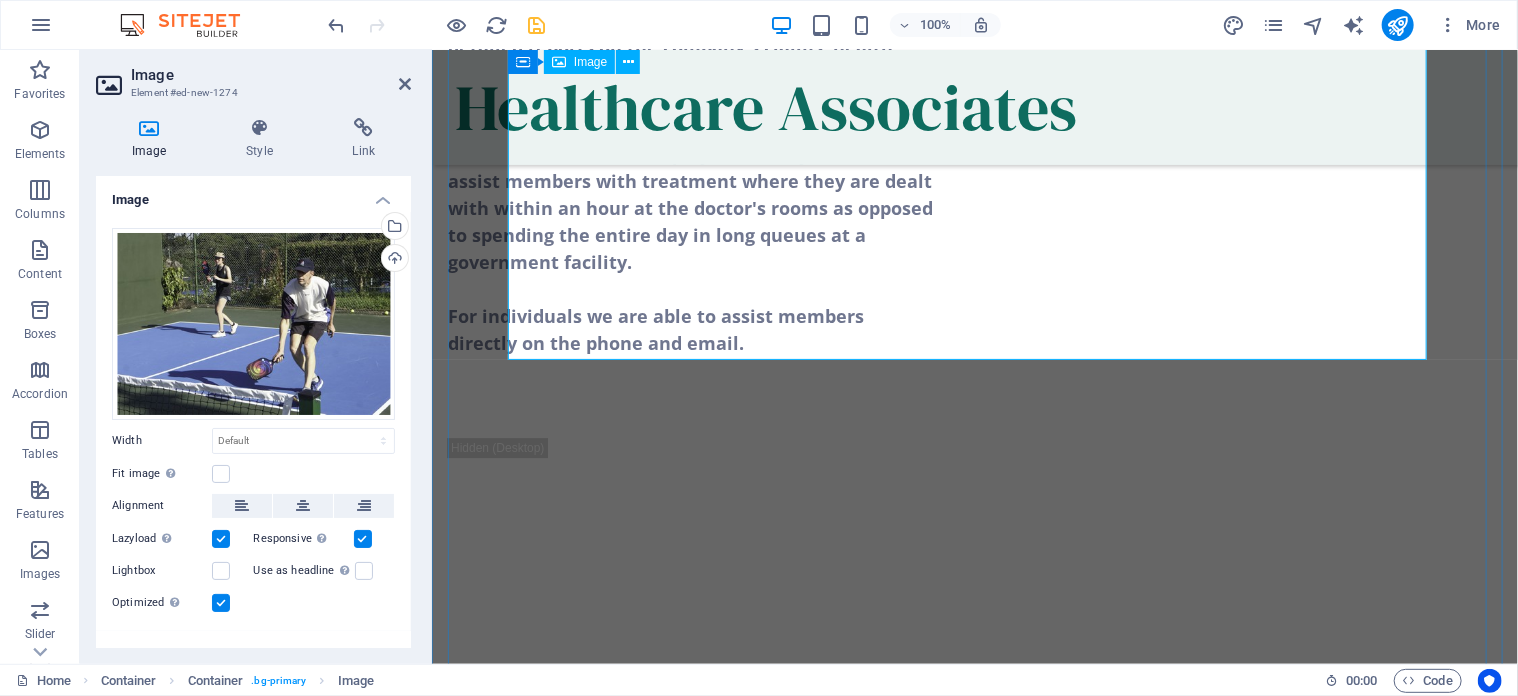 scroll, scrollTop: 2600, scrollLeft: 0, axis: vertical 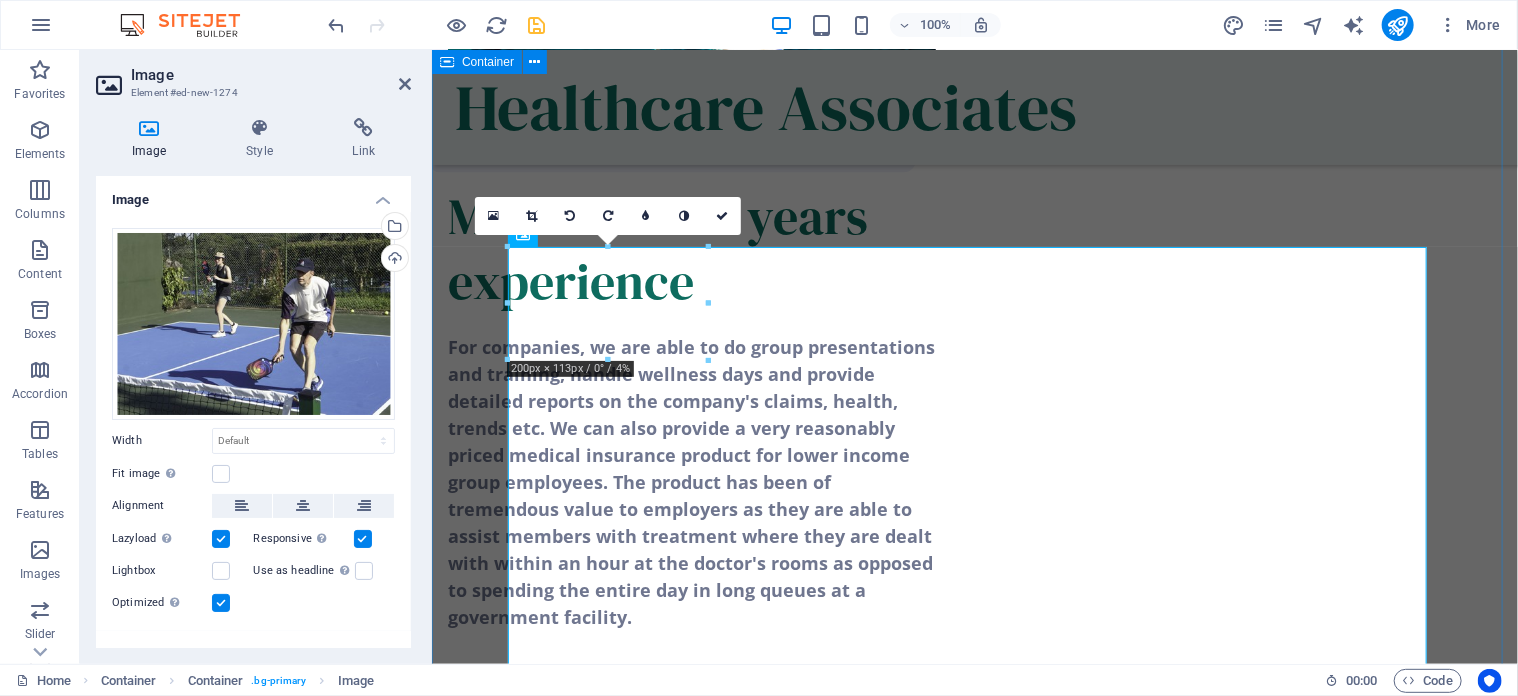 click on "What type of cover do I need?  If you can afford it, you should have a medical aid!" at bounding box center (974, 1969) 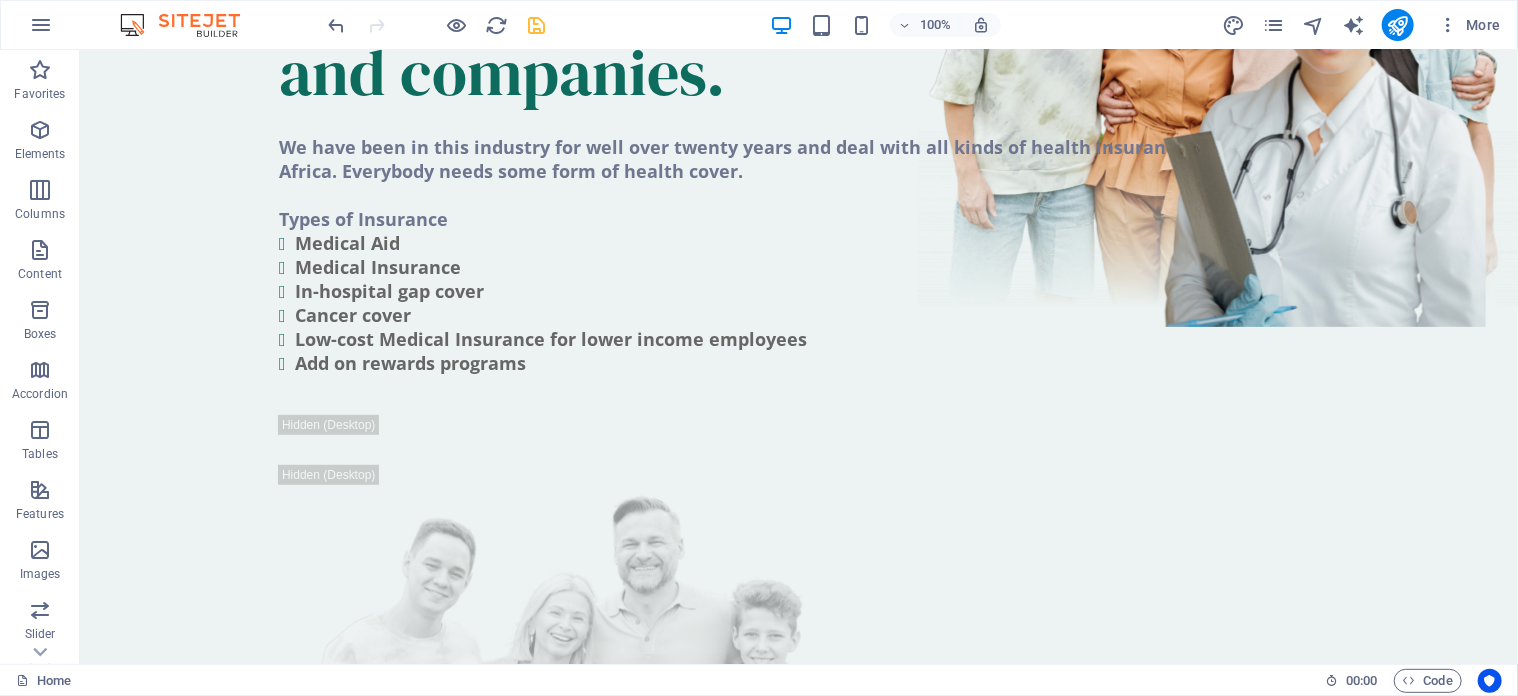 scroll, scrollTop: 0, scrollLeft: 0, axis: both 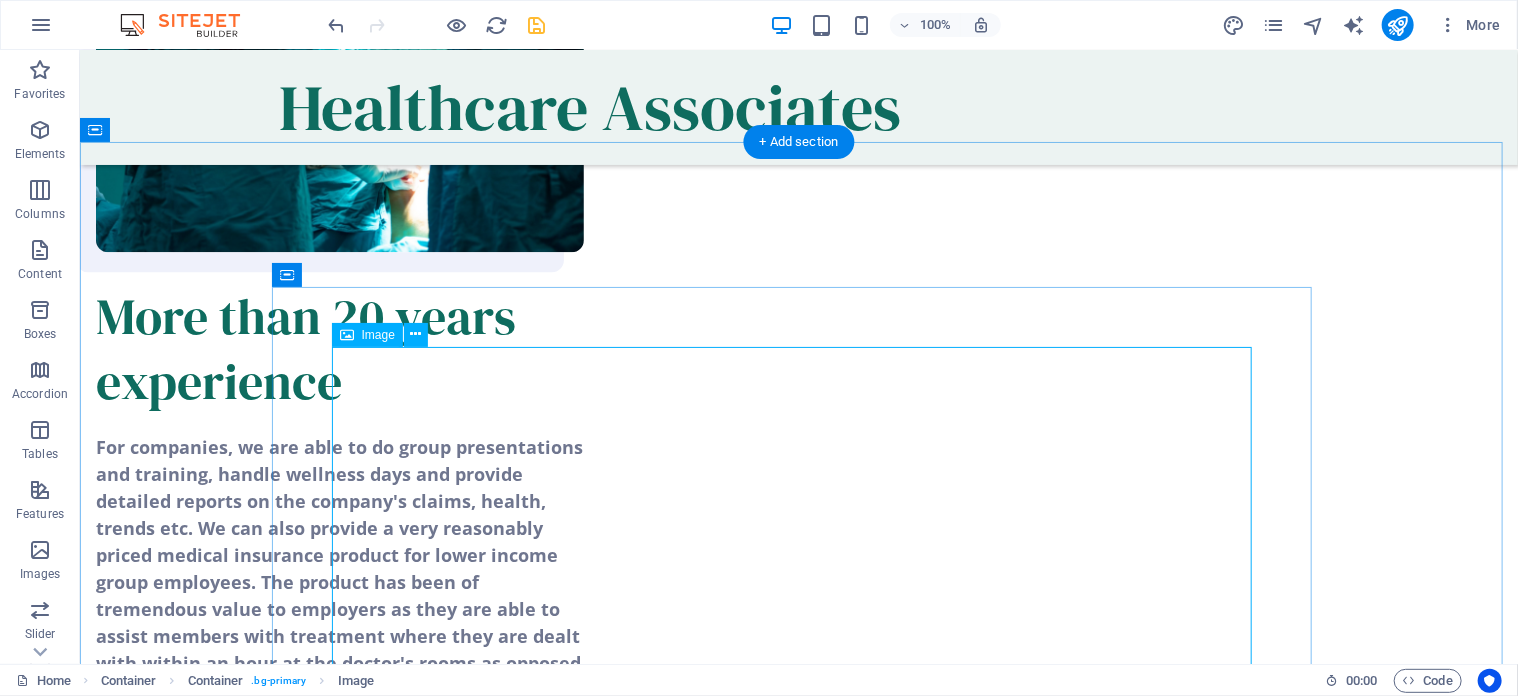 click at bounding box center (798, 1645) 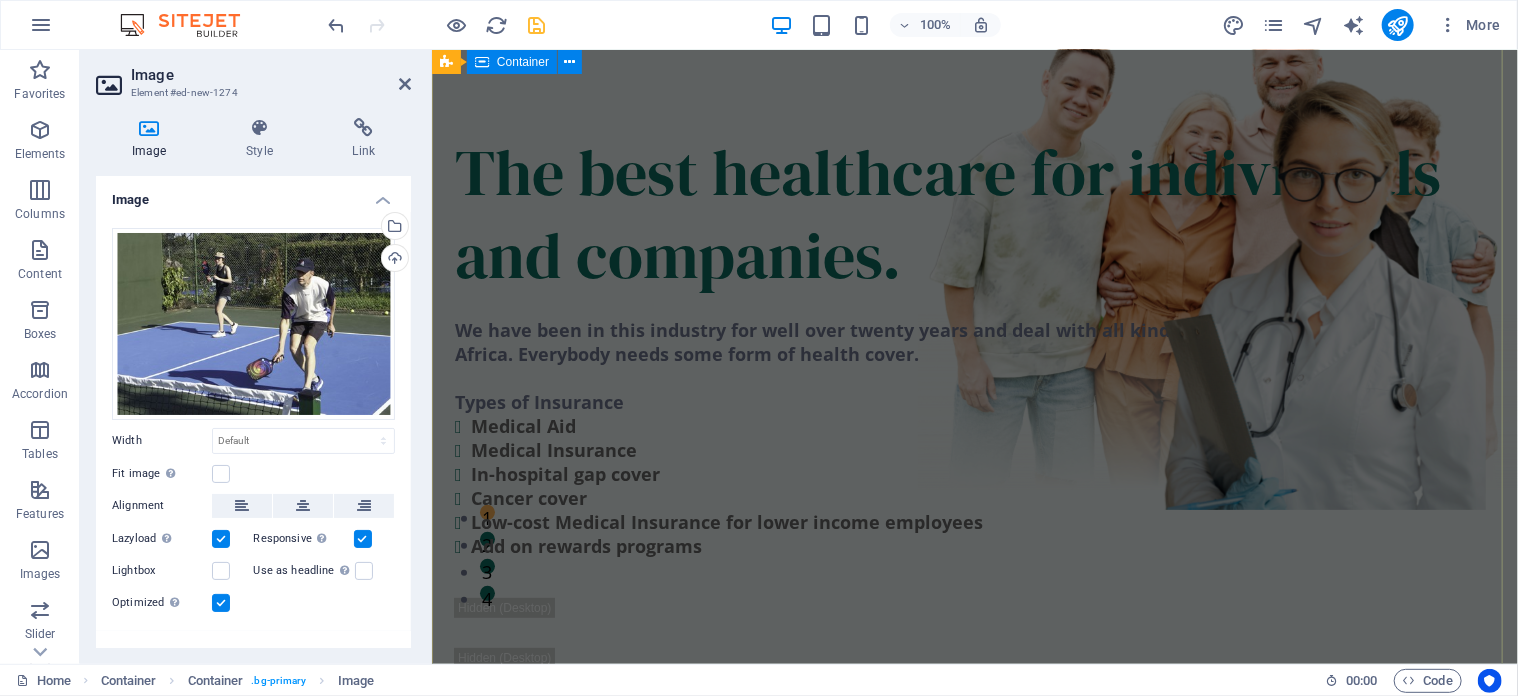 scroll, scrollTop: 0, scrollLeft: 0, axis: both 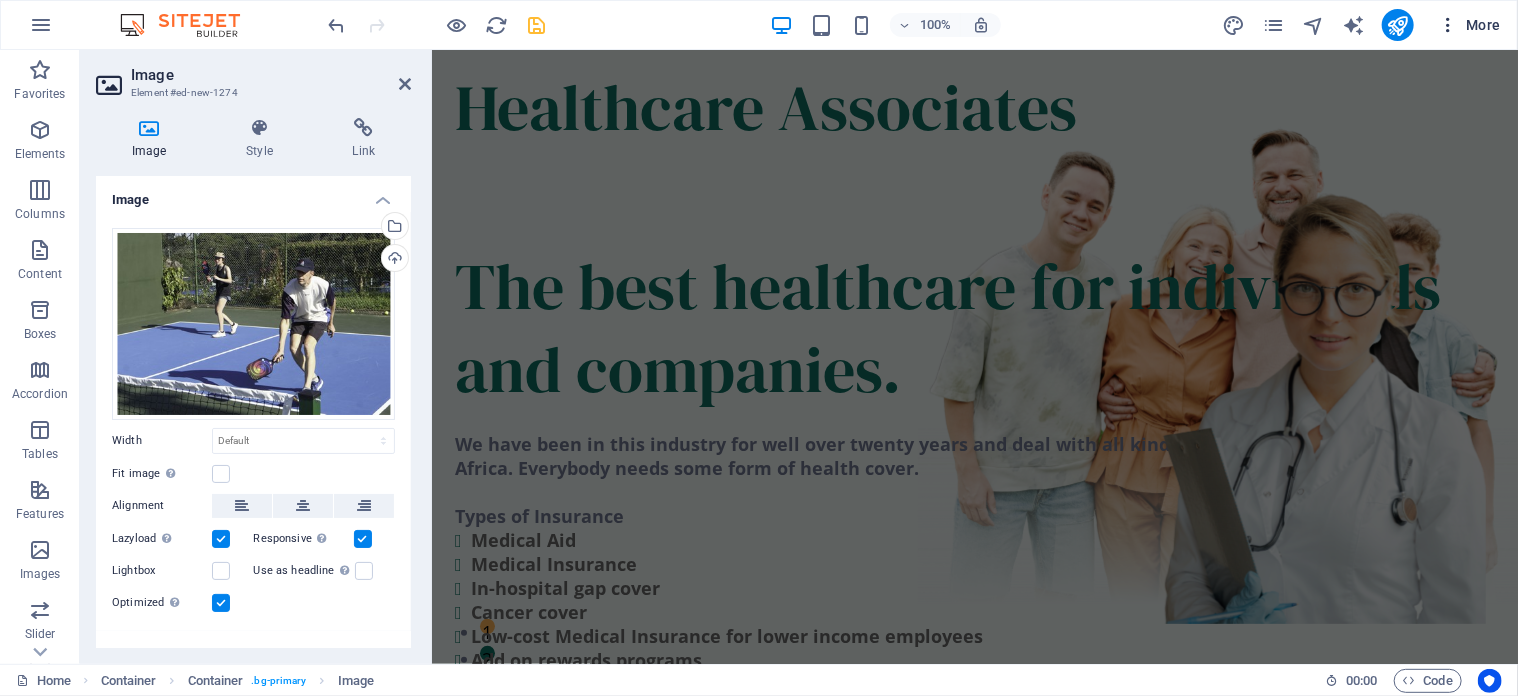 click at bounding box center (1448, 25) 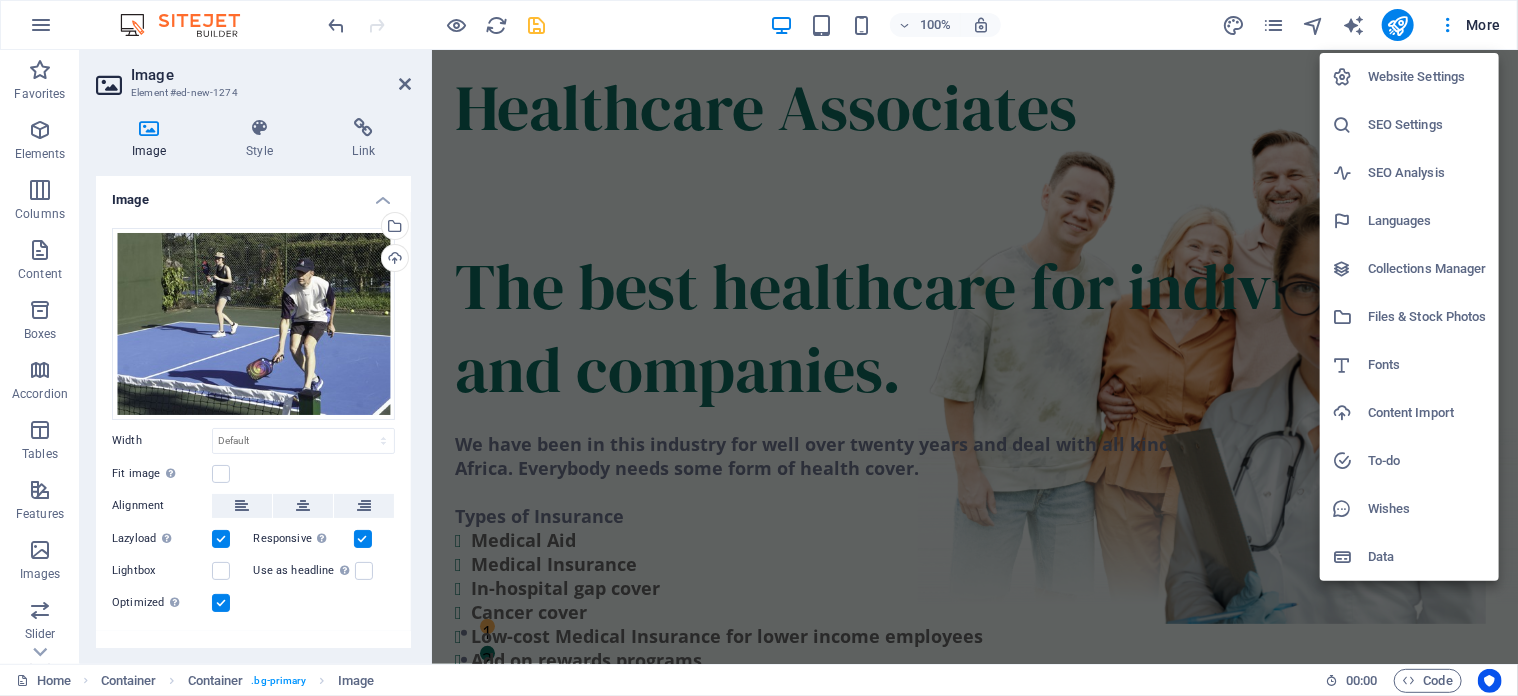 click at bounding box center [759, 348] 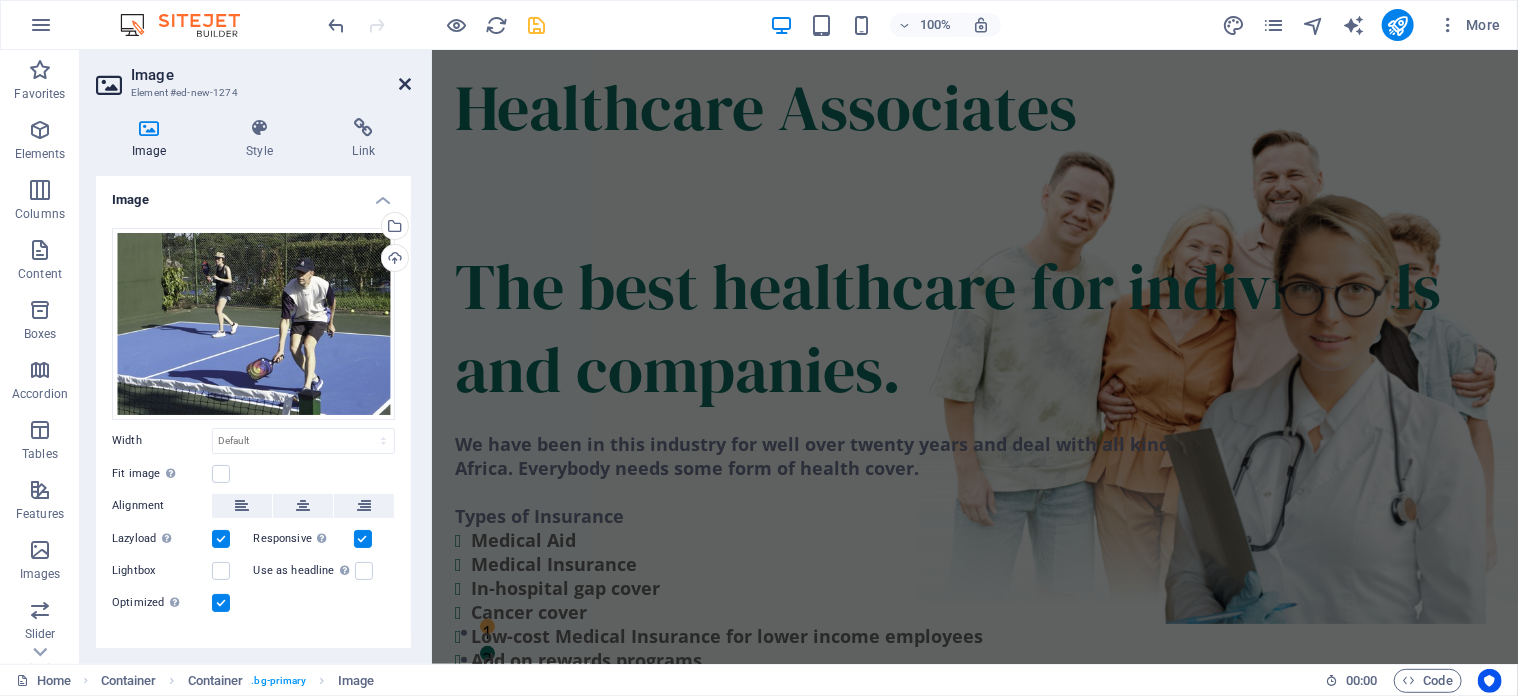 click at bounding box center (405, 84) 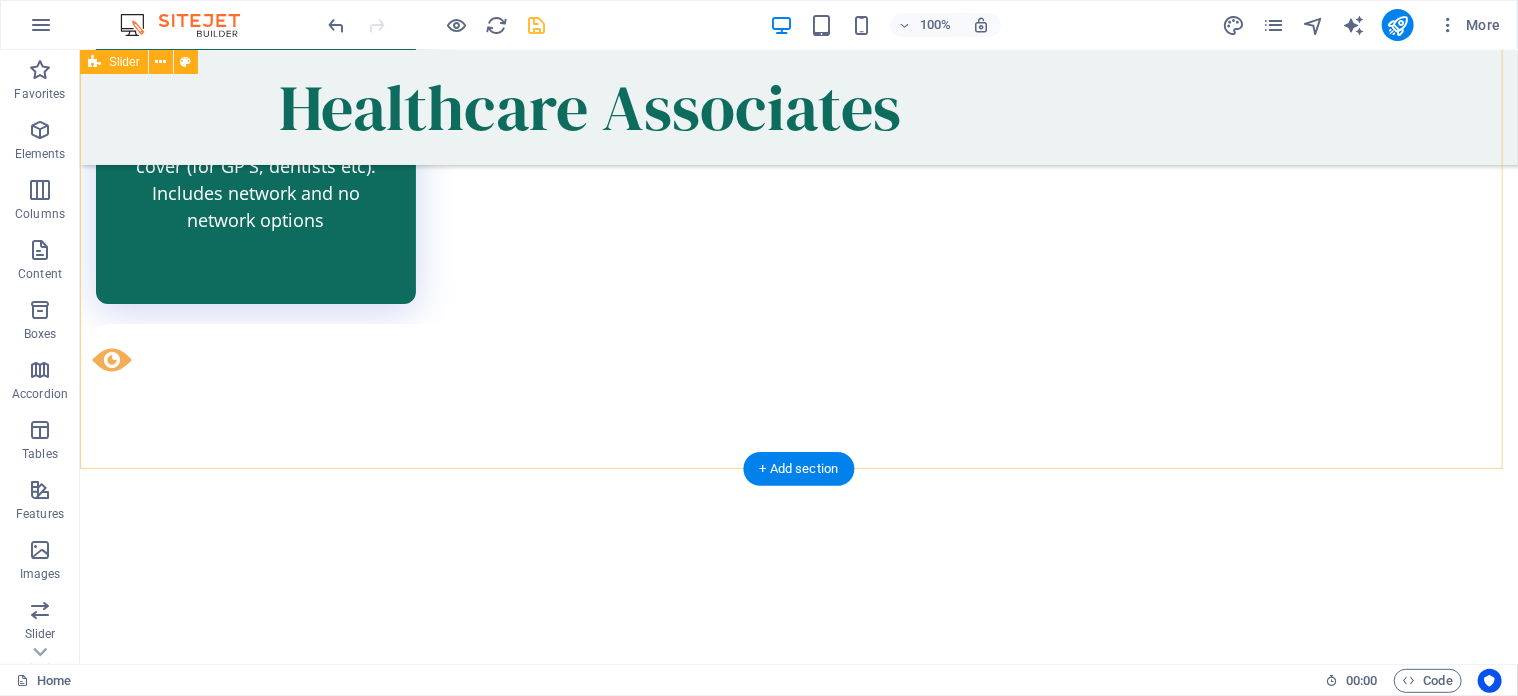scroll, scrollTop: 7396, scrollLeft: 0, axis: vertical 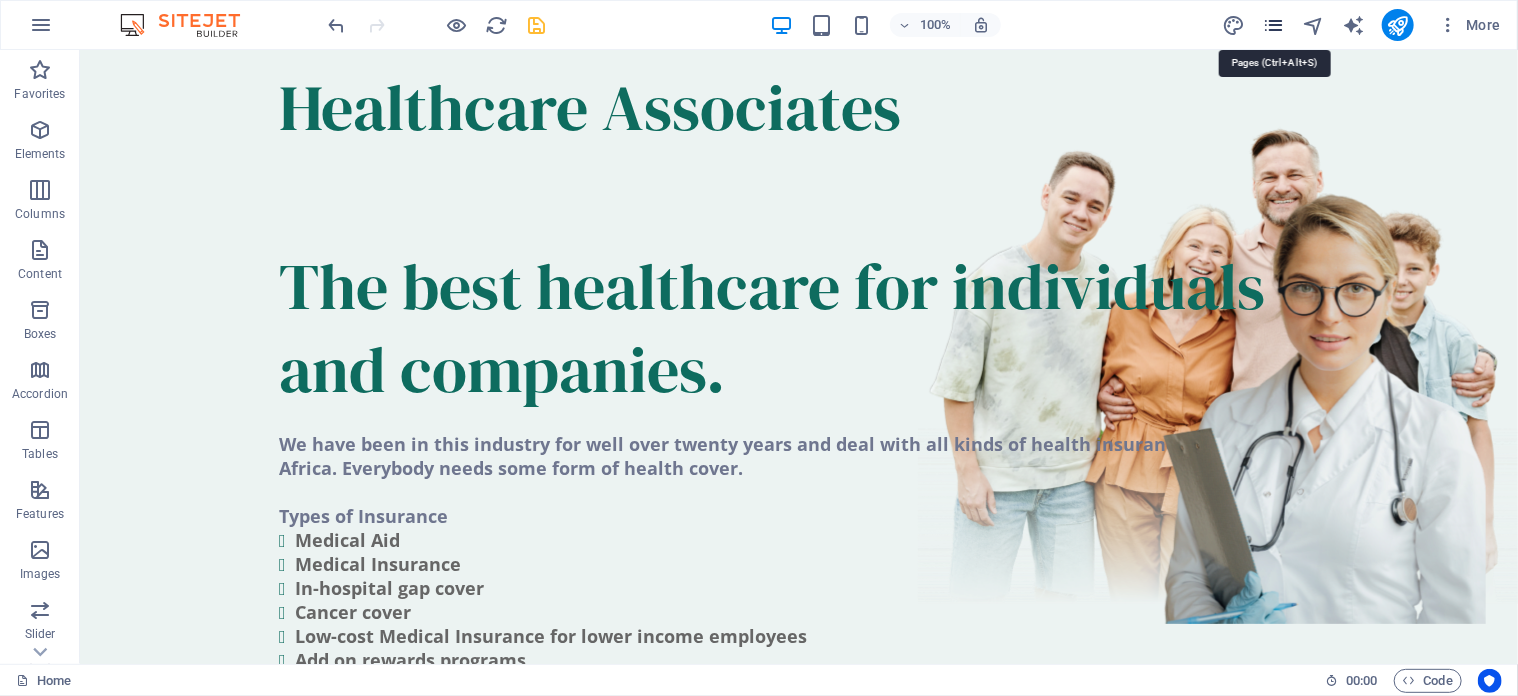 click at bounding box center (1273, 25) 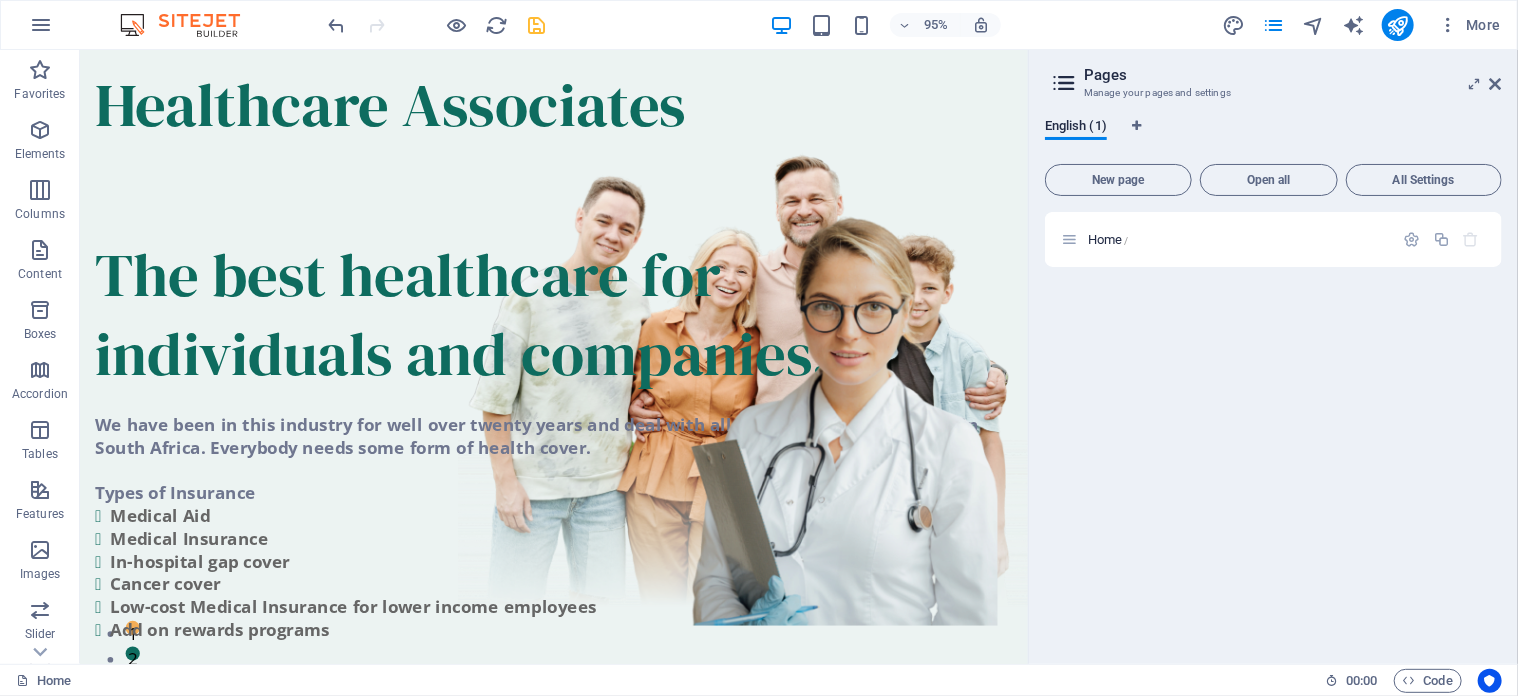 click on "Pages Manage your pages and settings English (1) New page Open all All Settings Home /" at bounding box center [1273, 357] 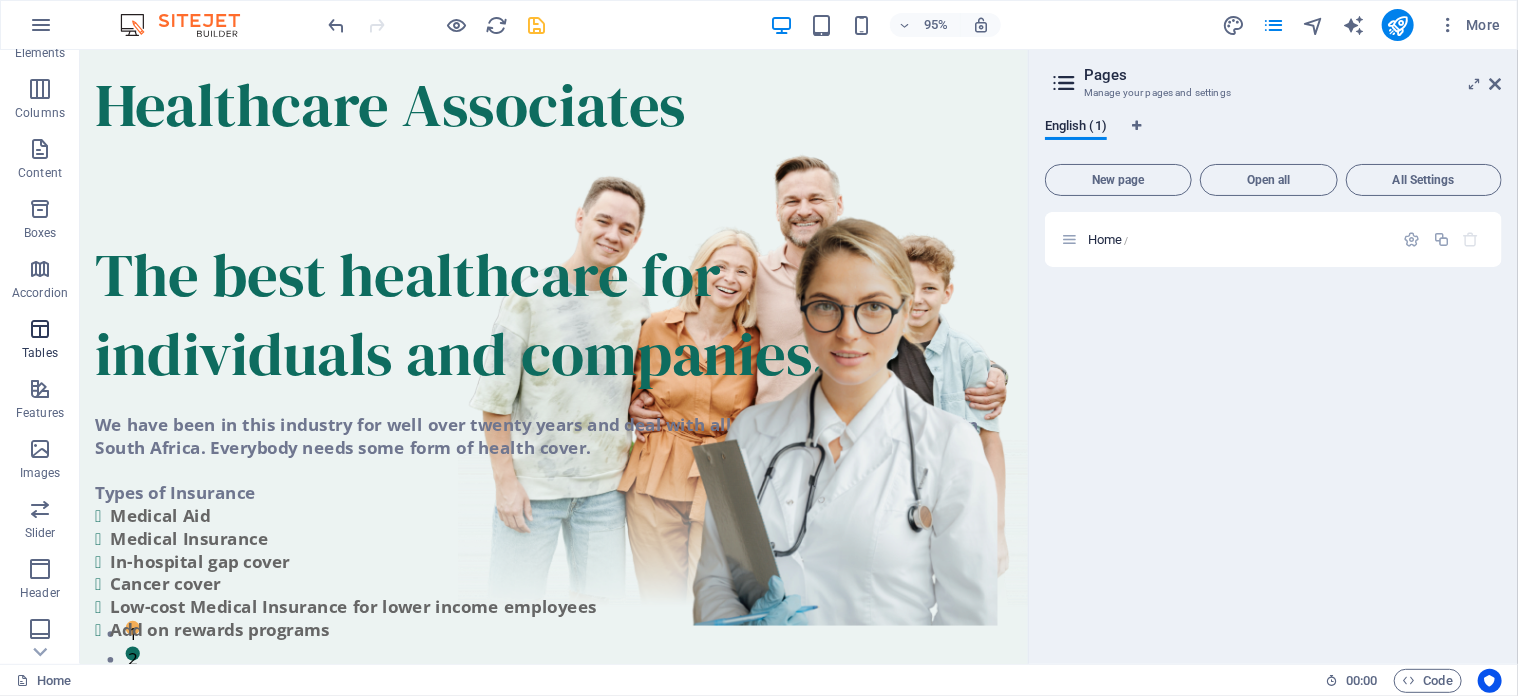 scroll, scrollTop: 285, scrollLeft: 0, axis: vertical 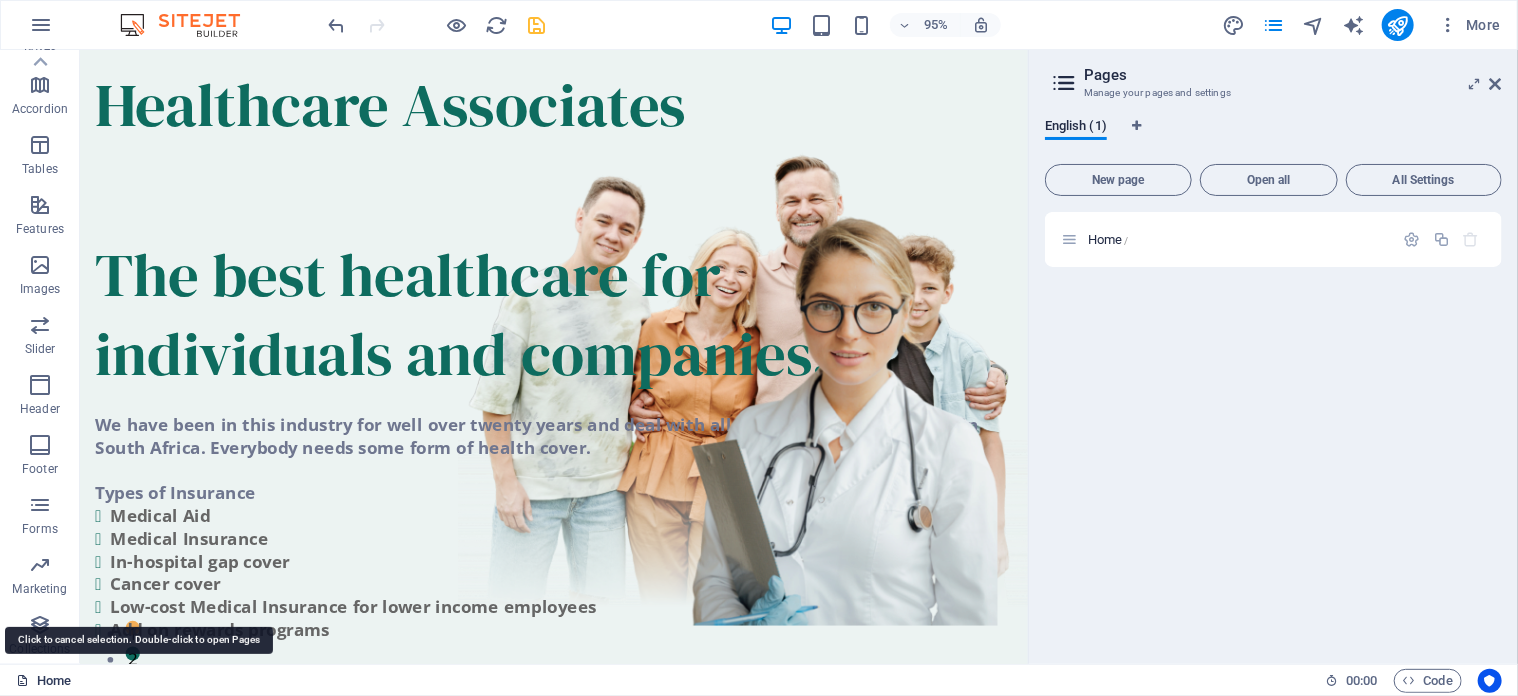 click on "Home" at bounding box center [43, 681] 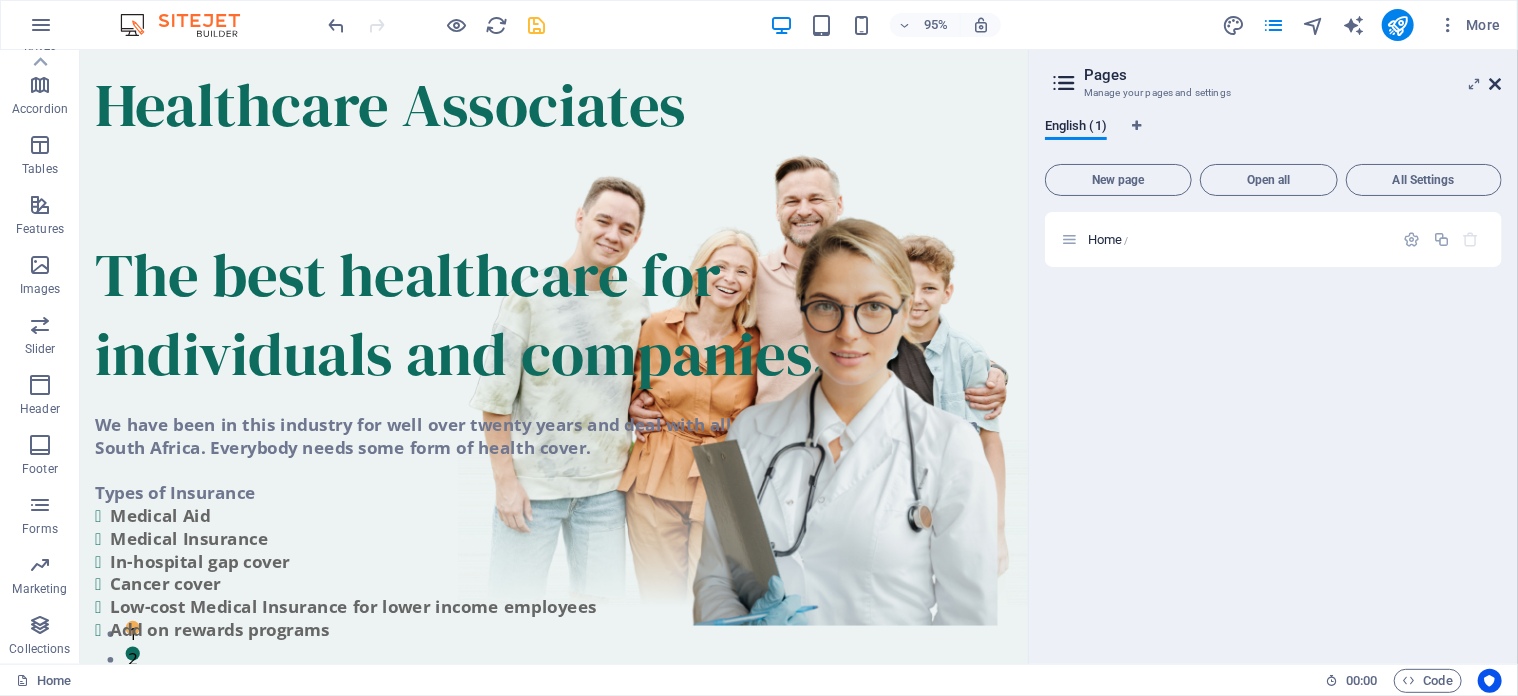 click at bounding box center [1496, 84] 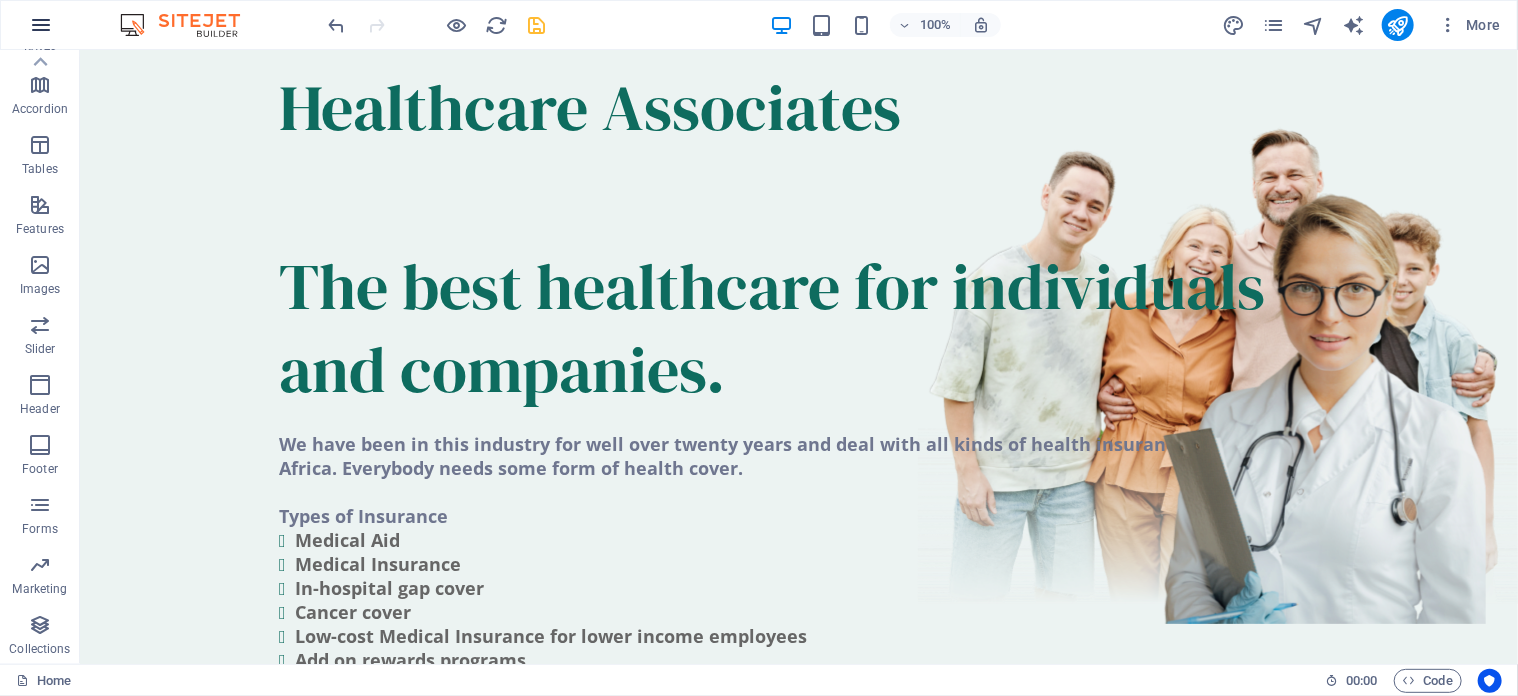 click at bounding box center [41, 25] 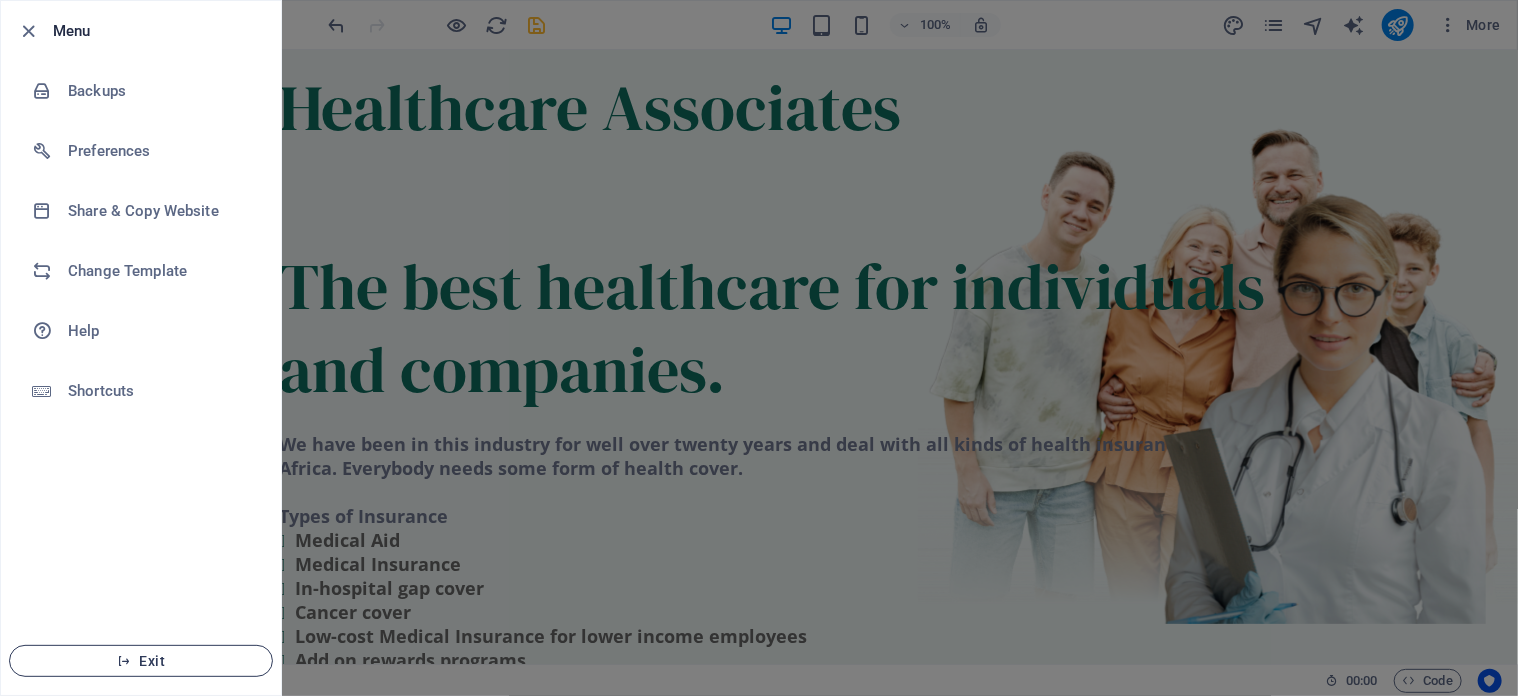 click on "Exit" at bounding box center (141, 661) 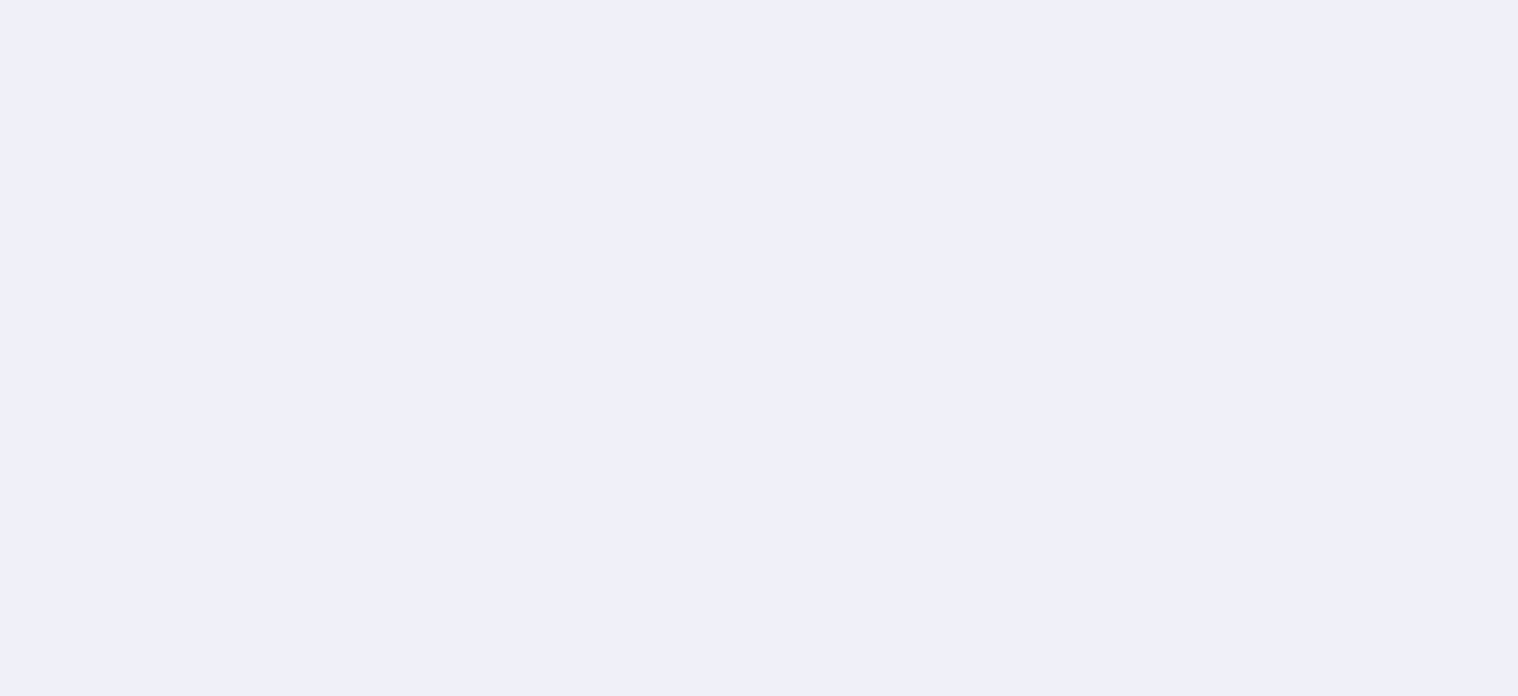 scroll, scrollTop: 0, scrollLeft: 0, axis: both 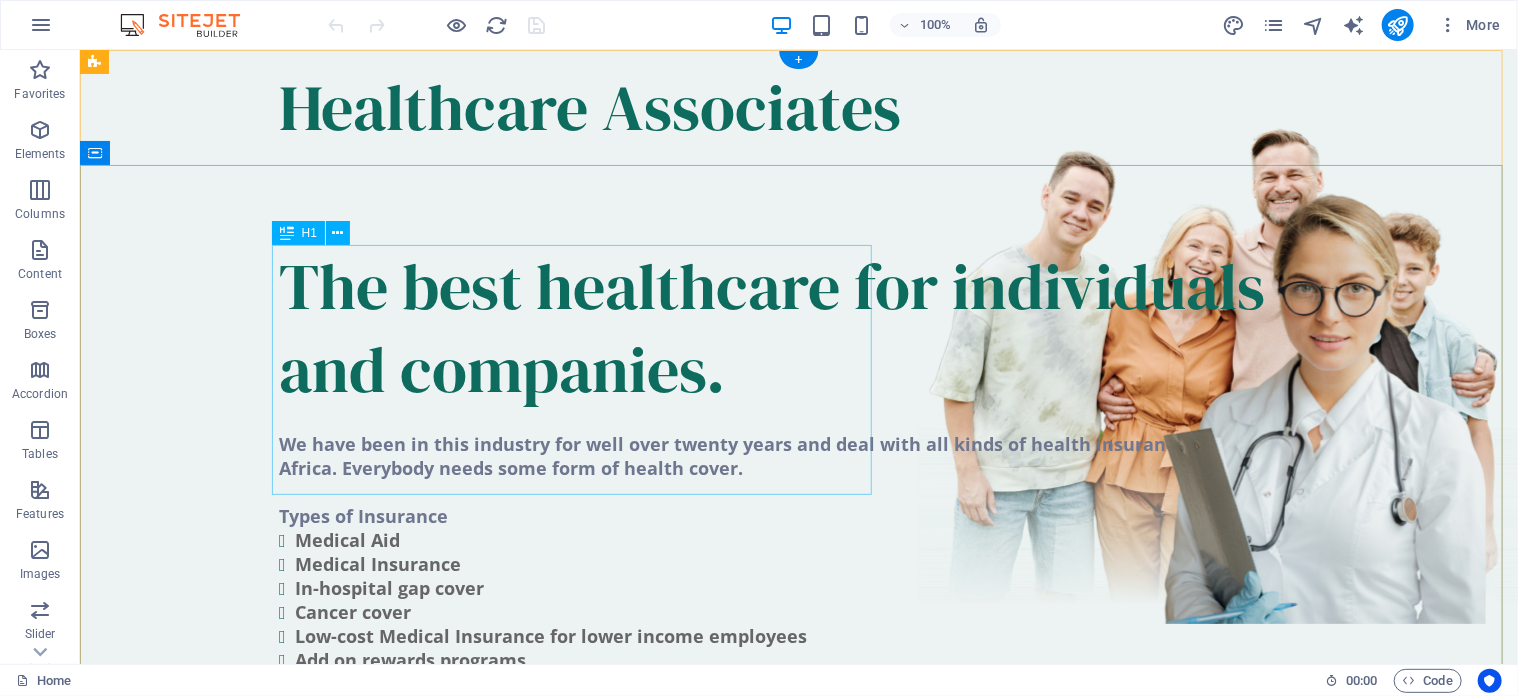 click on "The best healthcare for individuals and companies." at bounding box center (798, 327) 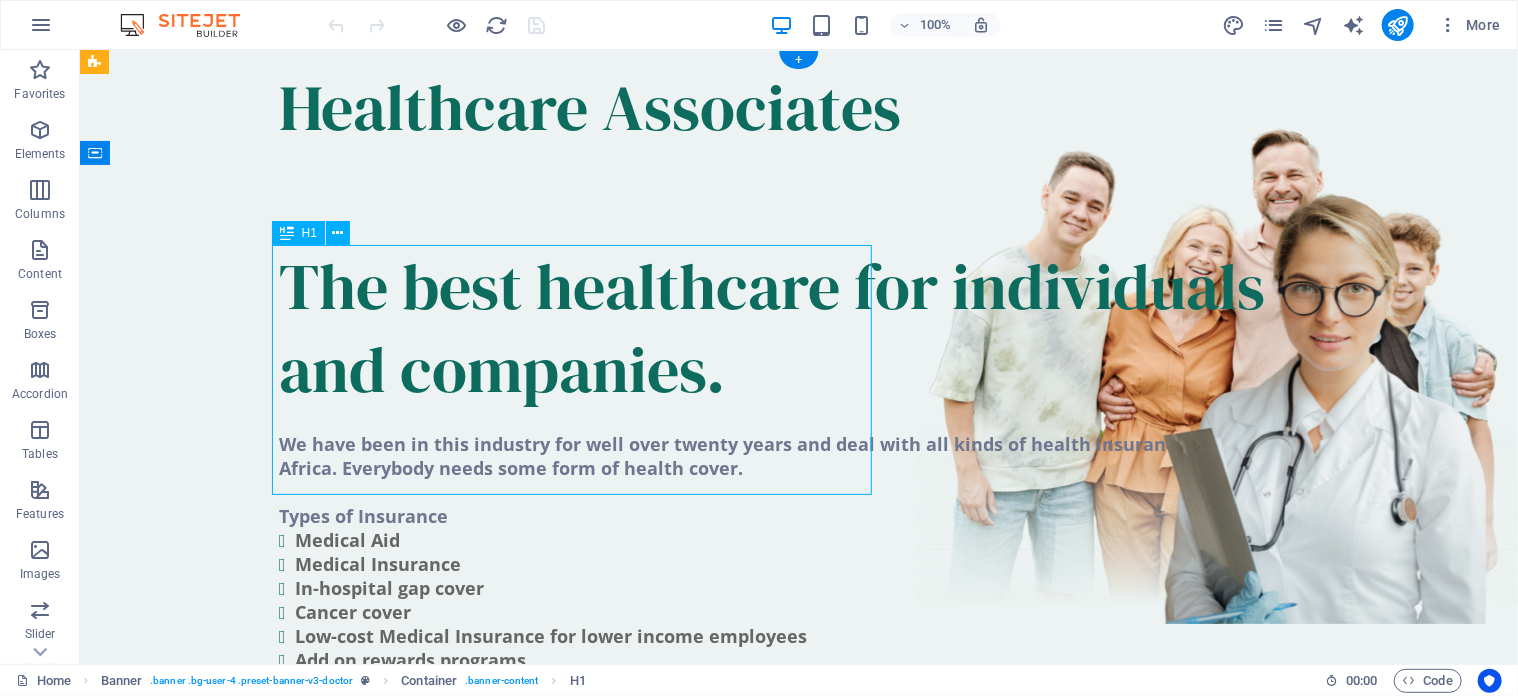 click on "The best healthcare for individuals and companies." at bounding box center (798, 327) 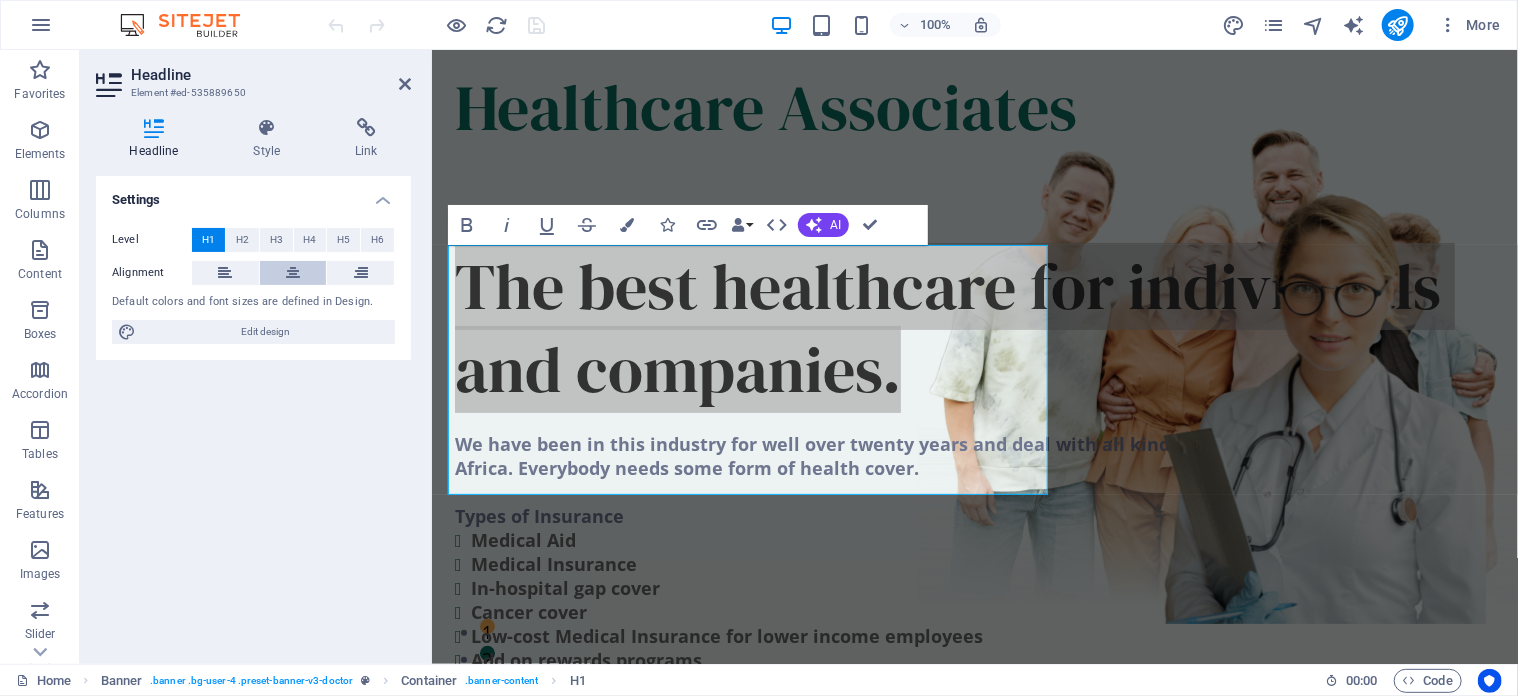 click at bounding box center [293, 273] 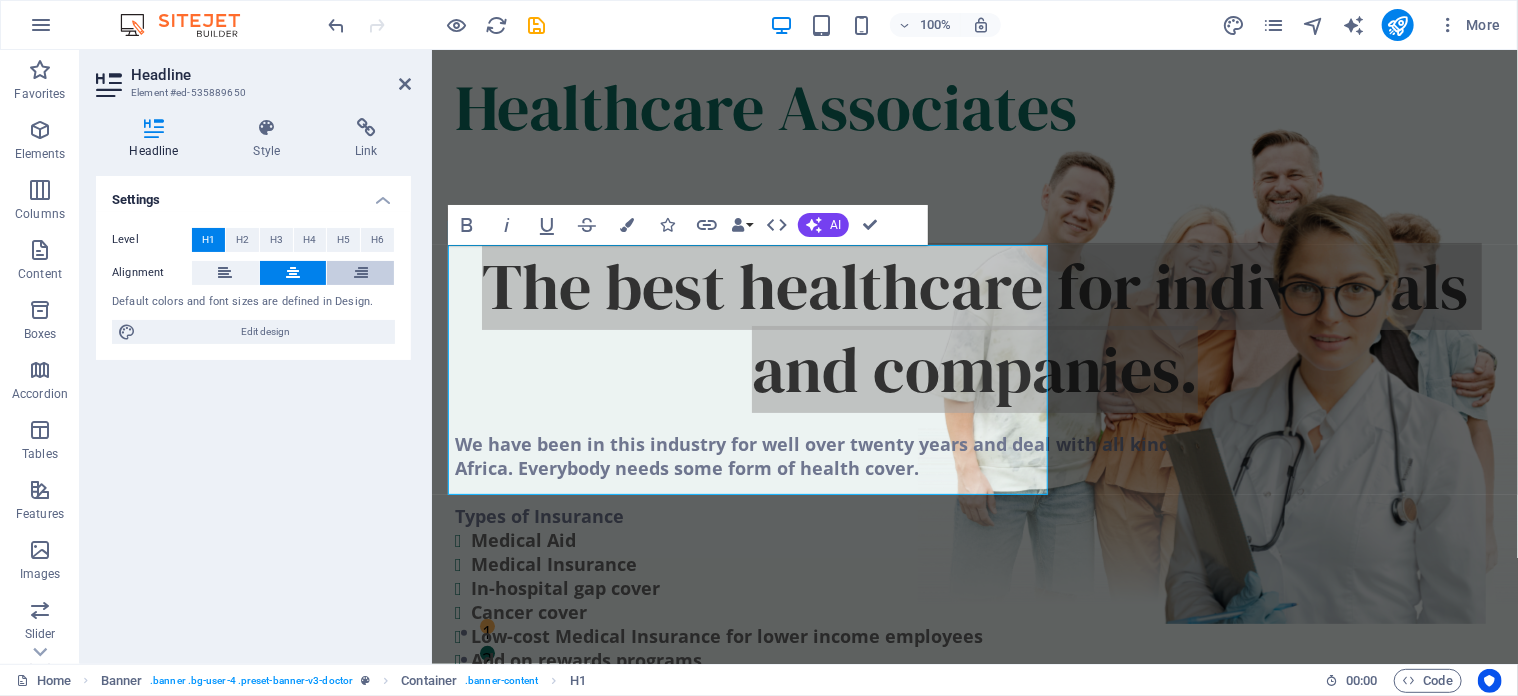 click at bounding box center [361, 273] 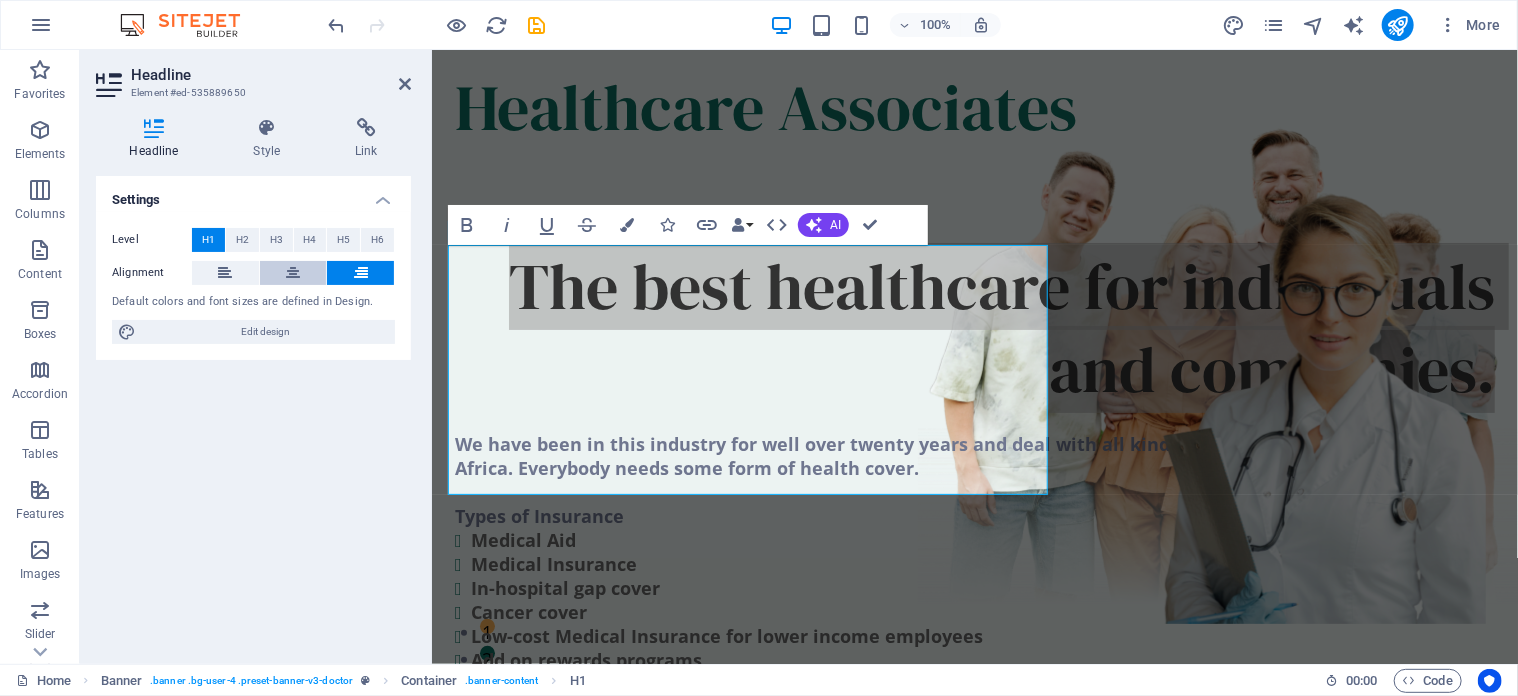 click at bounding box center (293, 273) 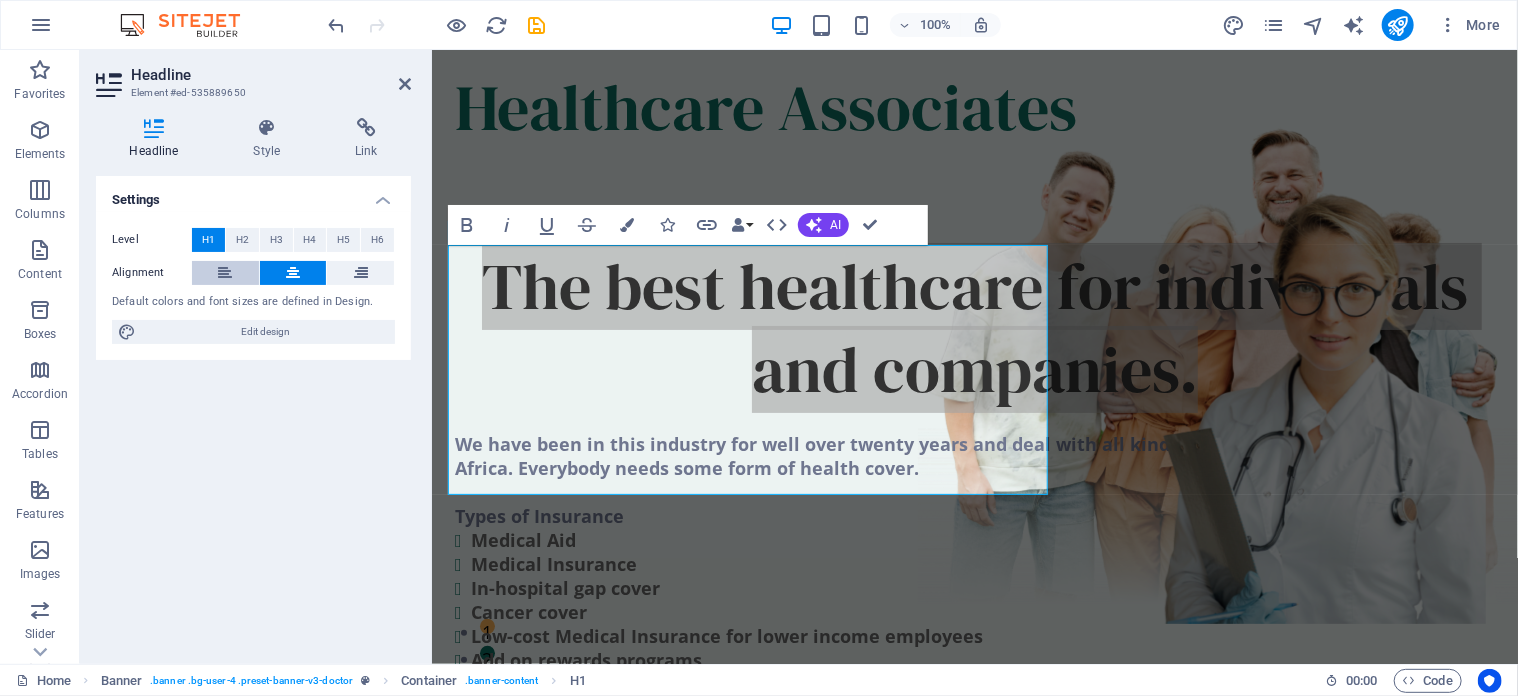 click at bounding box center [225, 273] 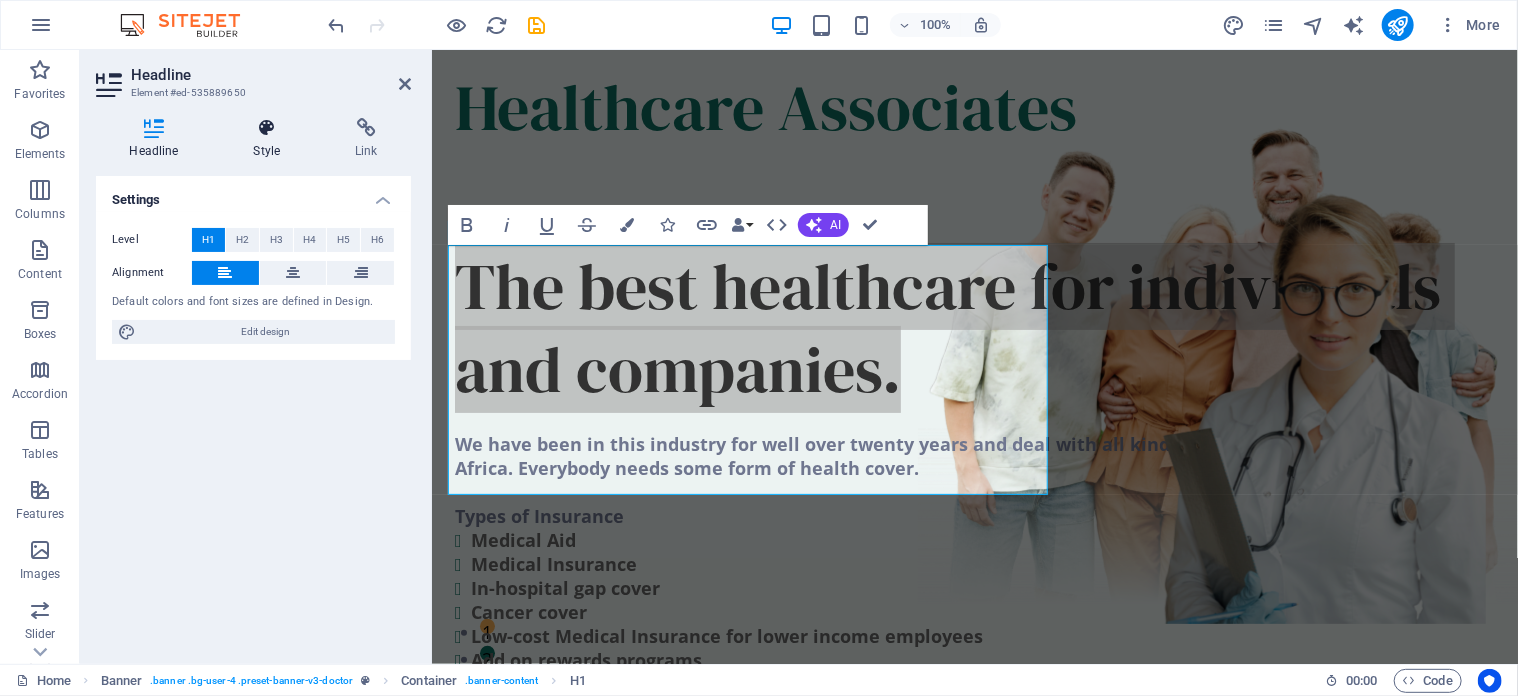 click at bounding box center [267, 128] 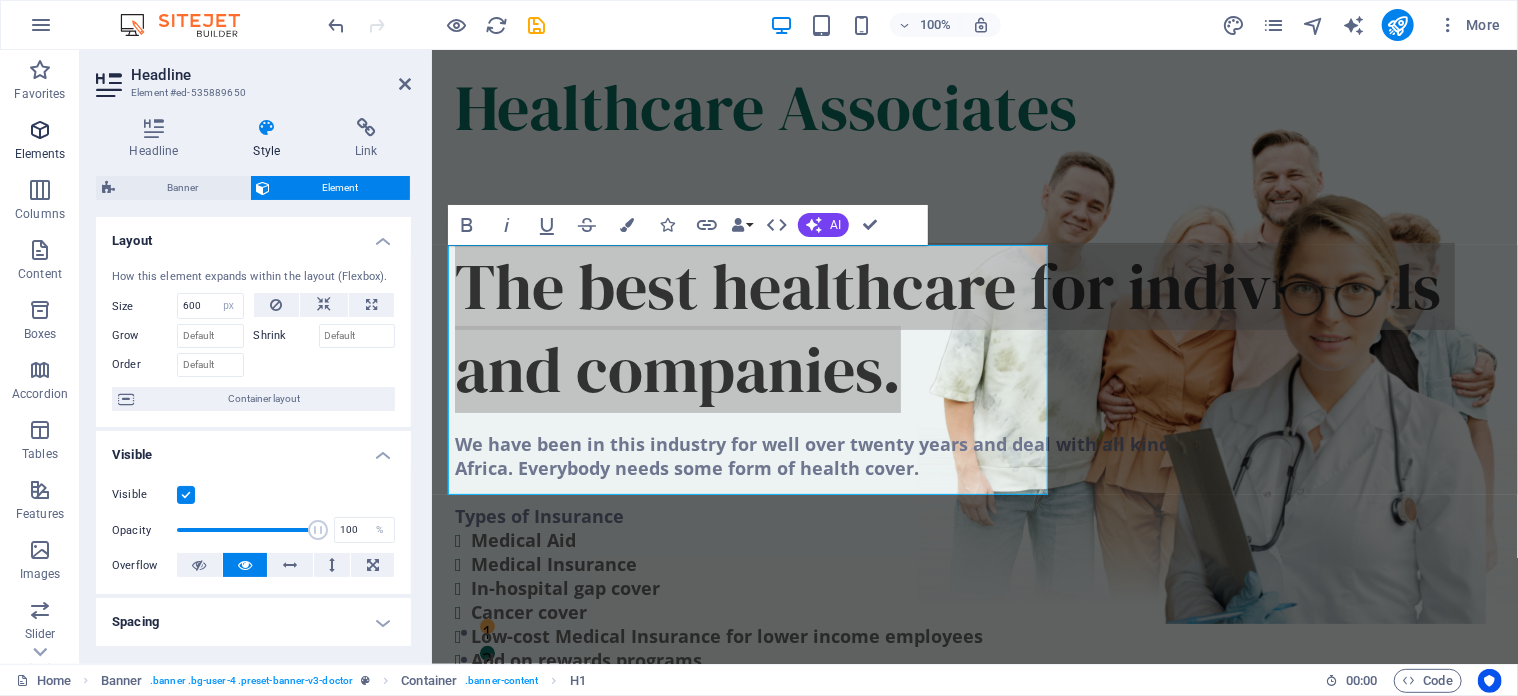 click at bounding box center (40, 130) 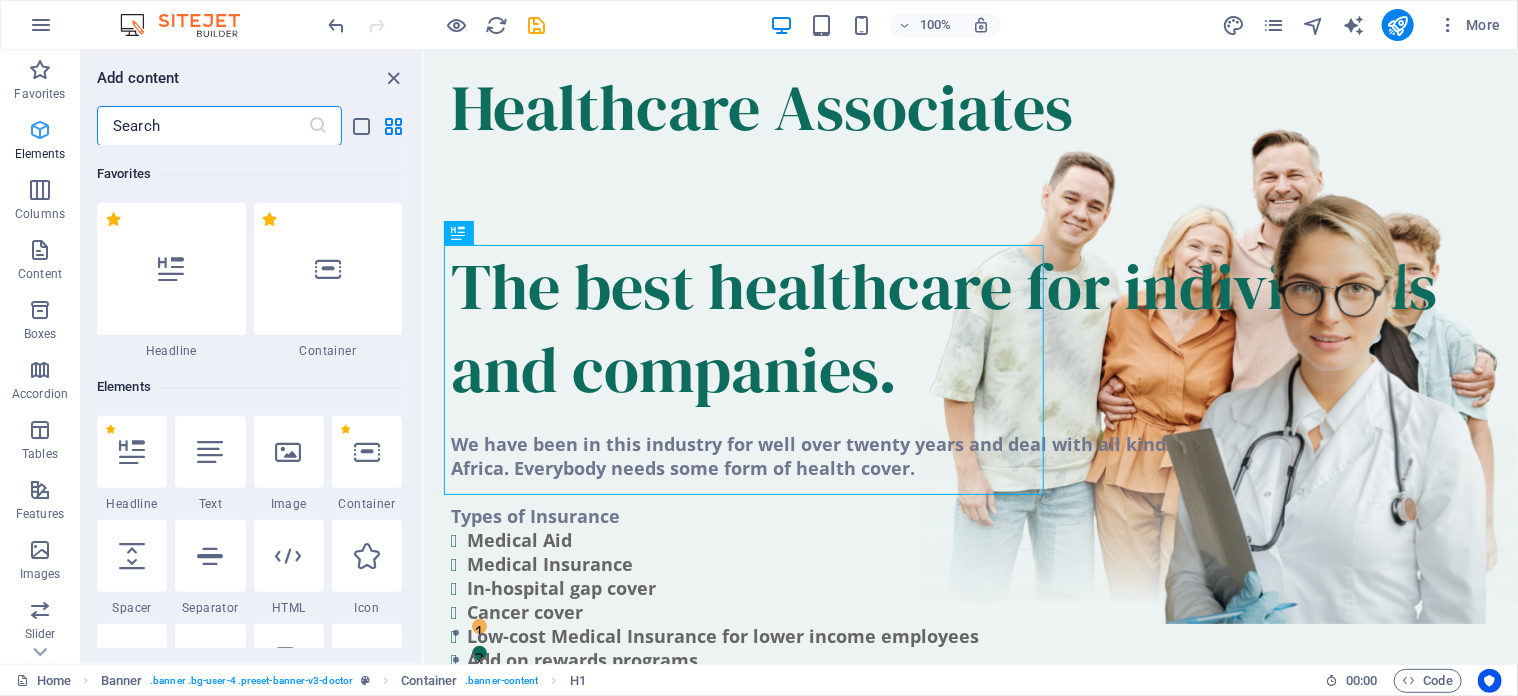 scroll, scrollTop: 212, scrollLeft: 0, axis: vertical 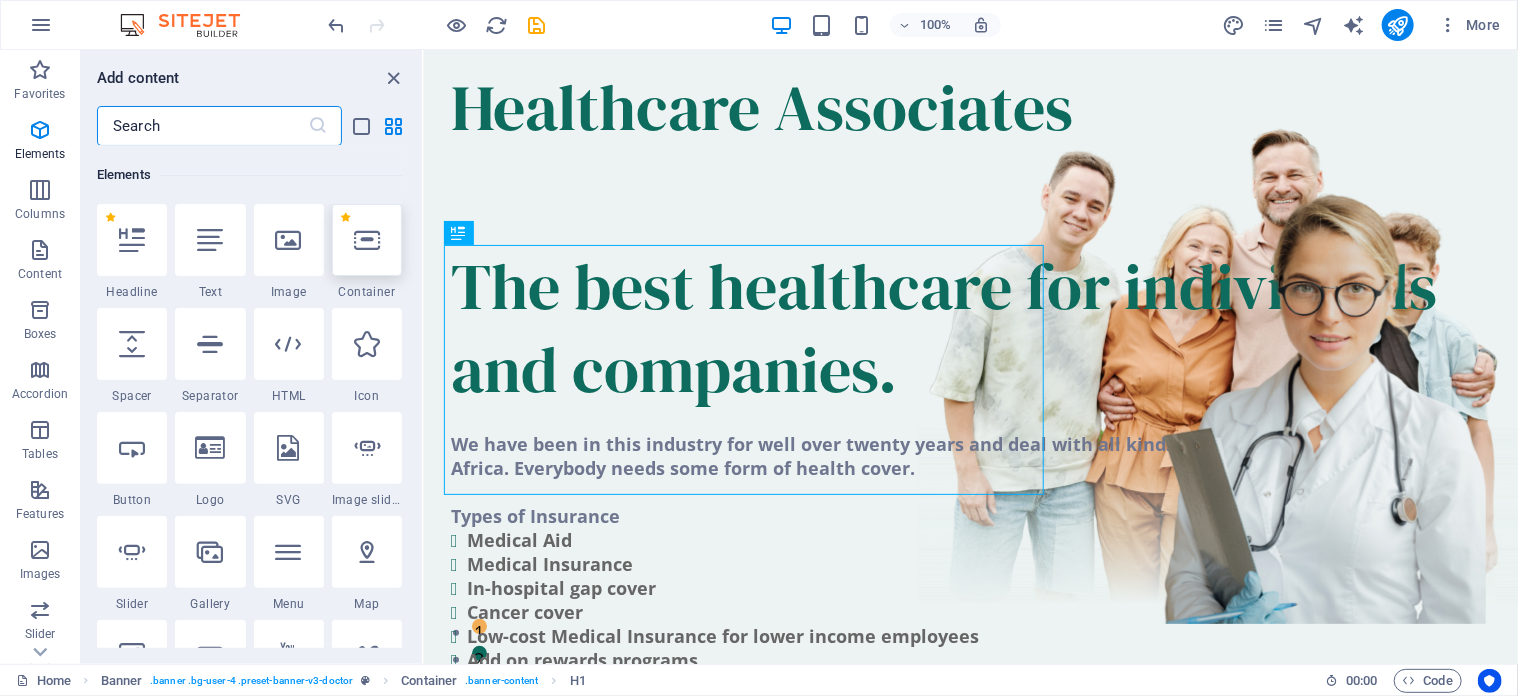 click at bounding box center [367, 240] 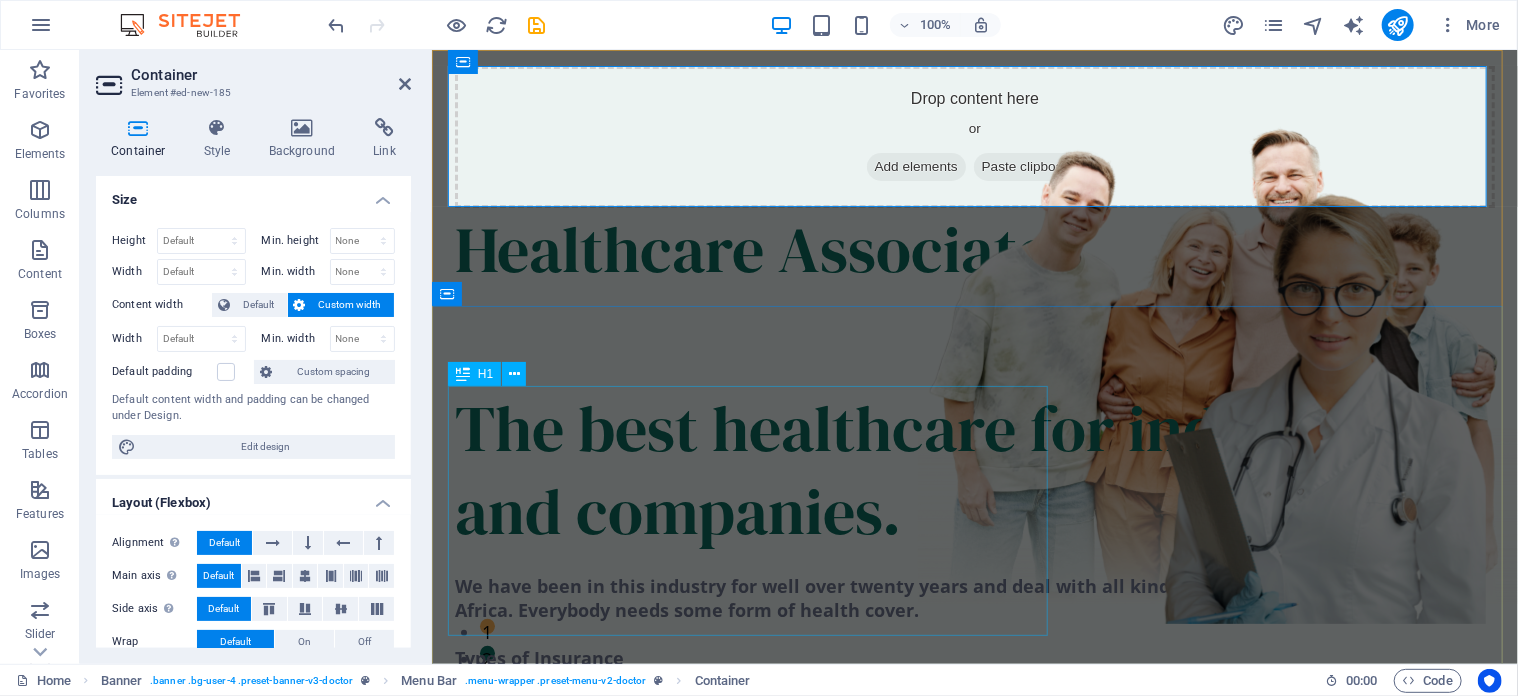 click on "The best healthcare for individuals and companies." at bounding box center (974, 469) 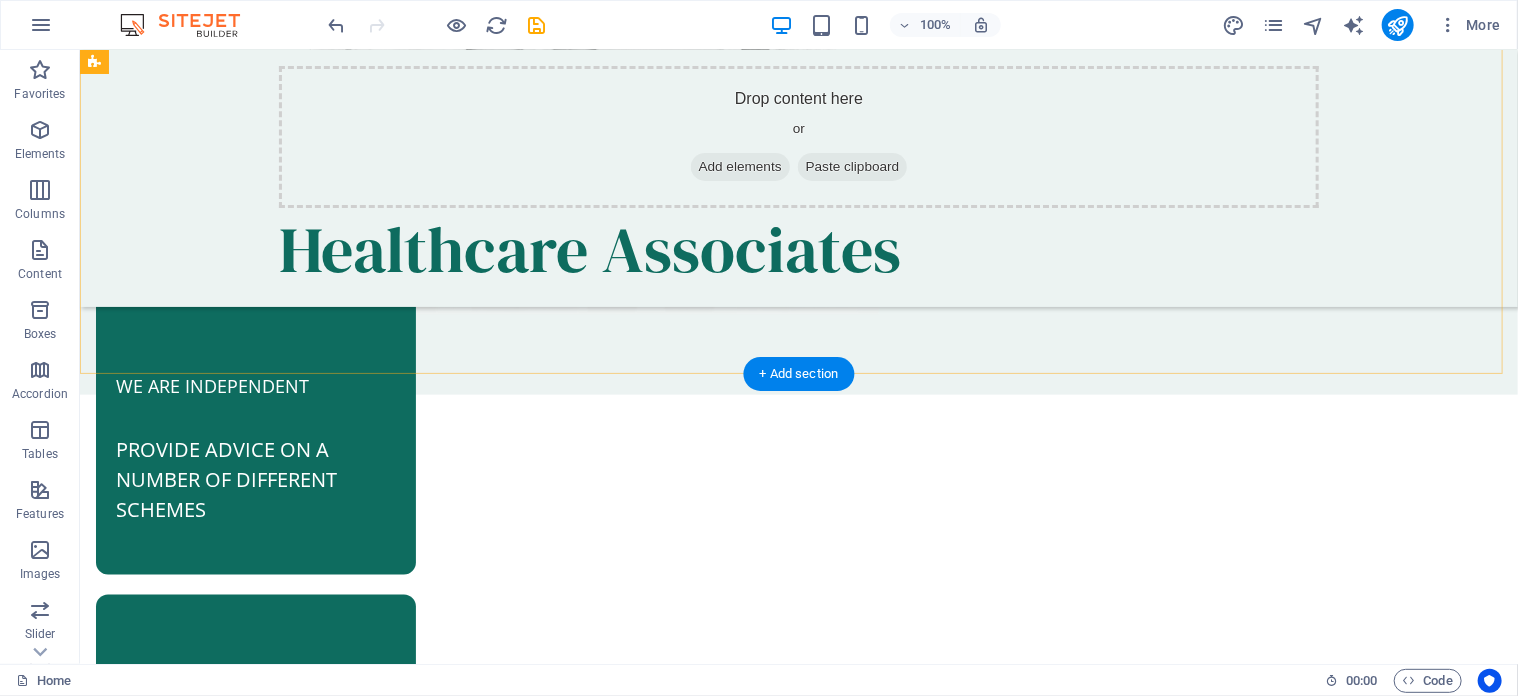 scroll, scrollTop: 1300, scrollLeft: 0, axis: vertical 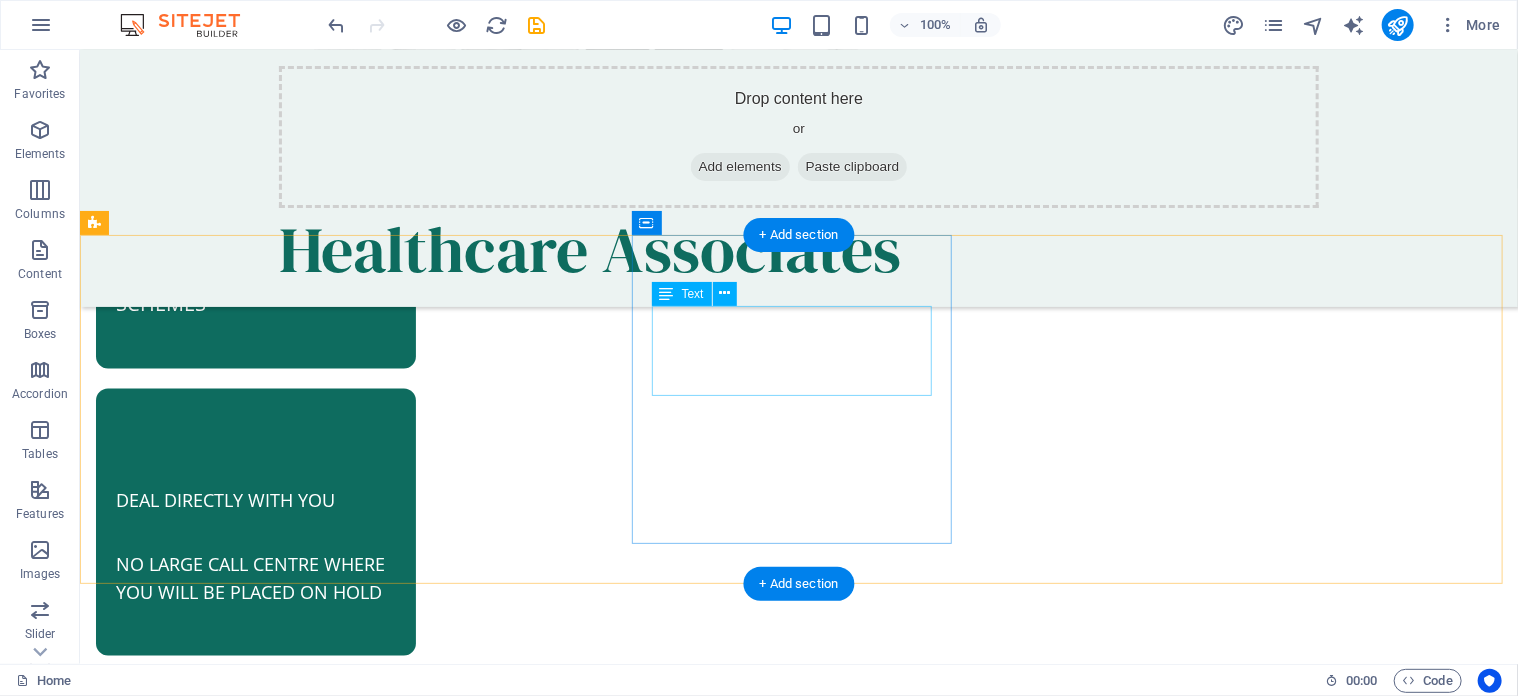 click on "DEAL DIRECTLY WITH YOU" at bounding box center [255, 483] 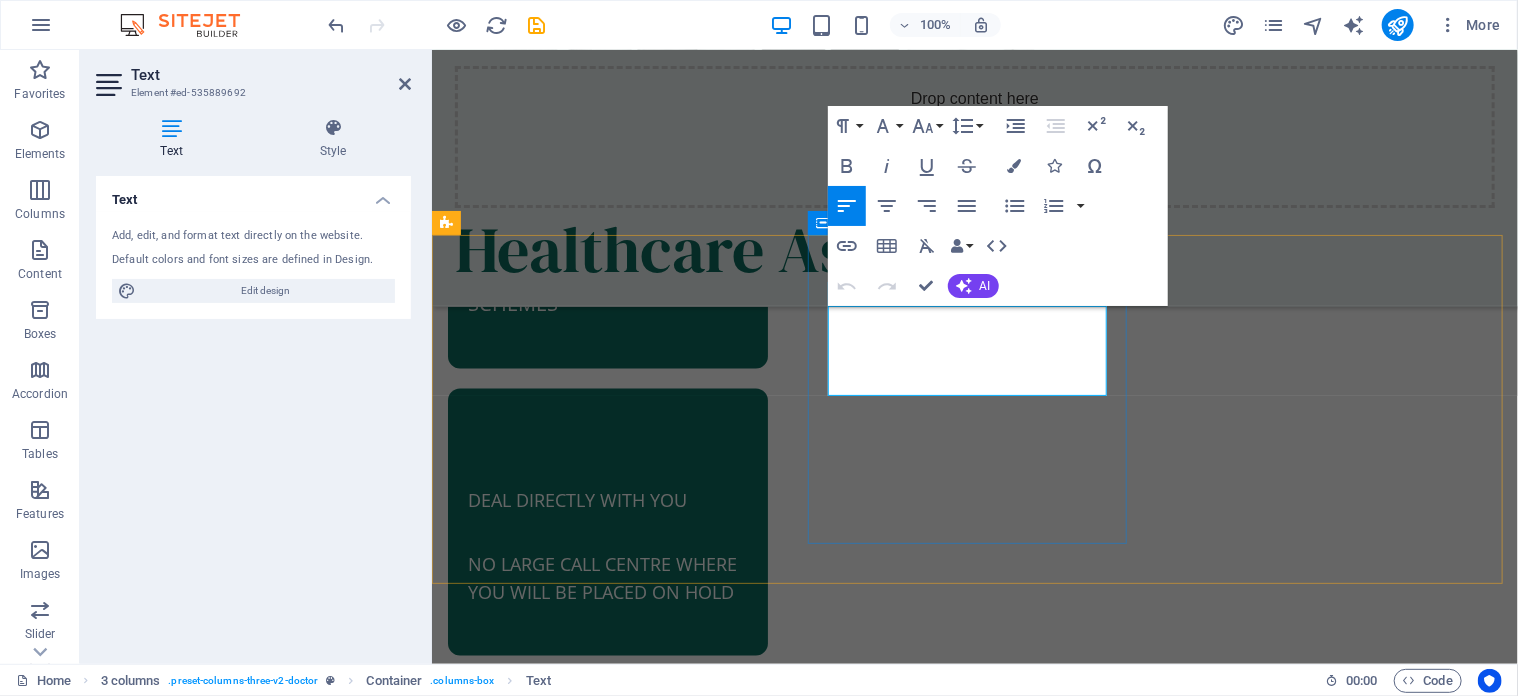 click on "DEAL DIRECTLY WITH YOU" at bounding box center [607, 483] 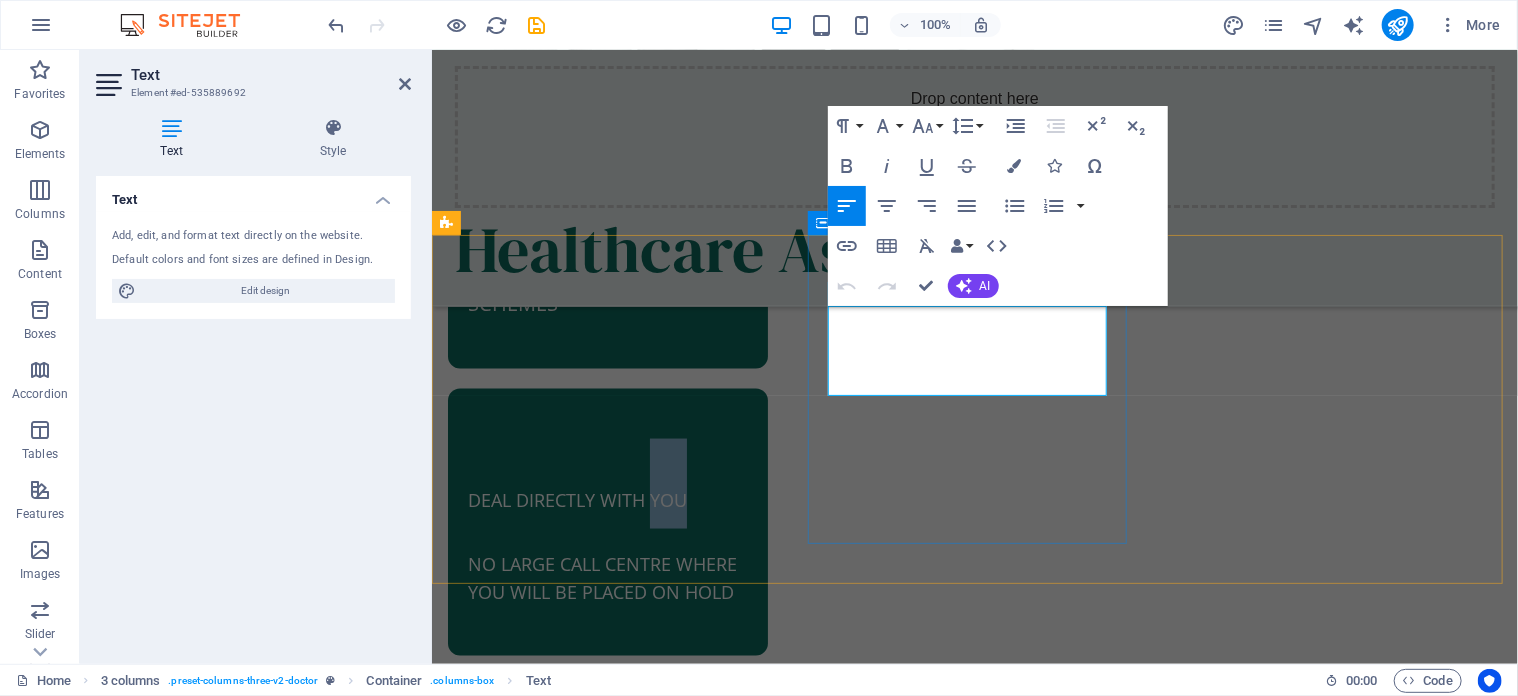 click on "DEAL DIRECTLY WITH YOU" at bounding box center [607, 483] 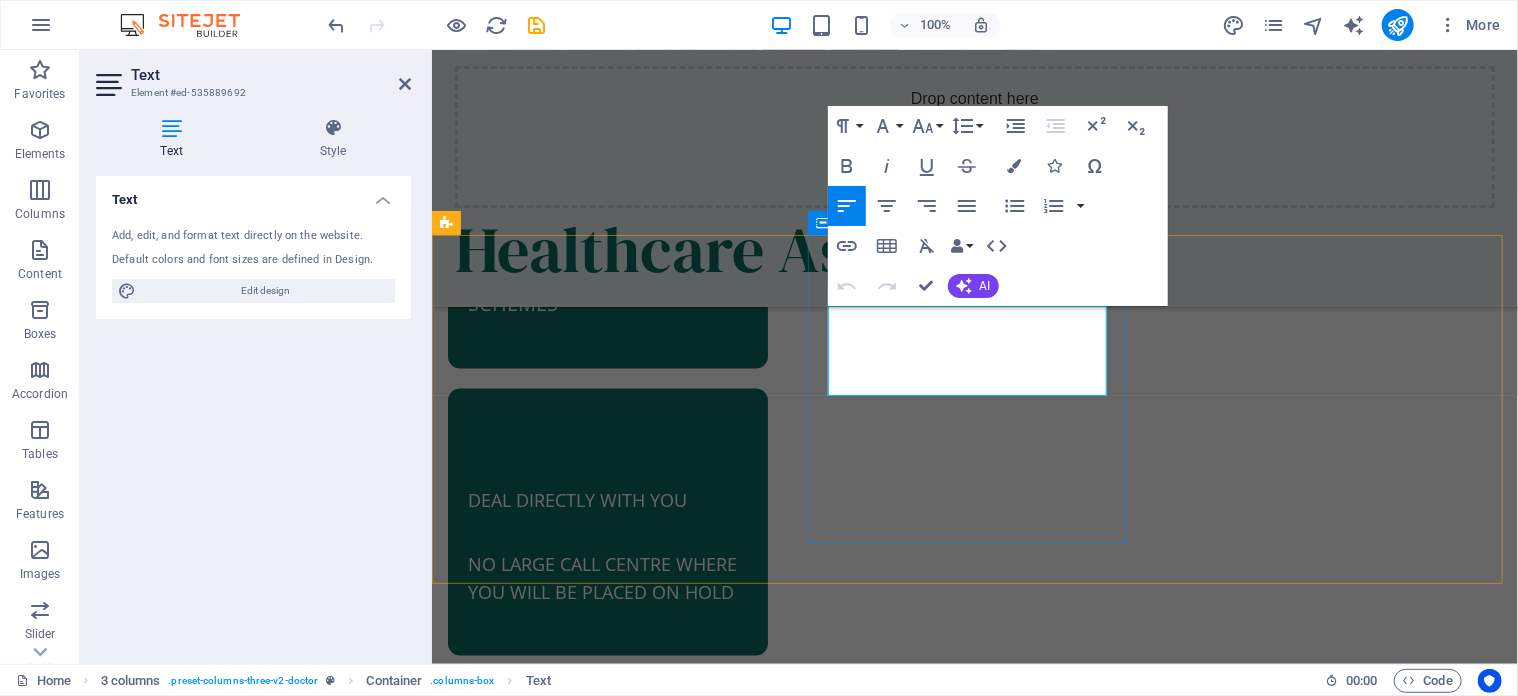 click on "DEAL DIRECTLY WITH YOU" at bounding box center (607, 483) 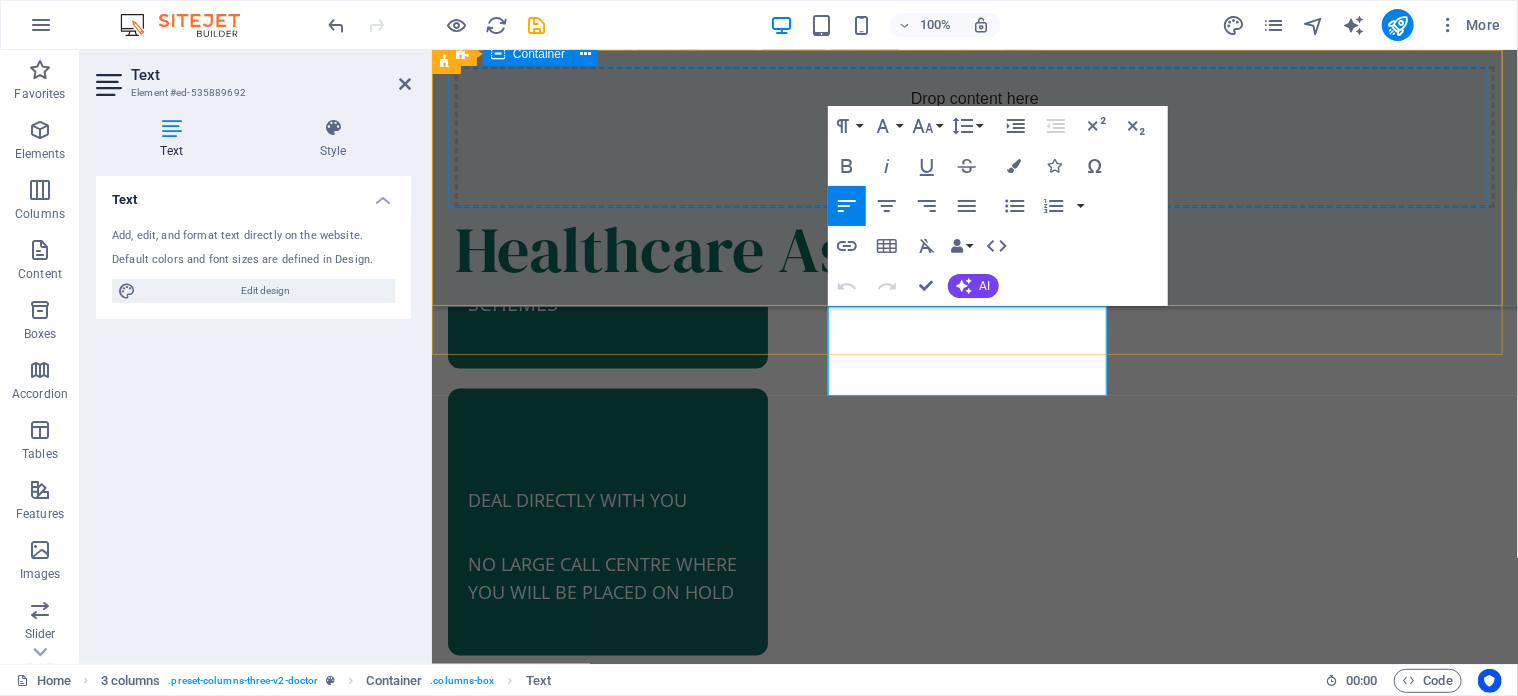 click on "Drop content here or  Add elements  Paste clipboard" at bounding box center [974, 136] 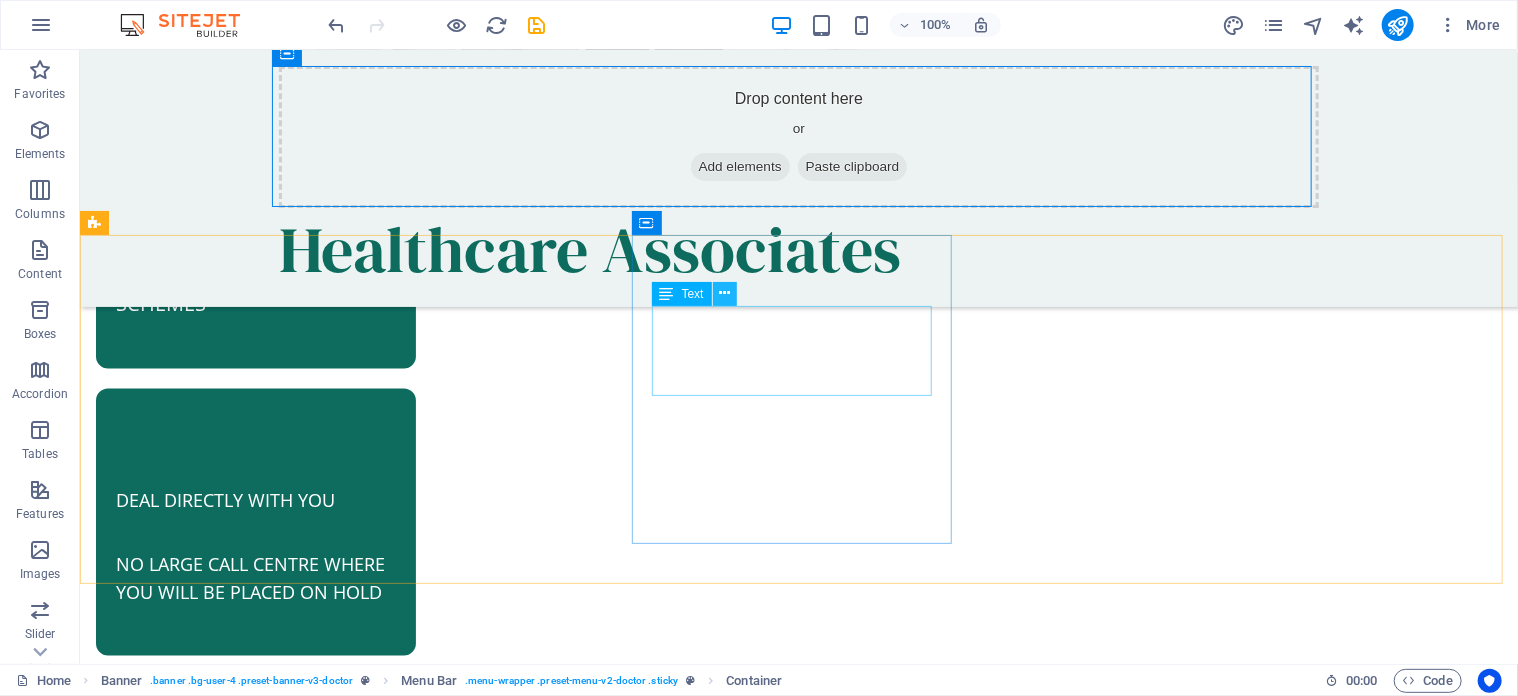 click at bounding box center [724, 293] 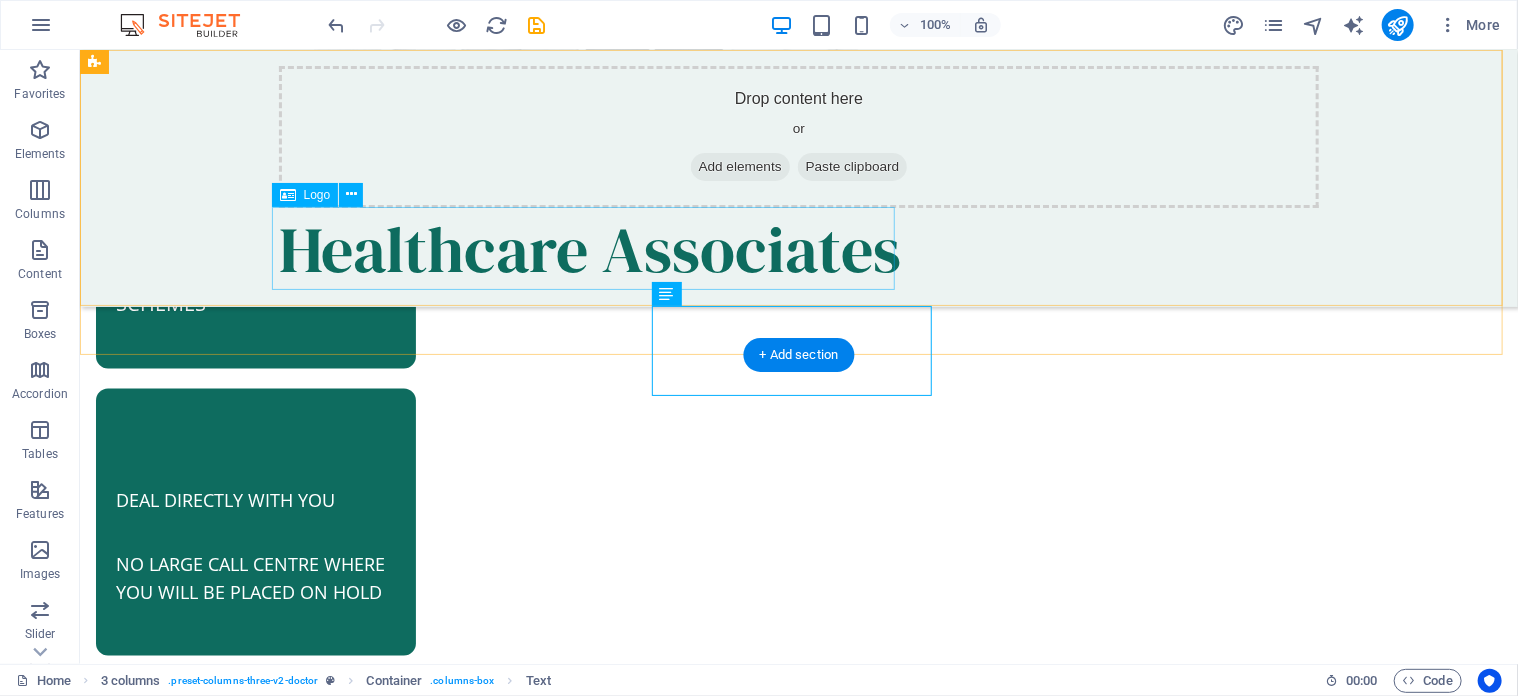 drag, startPoint x: 777, startPoint y: 305, endPoint x: 779, endPoint y: 282, distance: 23.086792 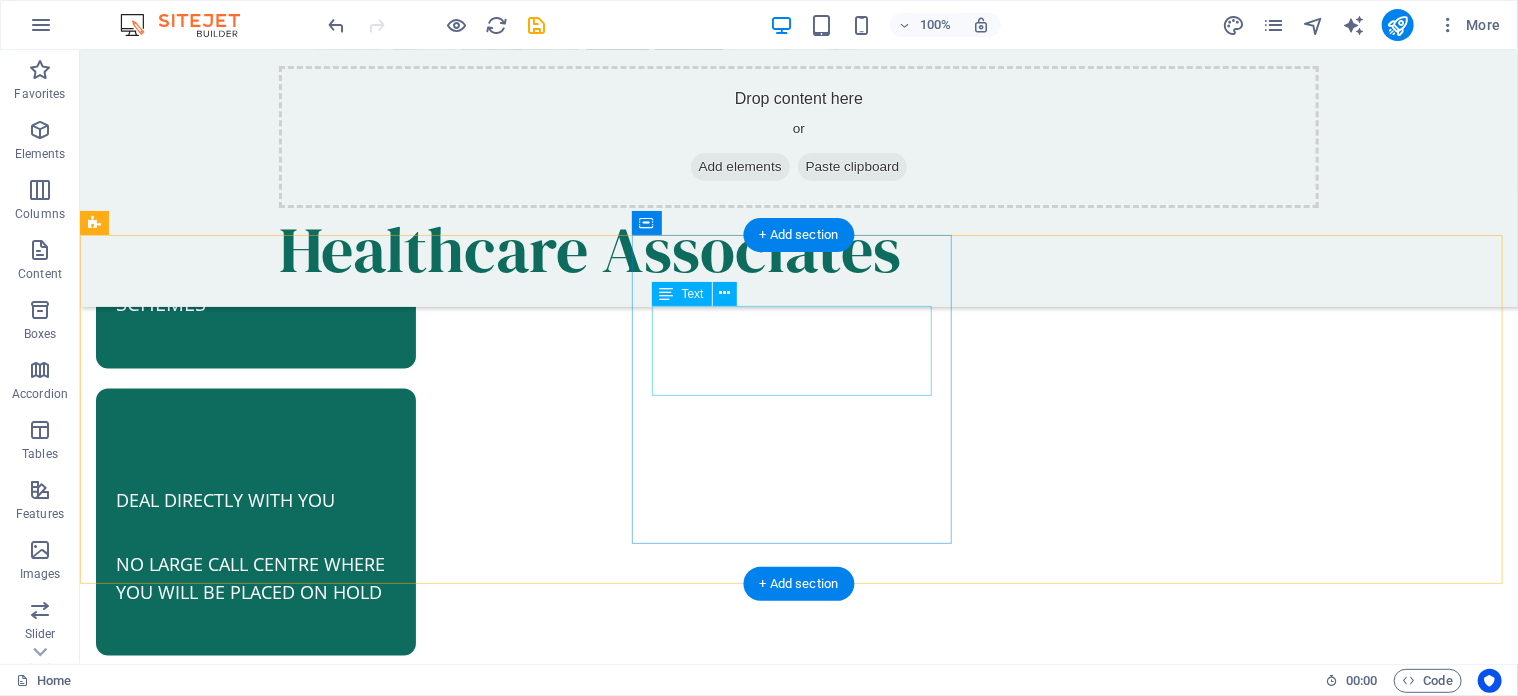 click on "DEAL DIRECTLY WITH YOU" at bounding box center (255, 483) 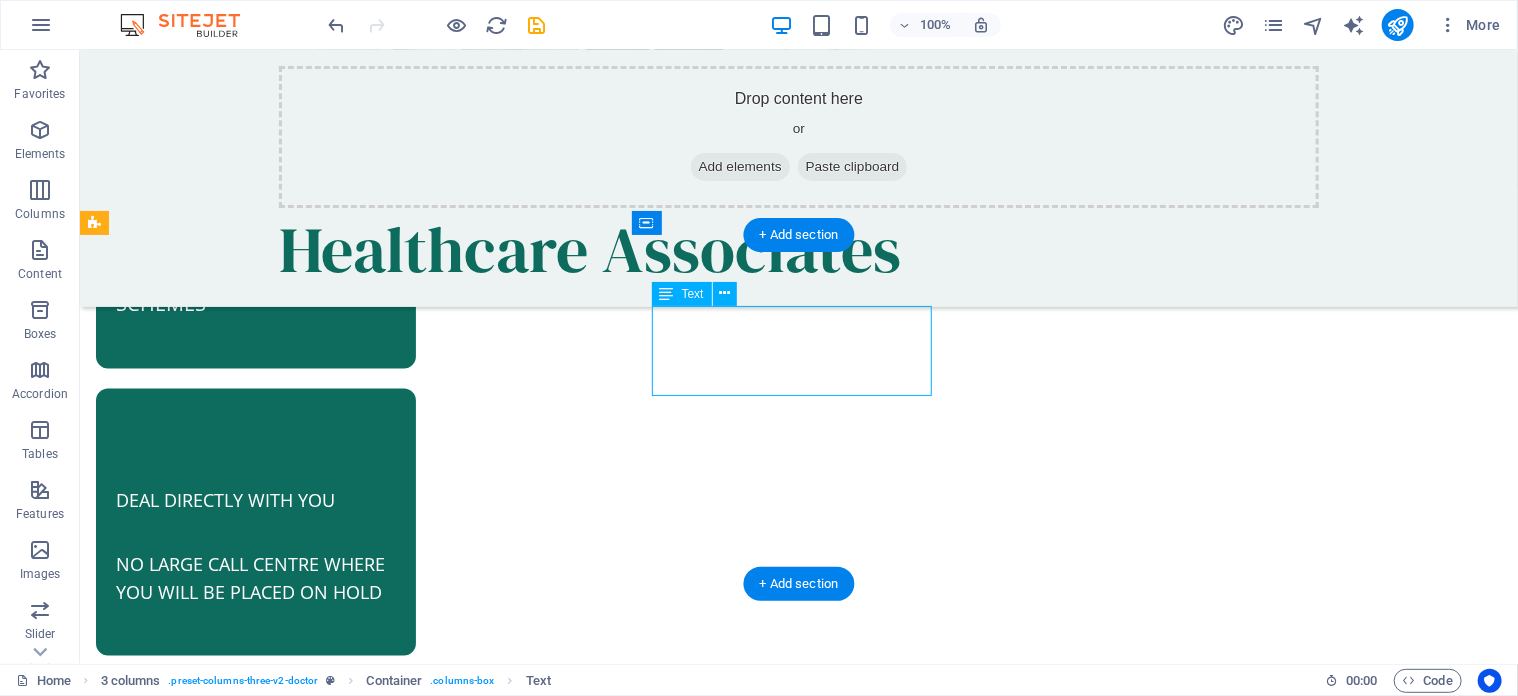 click on "DEAL DIRECTLY WITH YOU" at bounding box center [255, 483] 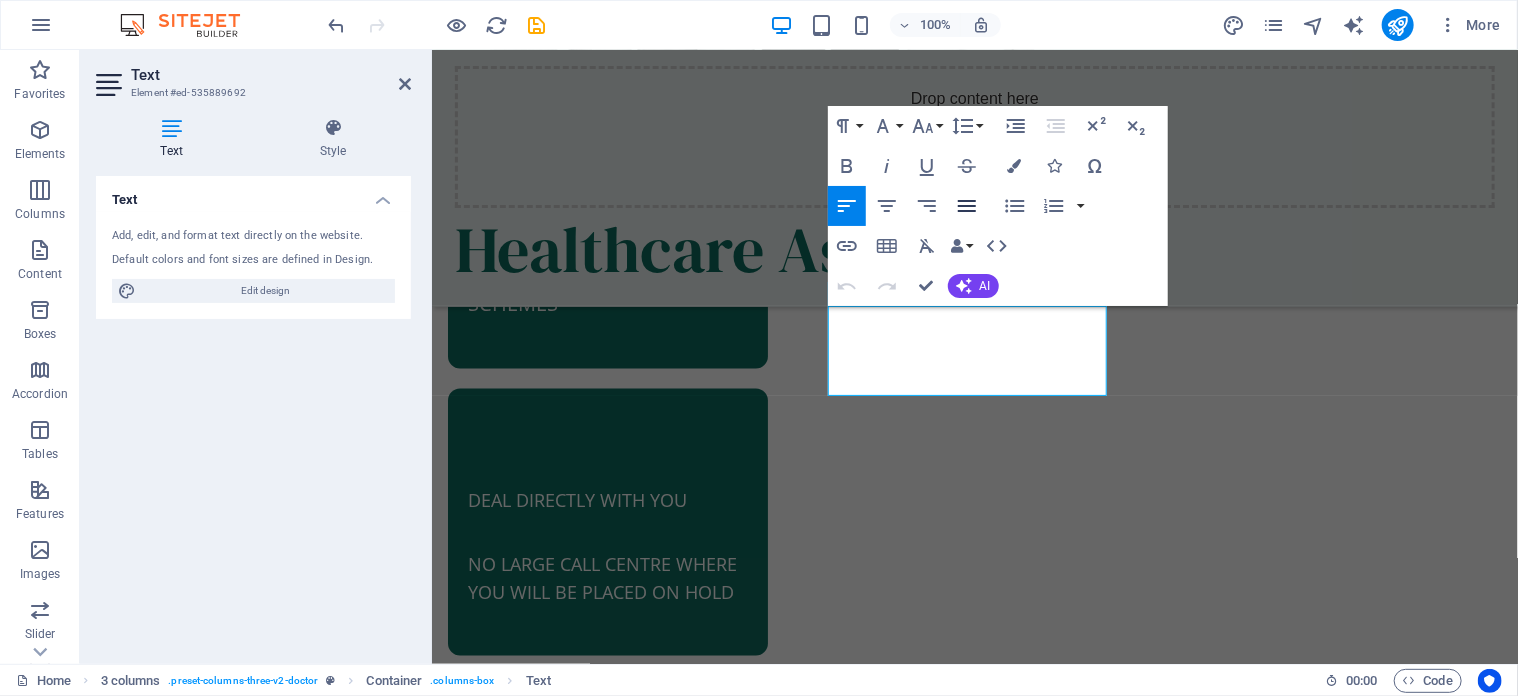 click 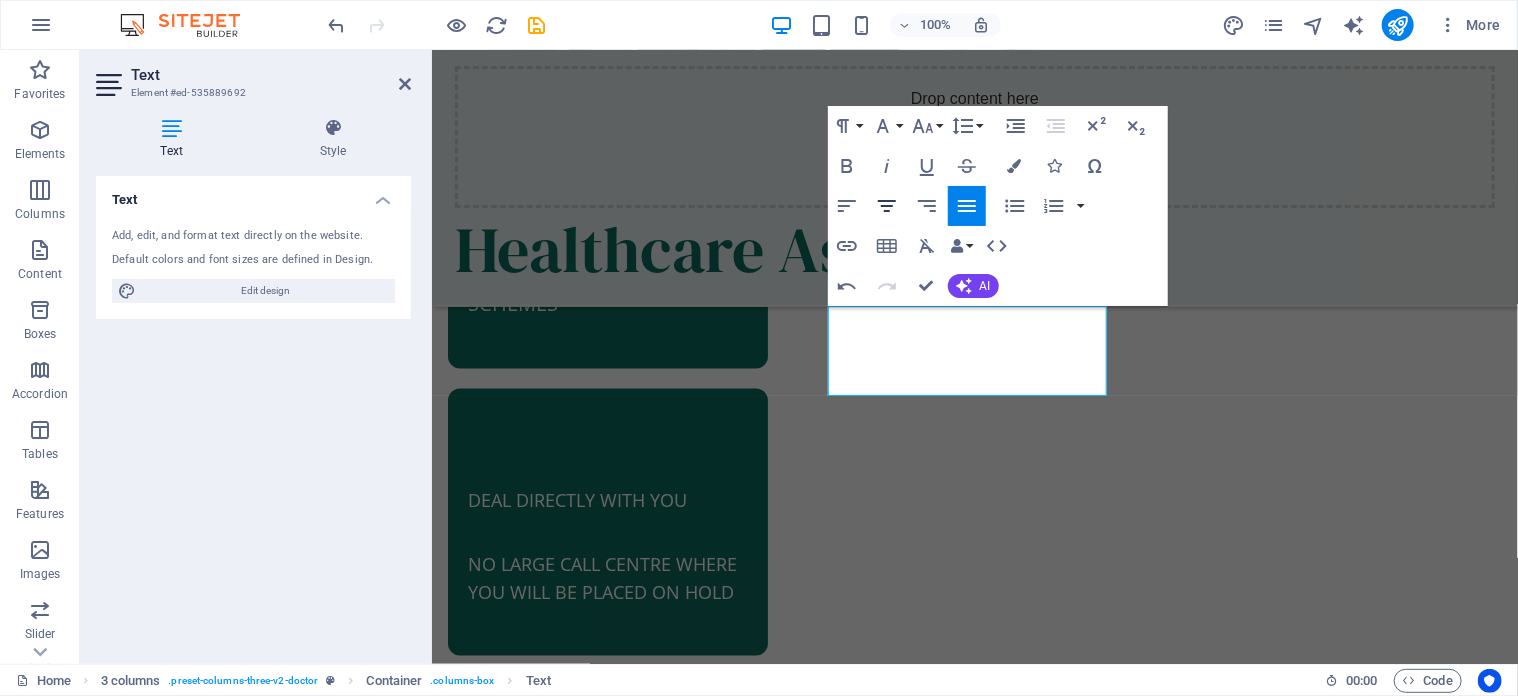 click 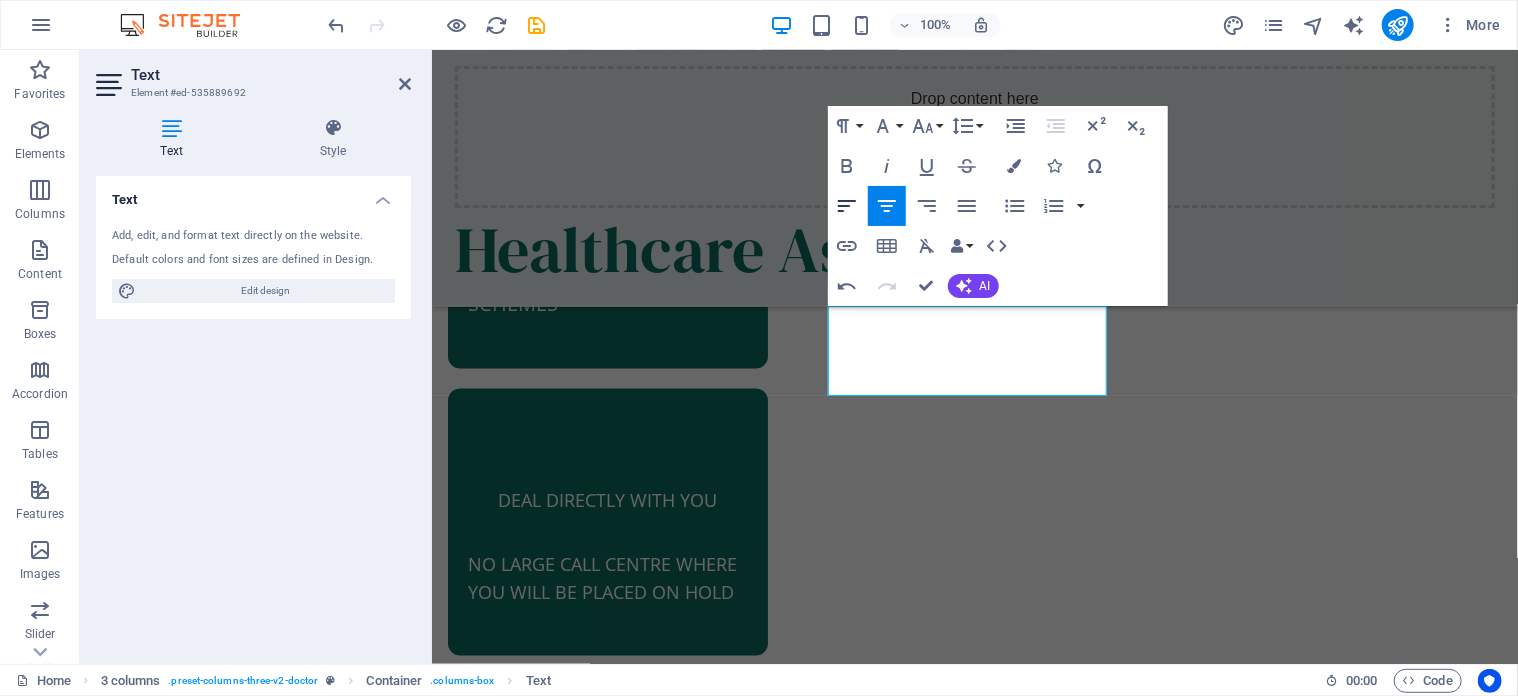 click 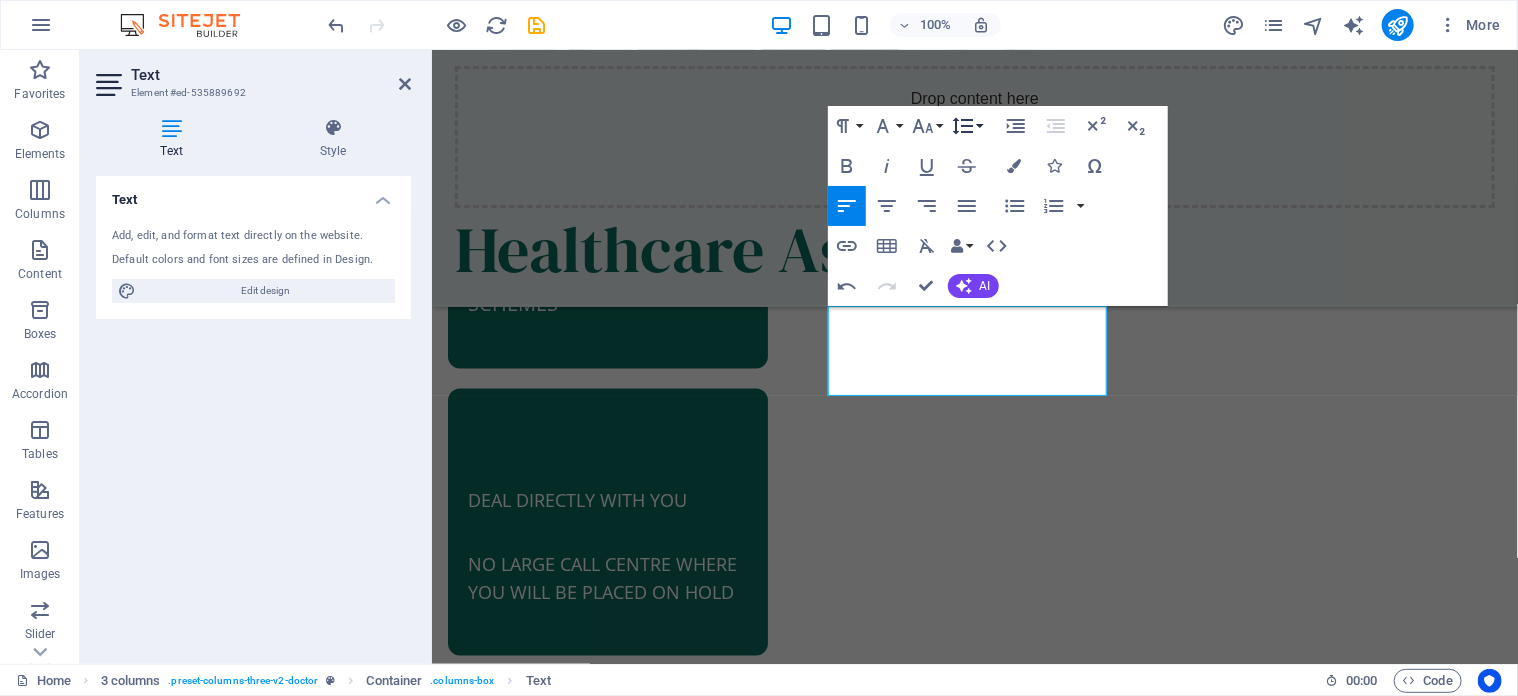 click on "Line Height" at bounding box center (967, 126) 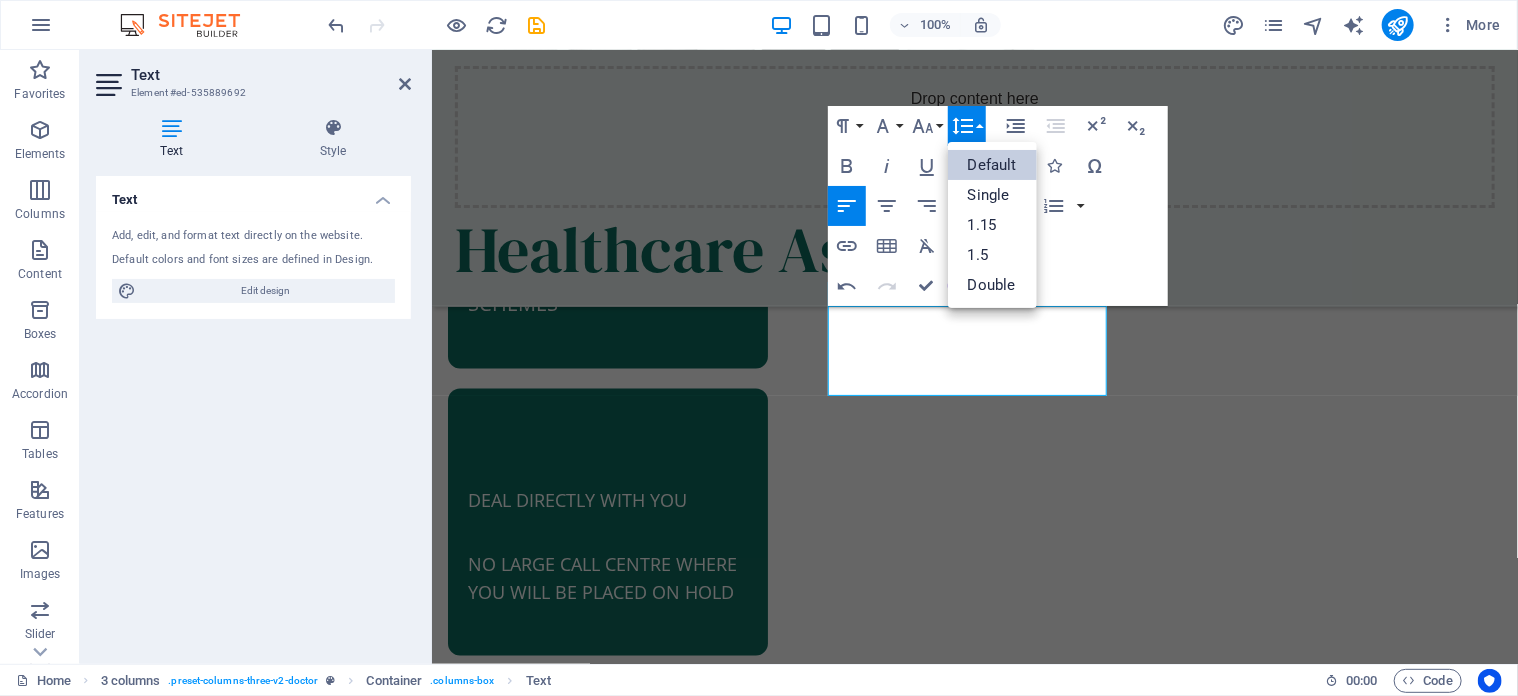 scroll, scrollTop: 0, scrollLeft: 0, axis: both 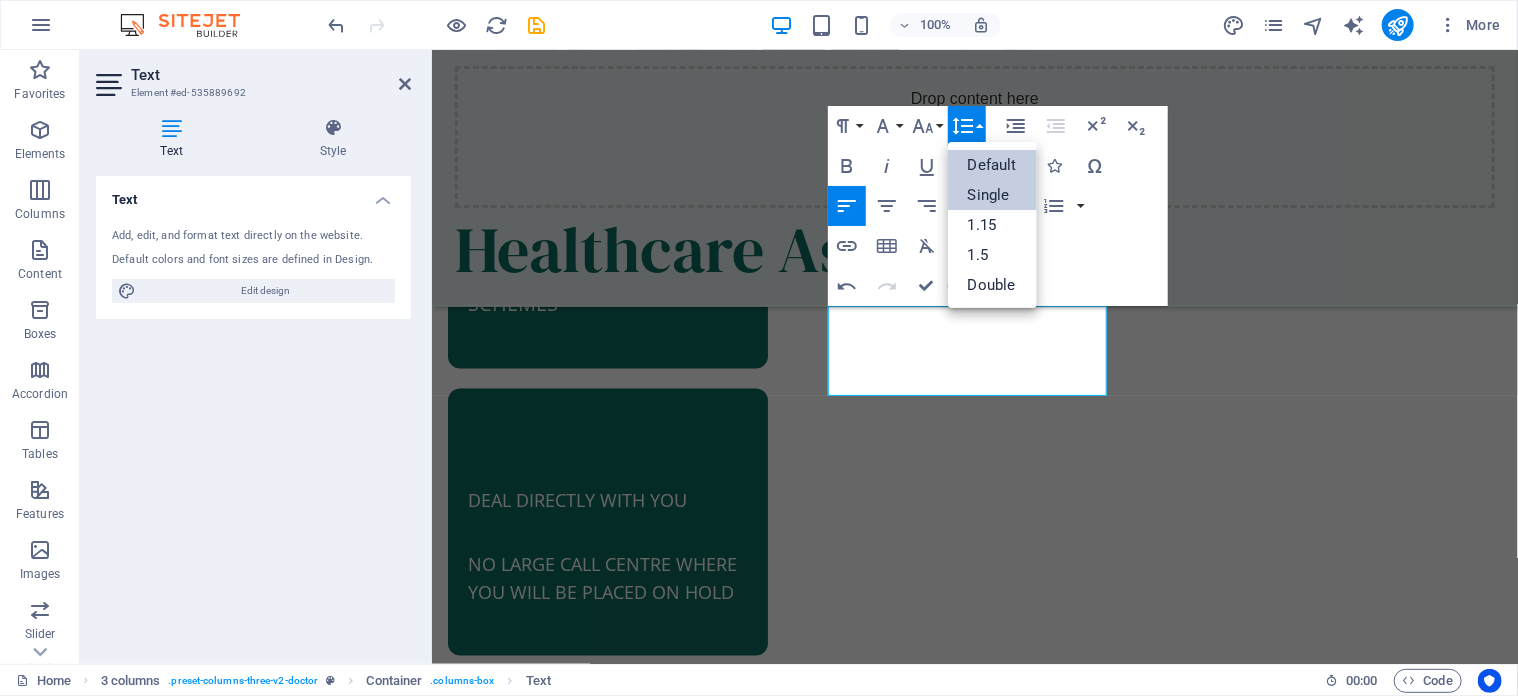click on "Single" at bounding box center (992, 195) 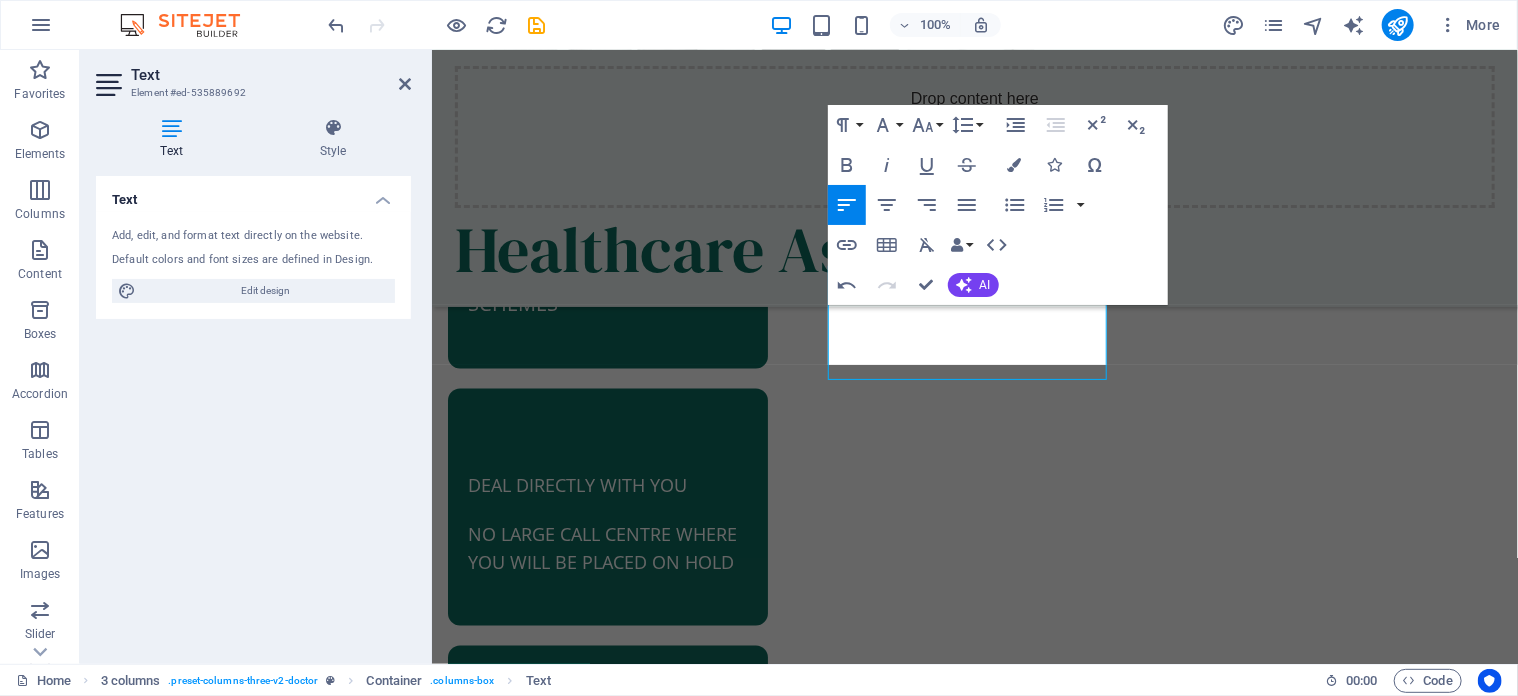 scroll, scrollTop: 1315, scrollLeft: 0, axis: vertical 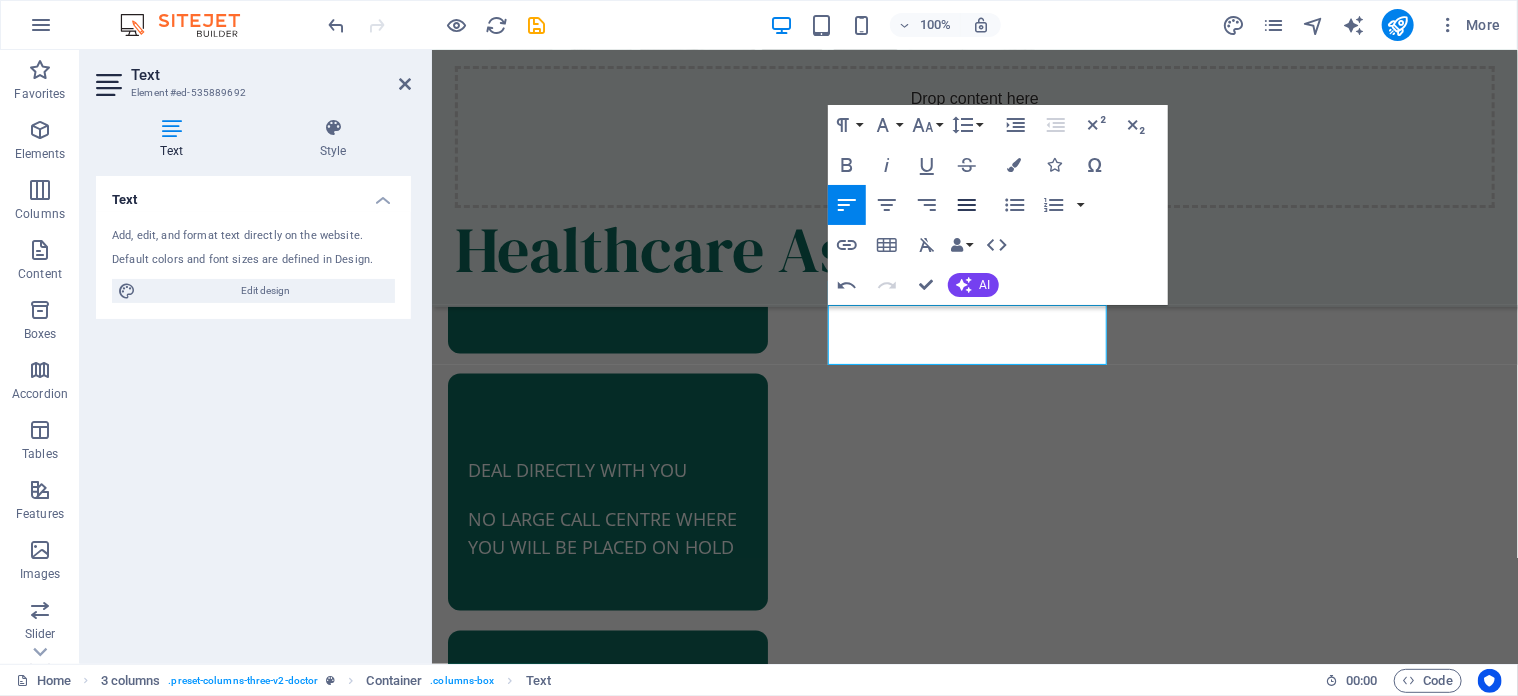 click 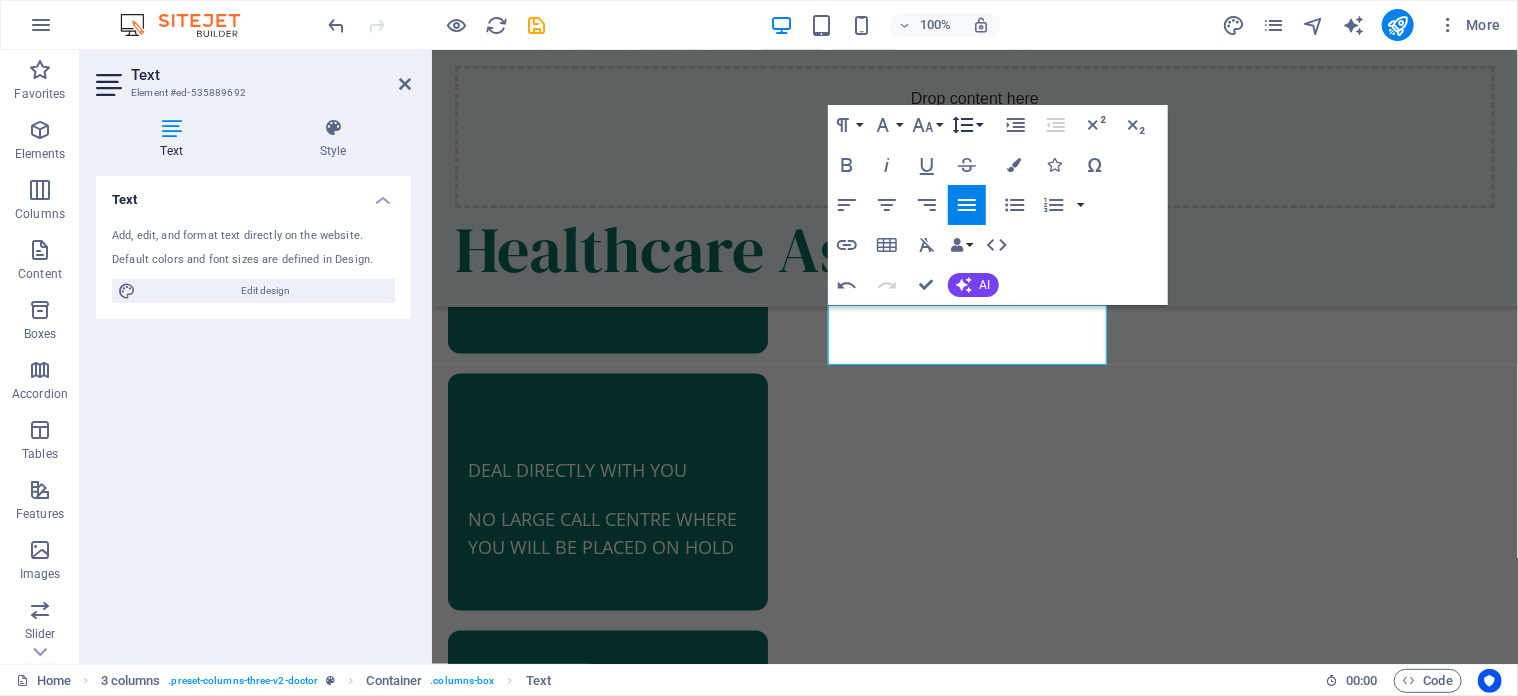 click 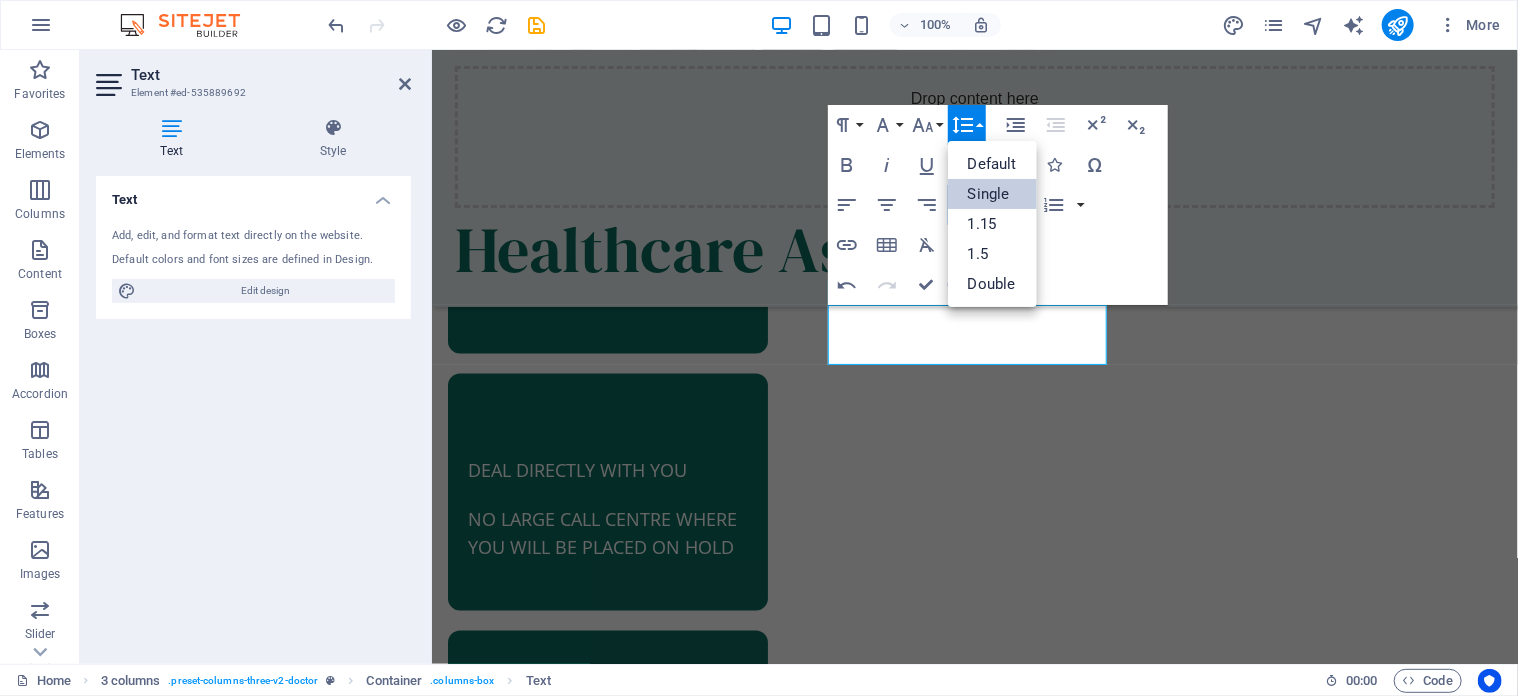 scroll, scrollTop: 0, scrollLeft: 0, axis: both 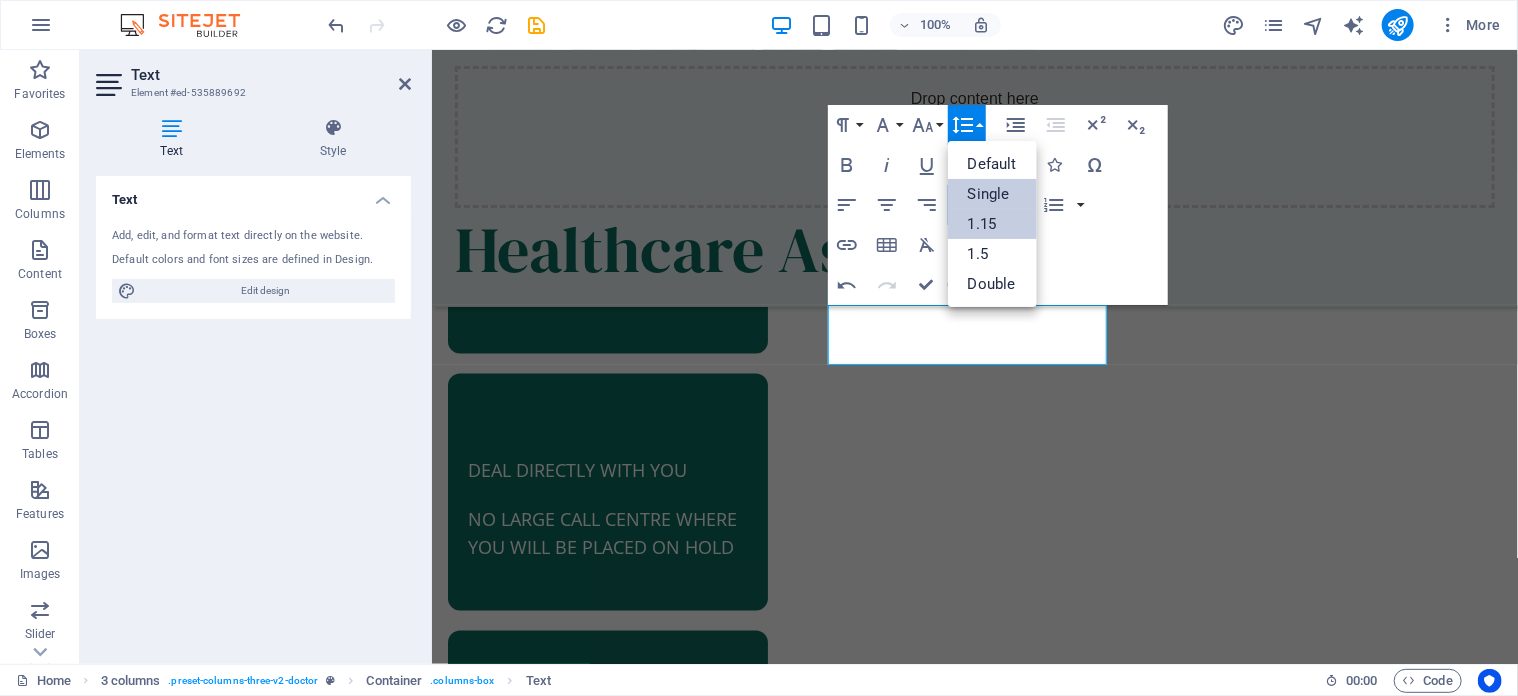 click on "1.15" at bounding box center (992, 224) 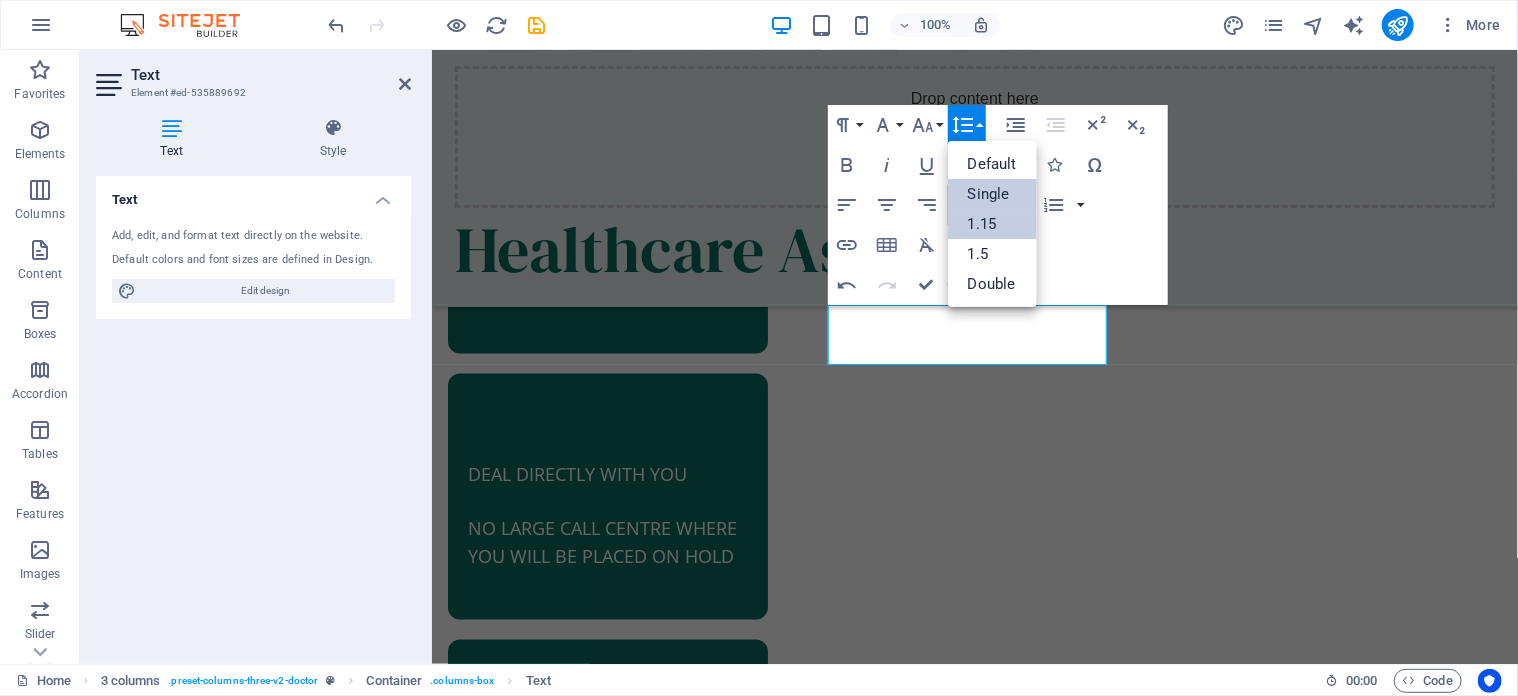scroll, scrollTop: 1311, scrollLeft: 0, axis: vertical 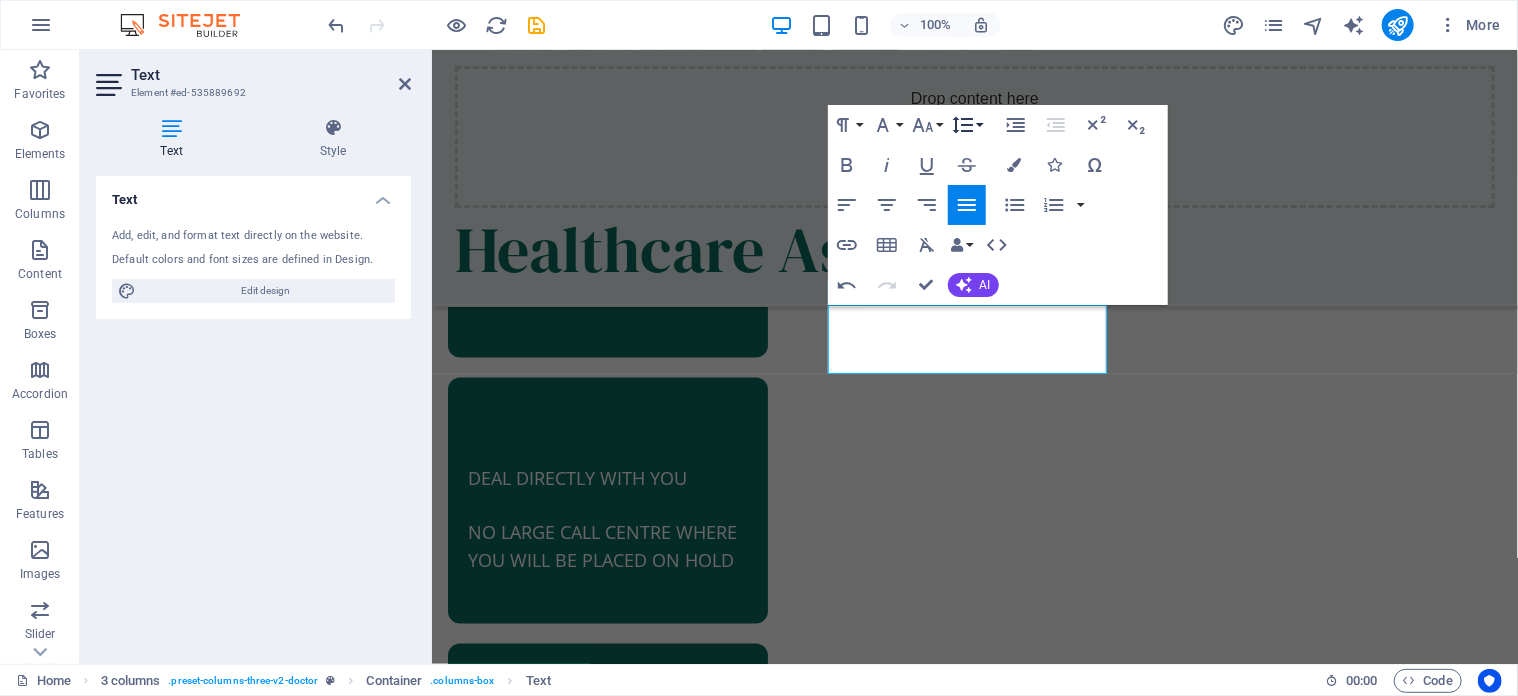 click 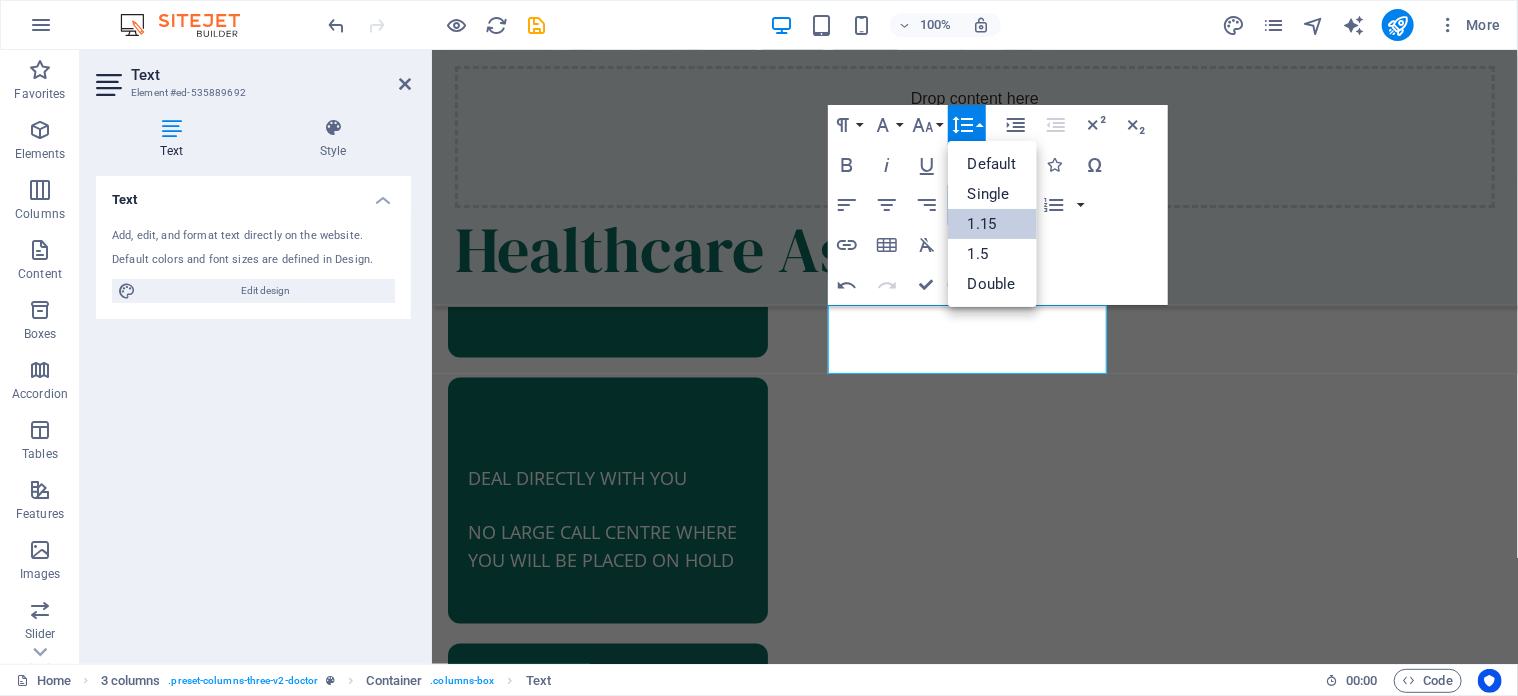 scroll, scrollTop: 0, scrollLeft: 0, axis: both 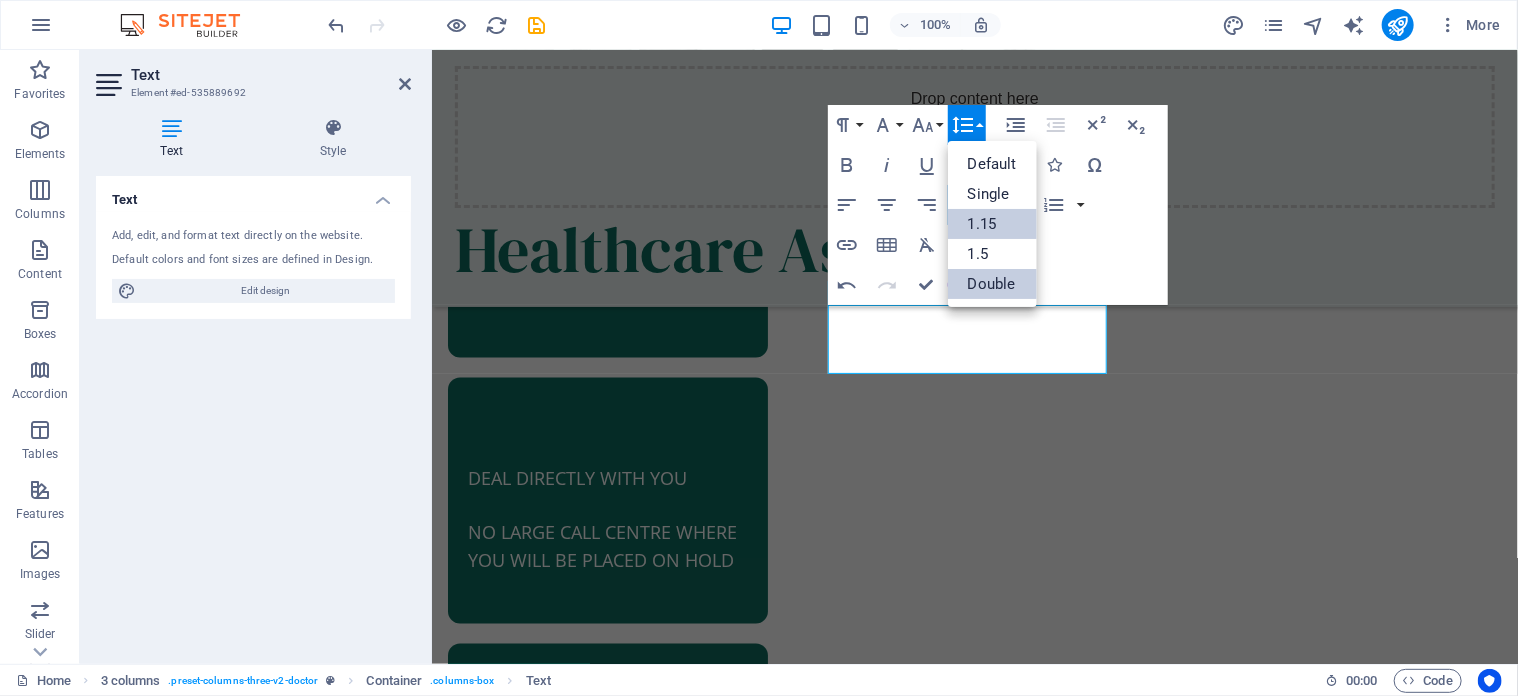 click on "Double" at bounding box center [992, 284] 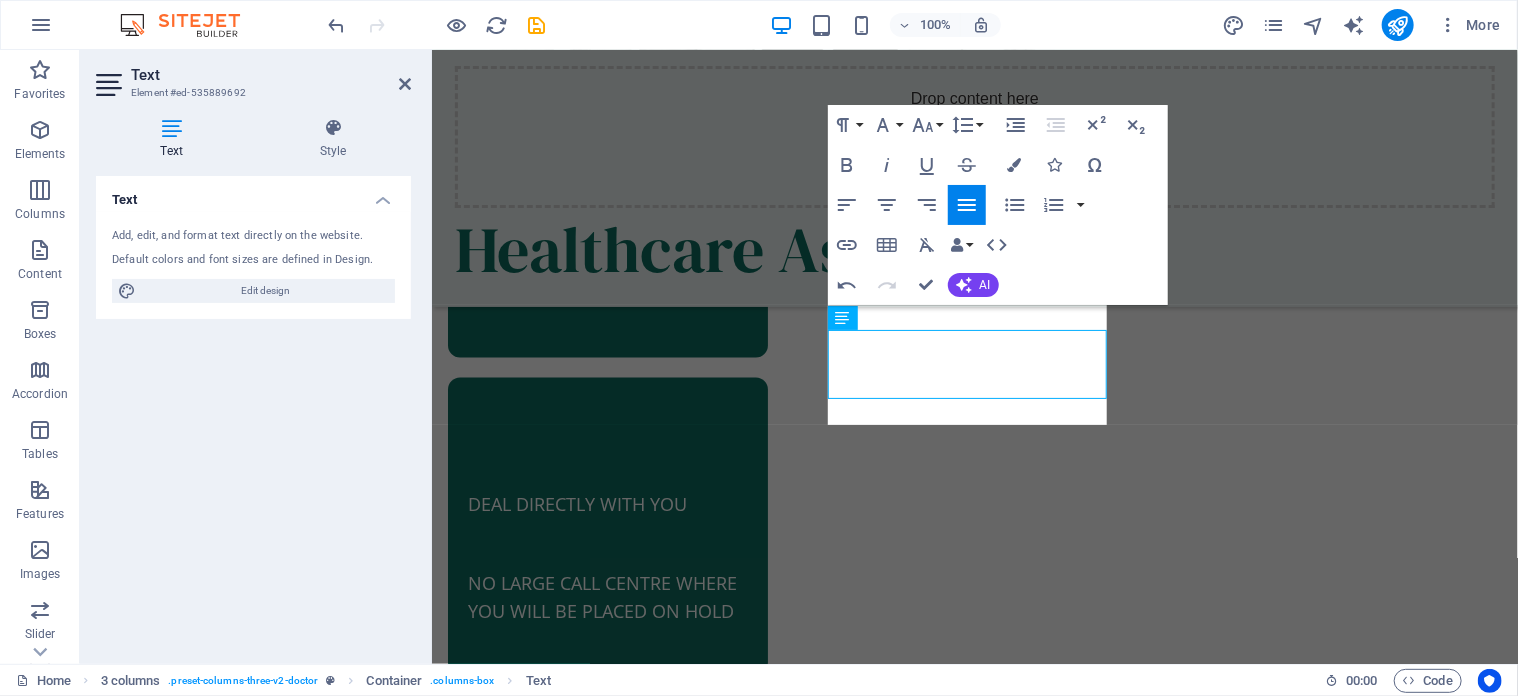 scroll, scrollTop: 1285, scrollLeft: 0, axis: vertical 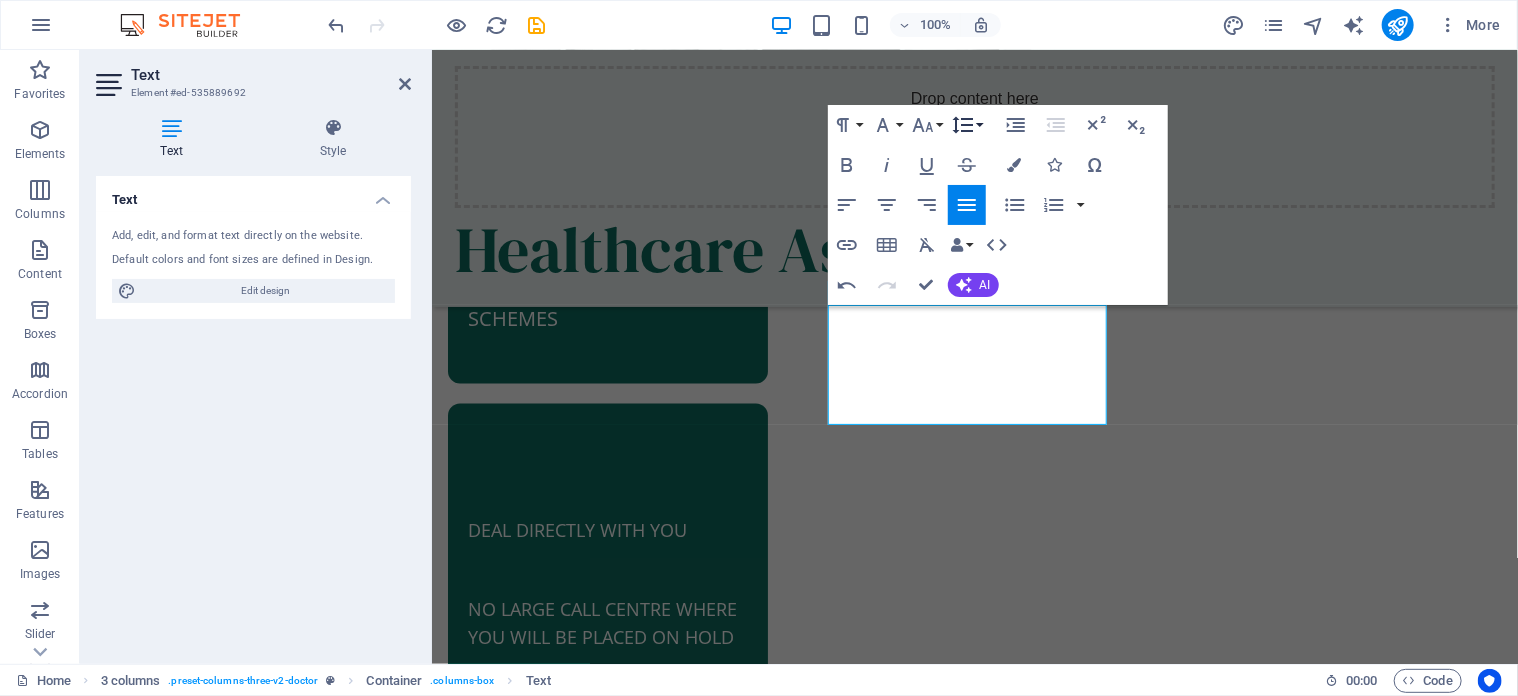 click 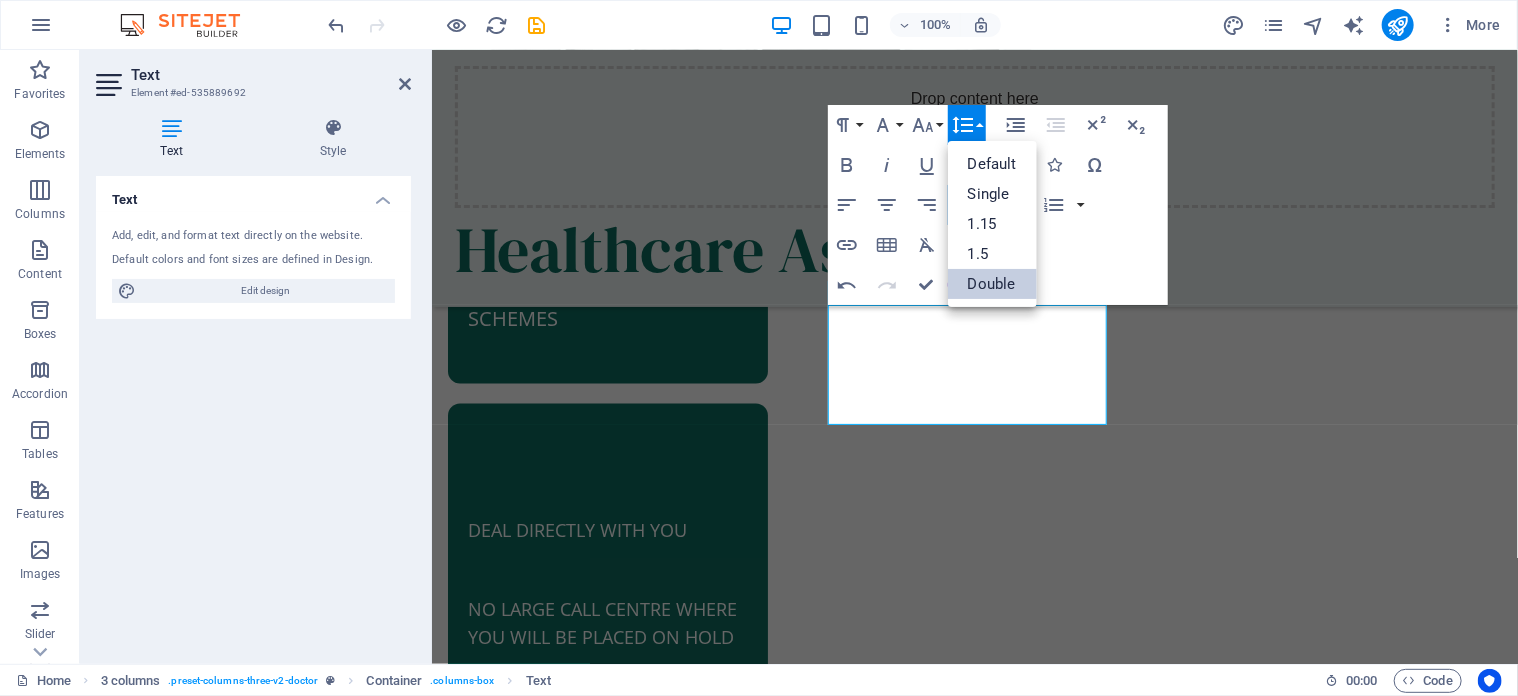 scroll, scrollTop: 0, scrollLeft: 0, axis: both 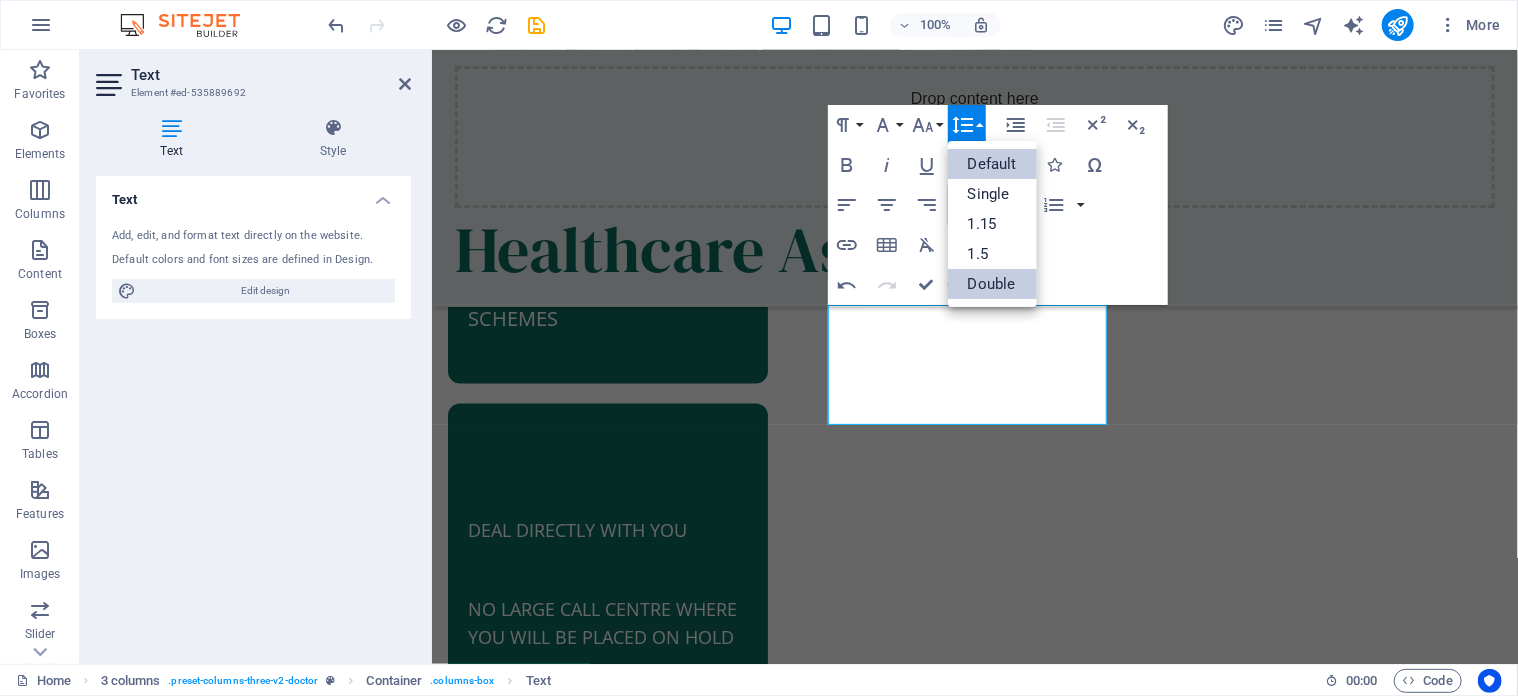 click on "Default" at bounding box center [992, 164] 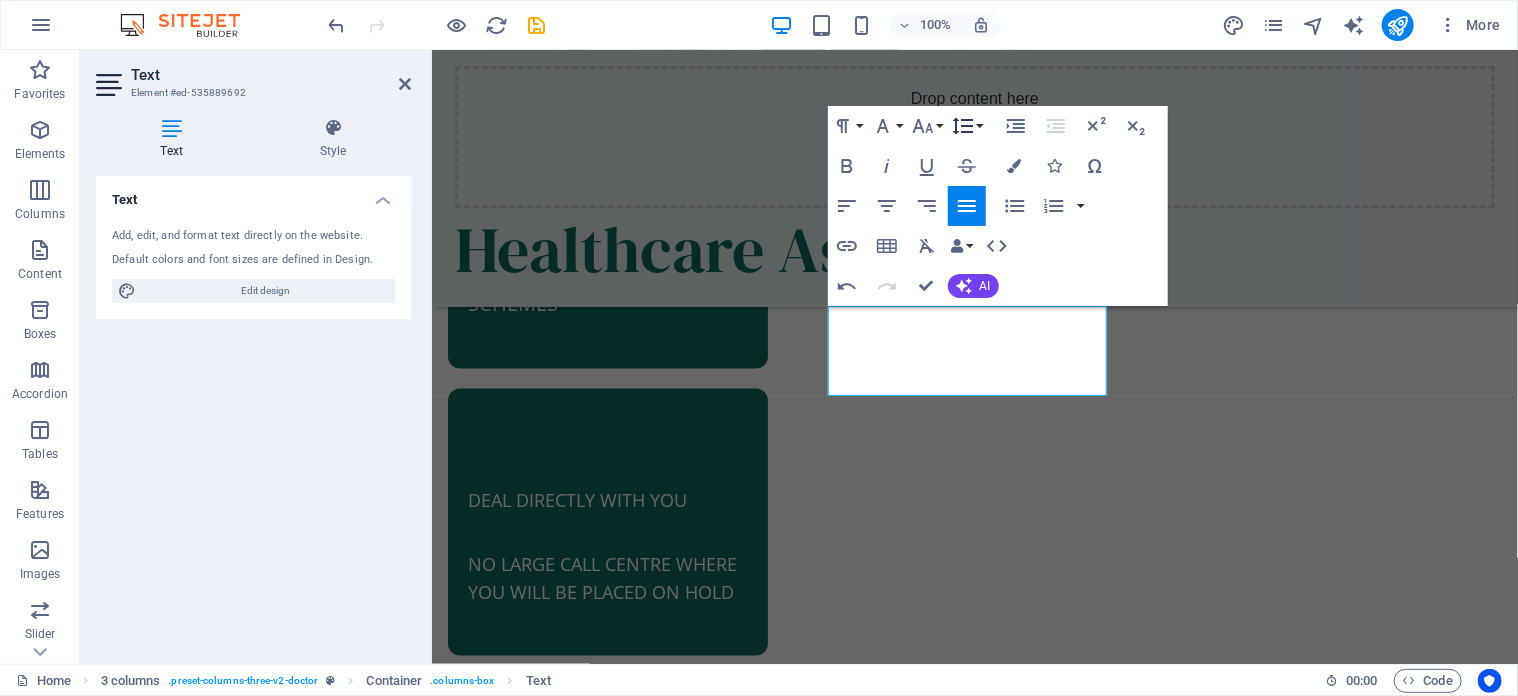 click 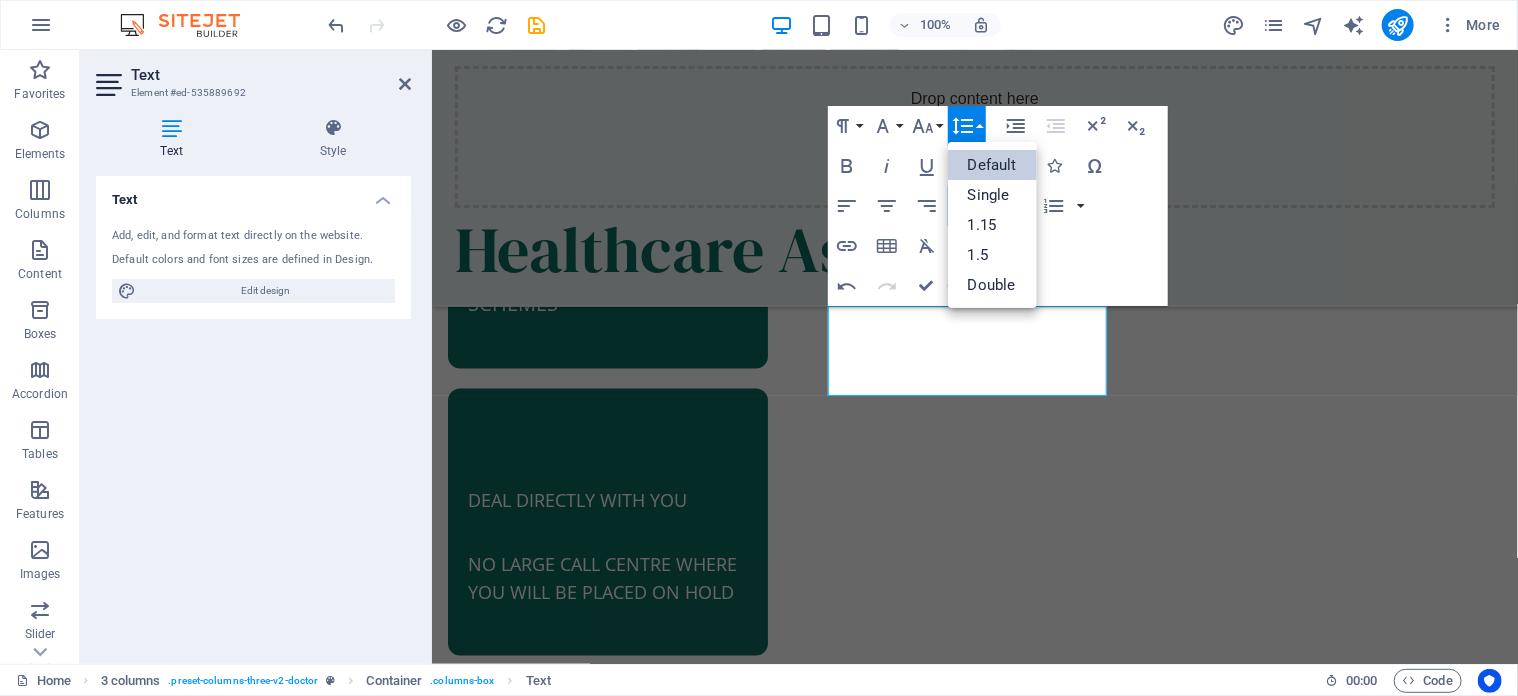 scroll, scrollTop: 0, scrollLeft: 0, axis: both 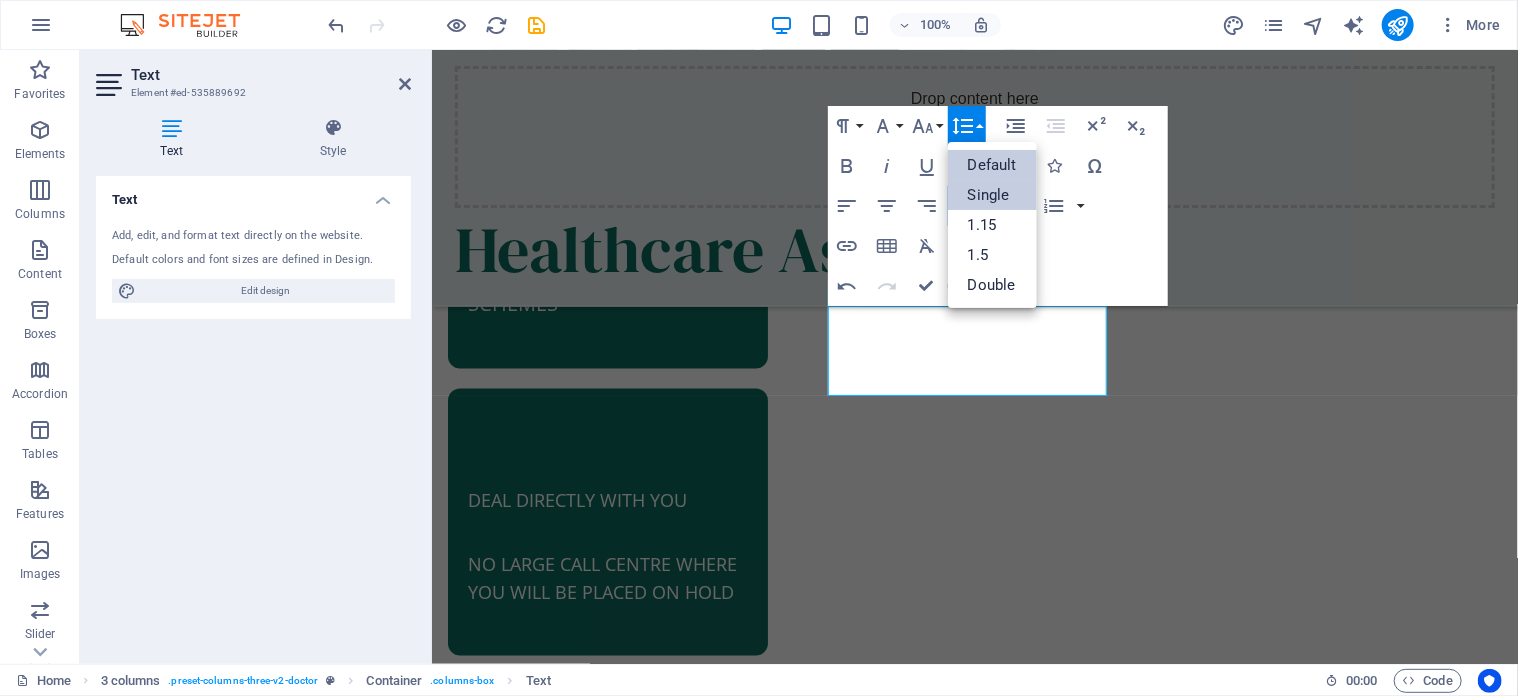 click on "Single" at bounding box center [992, 195] 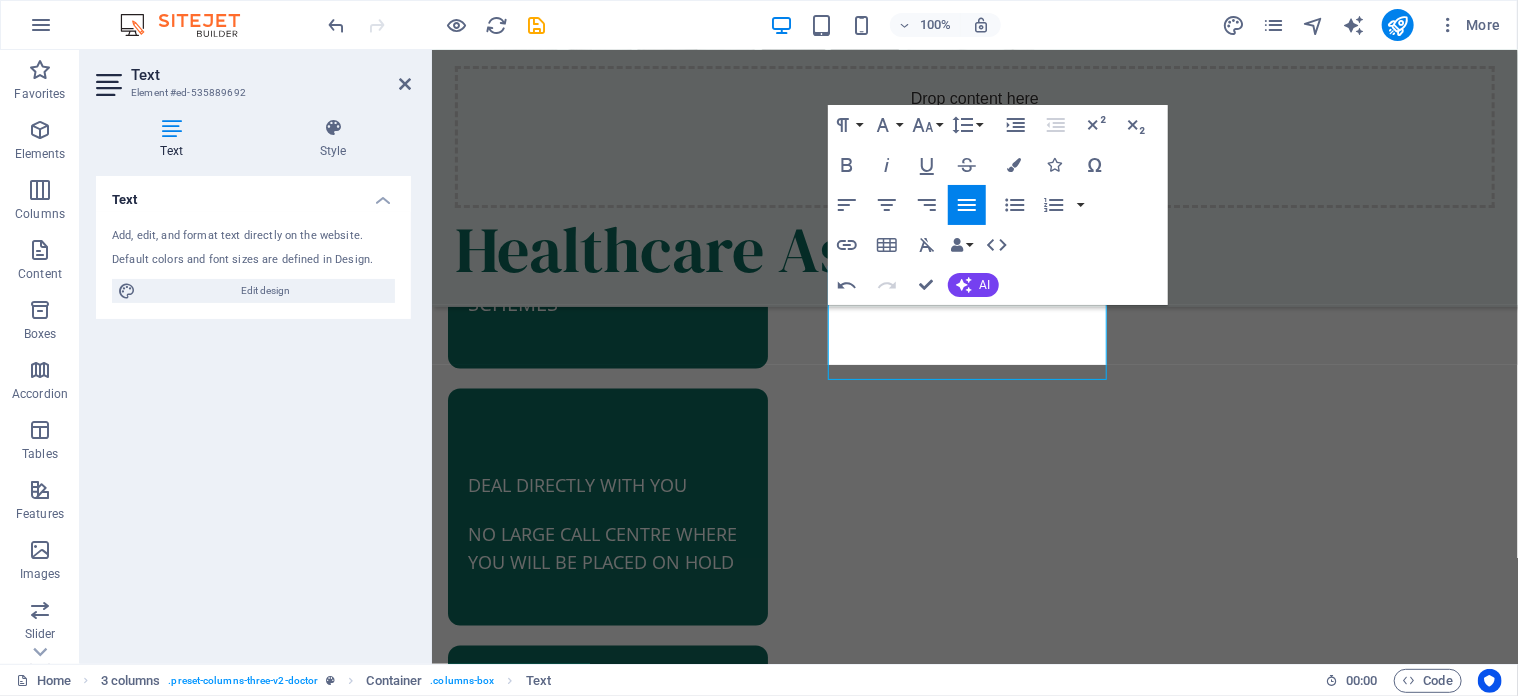 scroll, scrollTop: 1315, scrollLeft: 0, axis: vertical 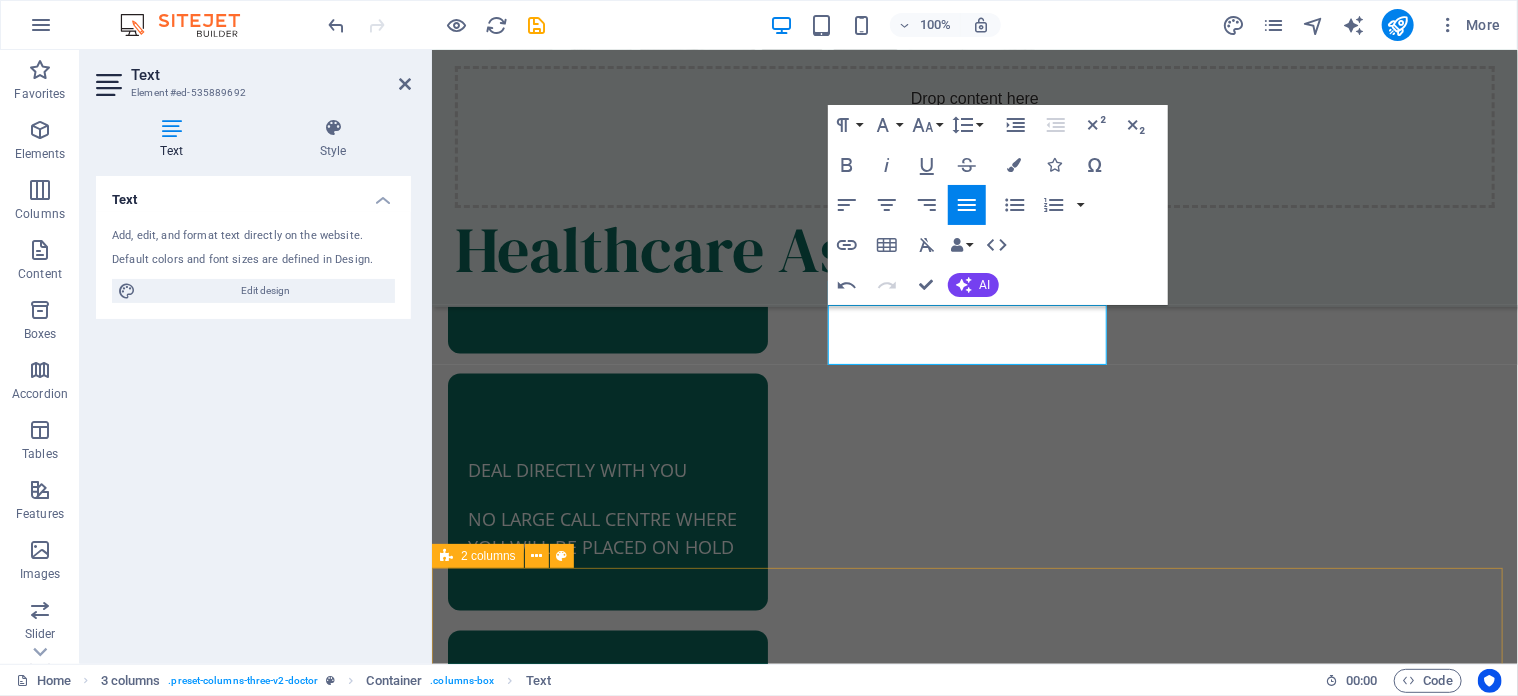 click on "More than 20 years experience For companies, we are able to do group presentations and training, handle wellness days and provide detailed reports on the company's claims, health, trends etc. We can also provide a very reasonably priced medical insurance product for lower income group employees. The product has been of tremendous value to employers as they are able to assist members with treatment where they are dealt with within an hour at the doctor's rooms as opposed to spending the entire day in long queues at a government facility. For individuals we are able to assist members directly on the phone and email." at bounding box center [974, 1687] 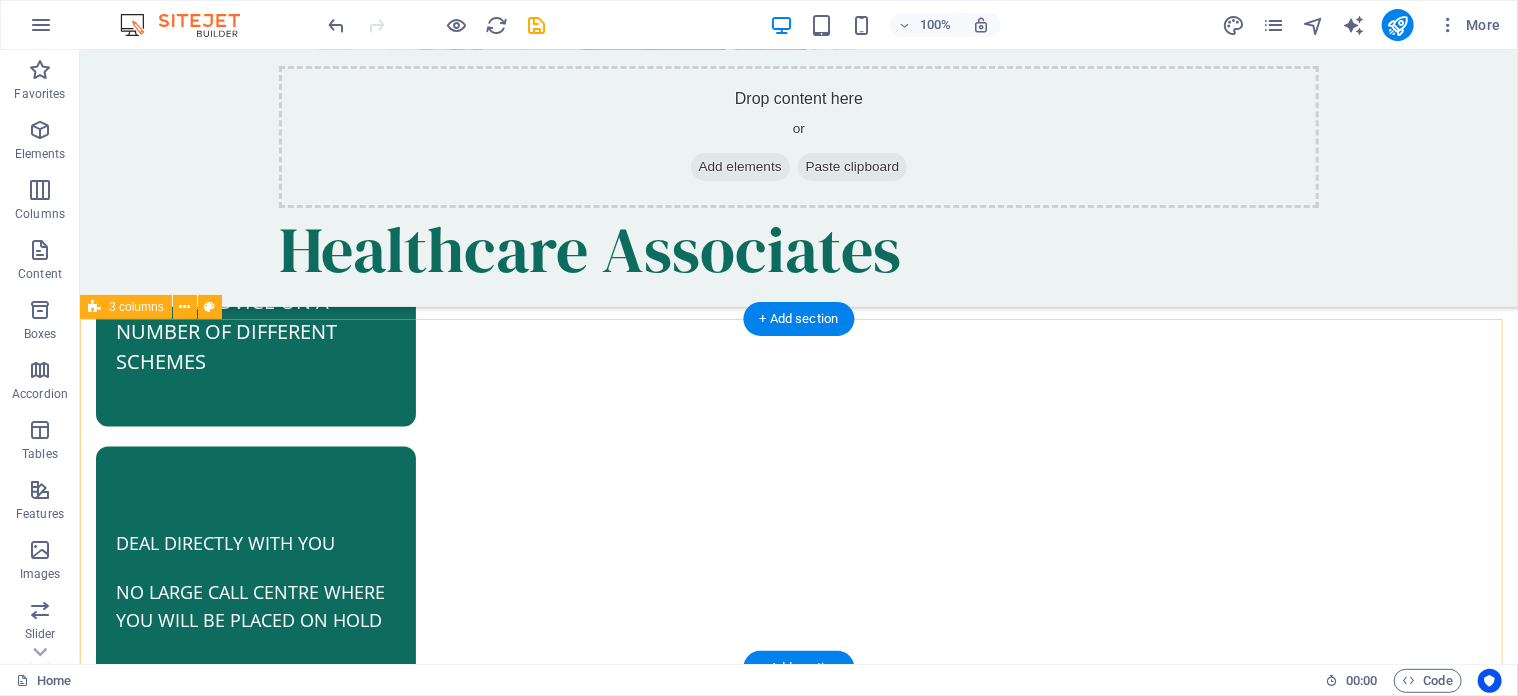 scroll, scrollTop: 1215, scrollLeft: 0, axis: vertical 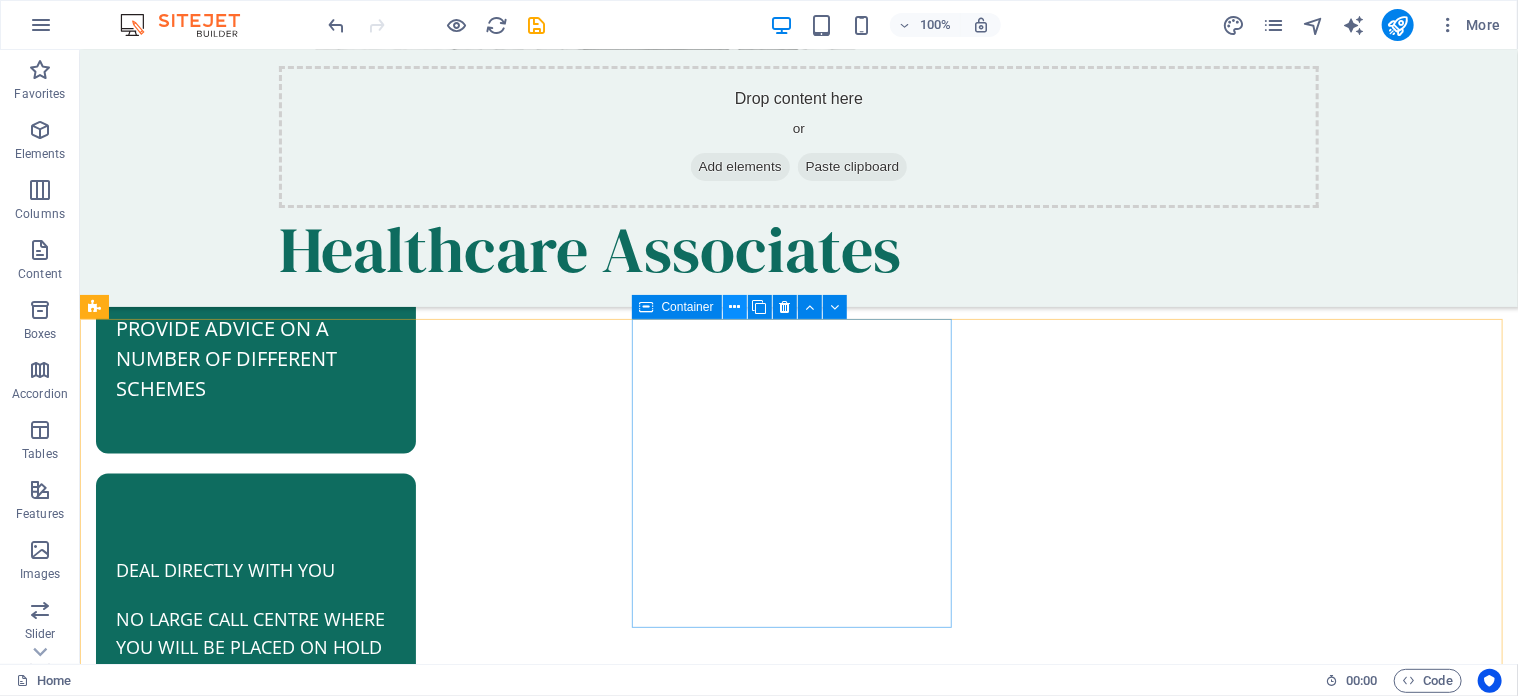 click at bounding box center (734, 307) 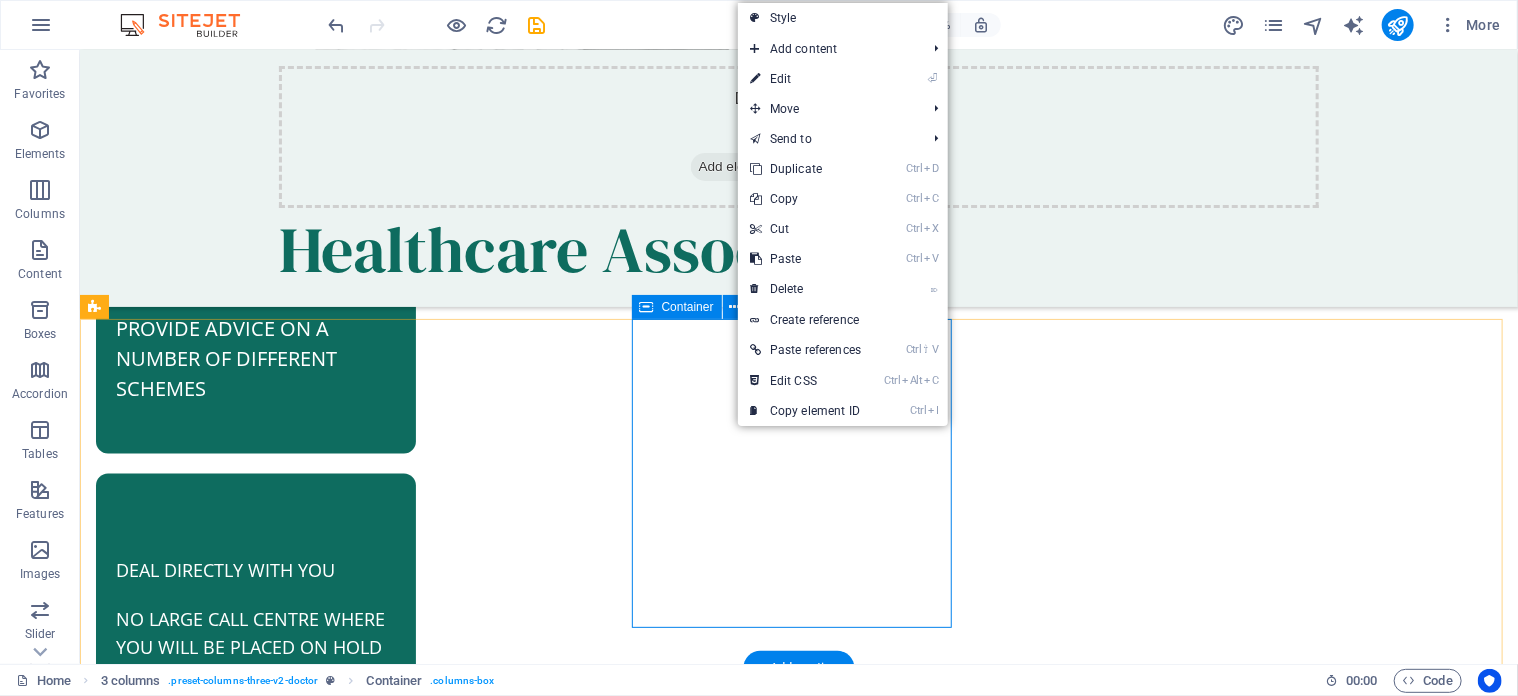 click on "DEAL DIRECTLY WITH YOU NO LARGE CALL CENTRE WHERE YOU WILL BE PLACED ON HOLD" at bounding box center [255, 591] 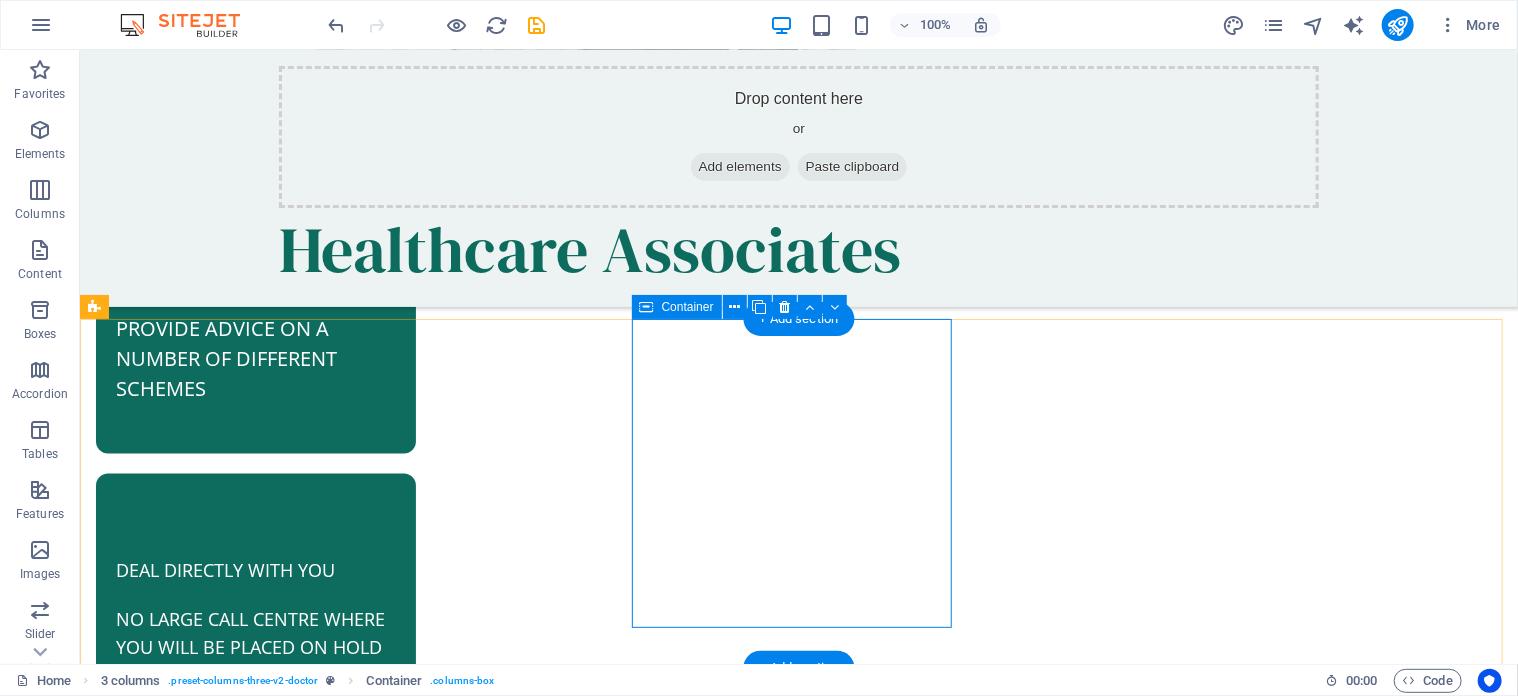 drag, startPoint x: 822, startPoint y: 450, endPoint x: 746, endPoint y: 352, distance: 124.01613 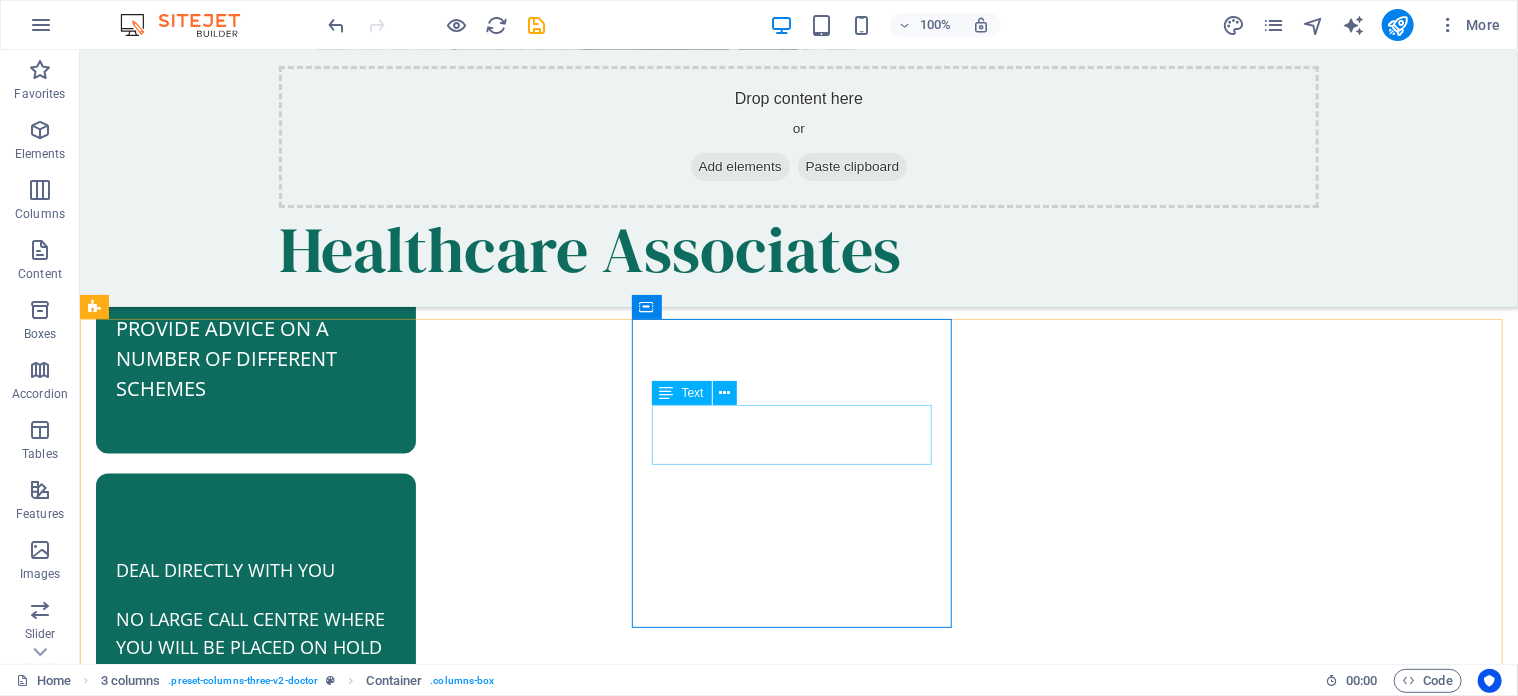 click at bounding box center (667, 393) 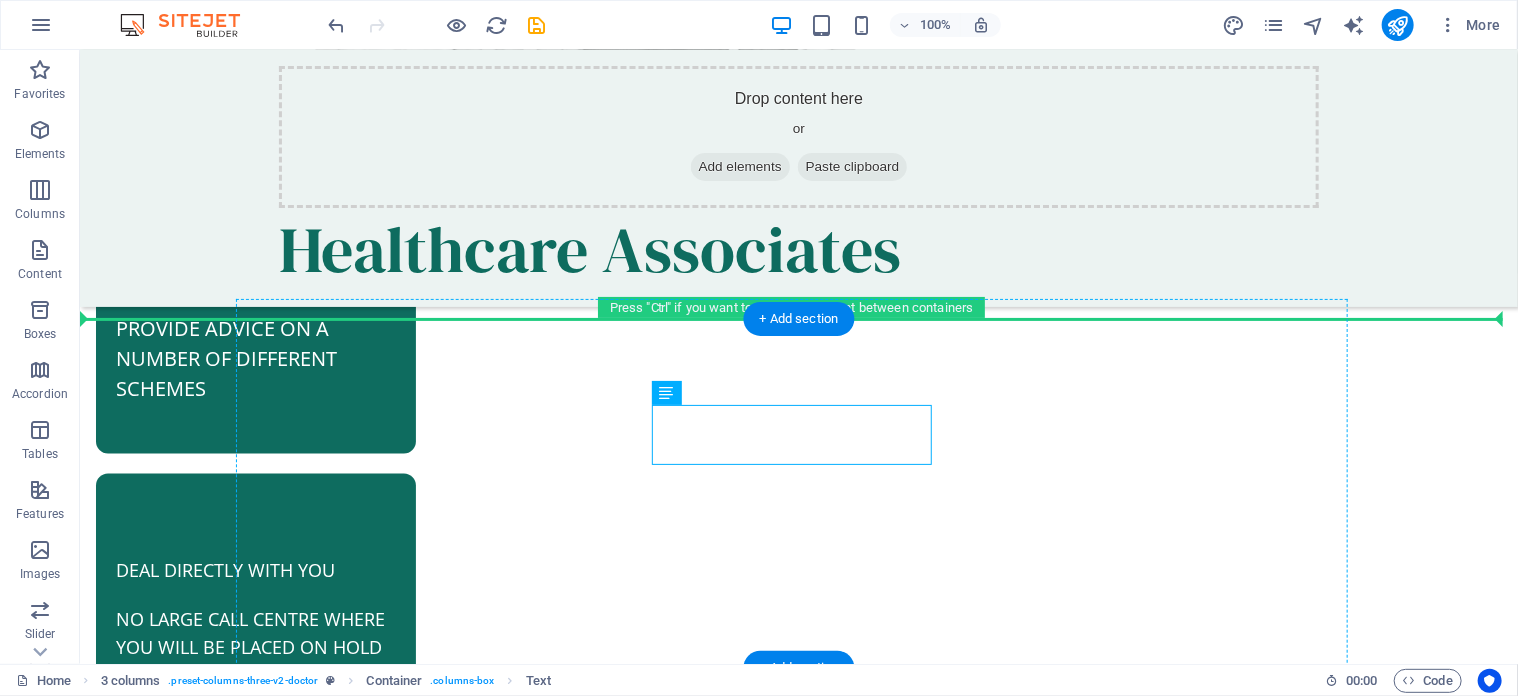 drag, startPoint x: 779, startPoint y: 452, endPoint x: 691, endPoint y: 345, distance: 138.5388 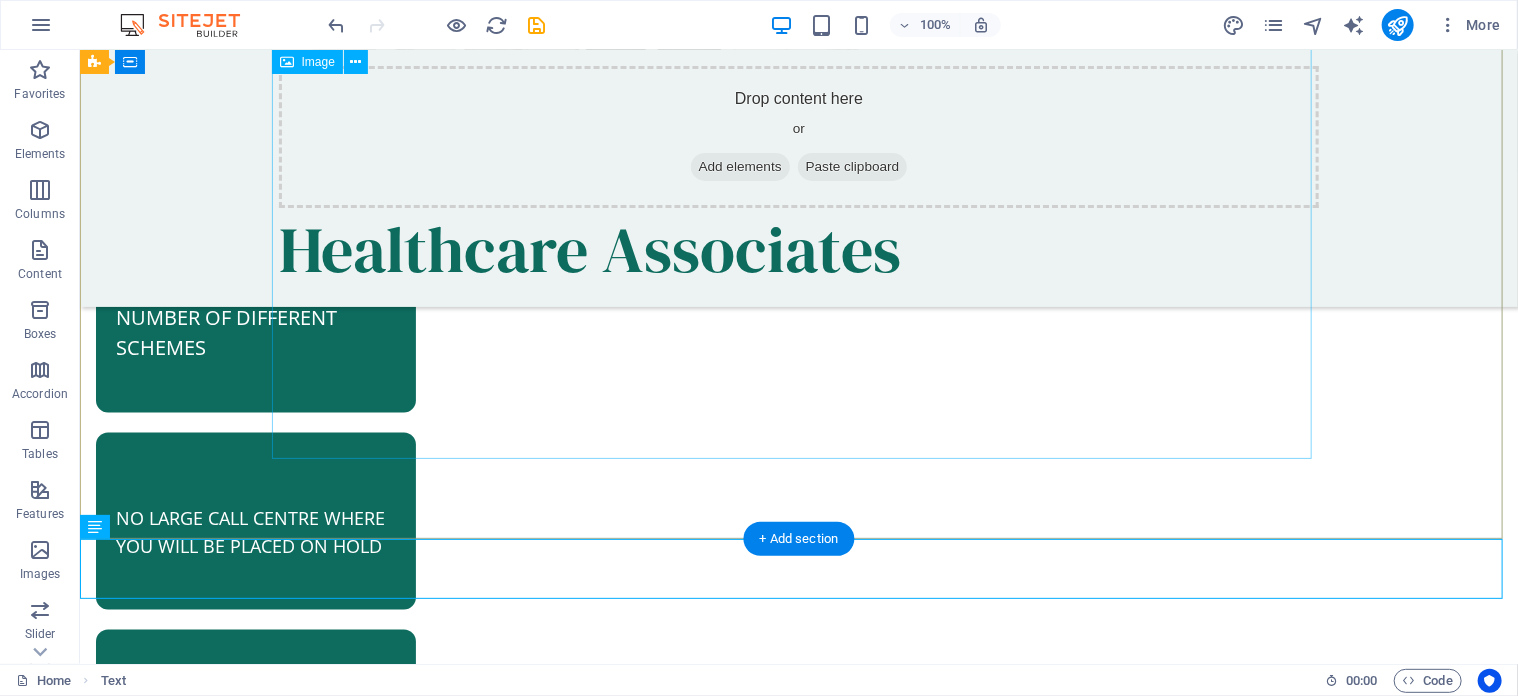 scroll, scrollTop: 1115, scrollLeft: 0, axis: vertical 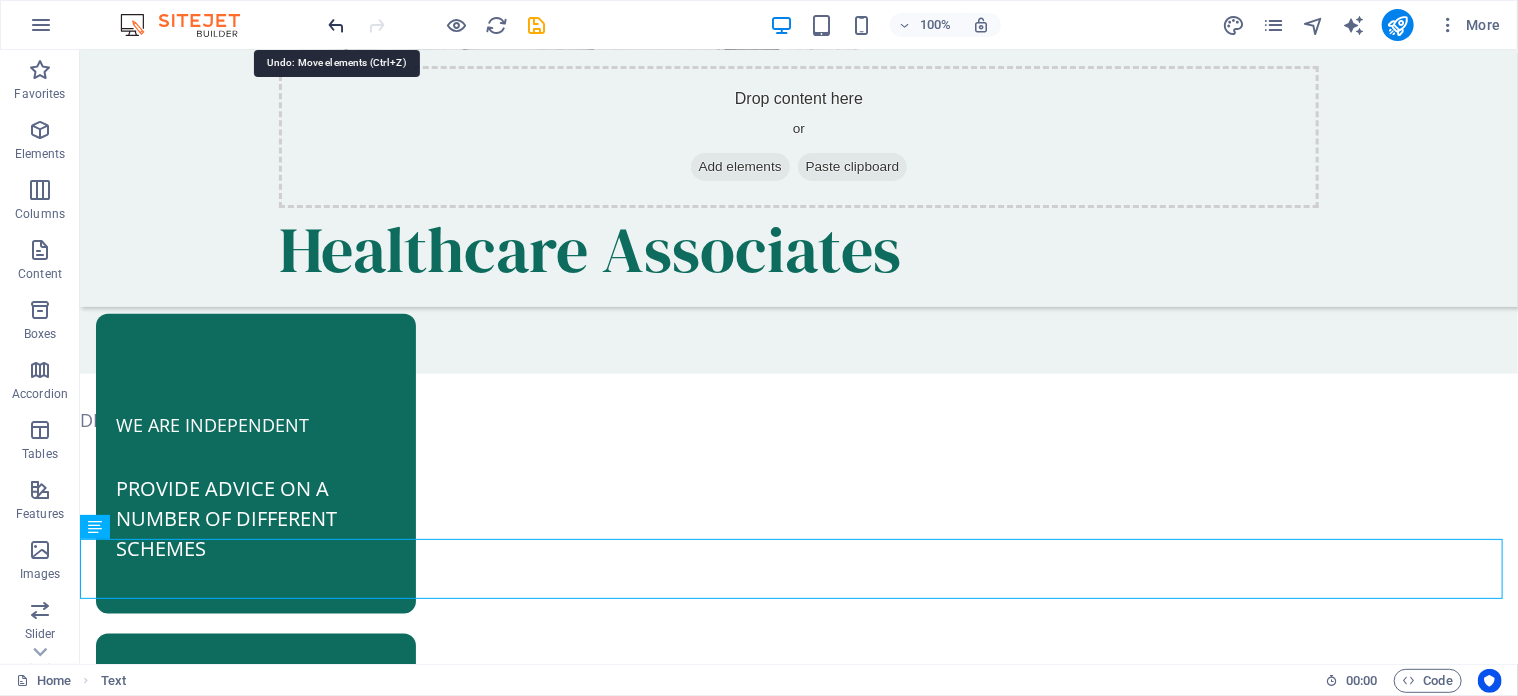 click at bounding box center [337, 25] 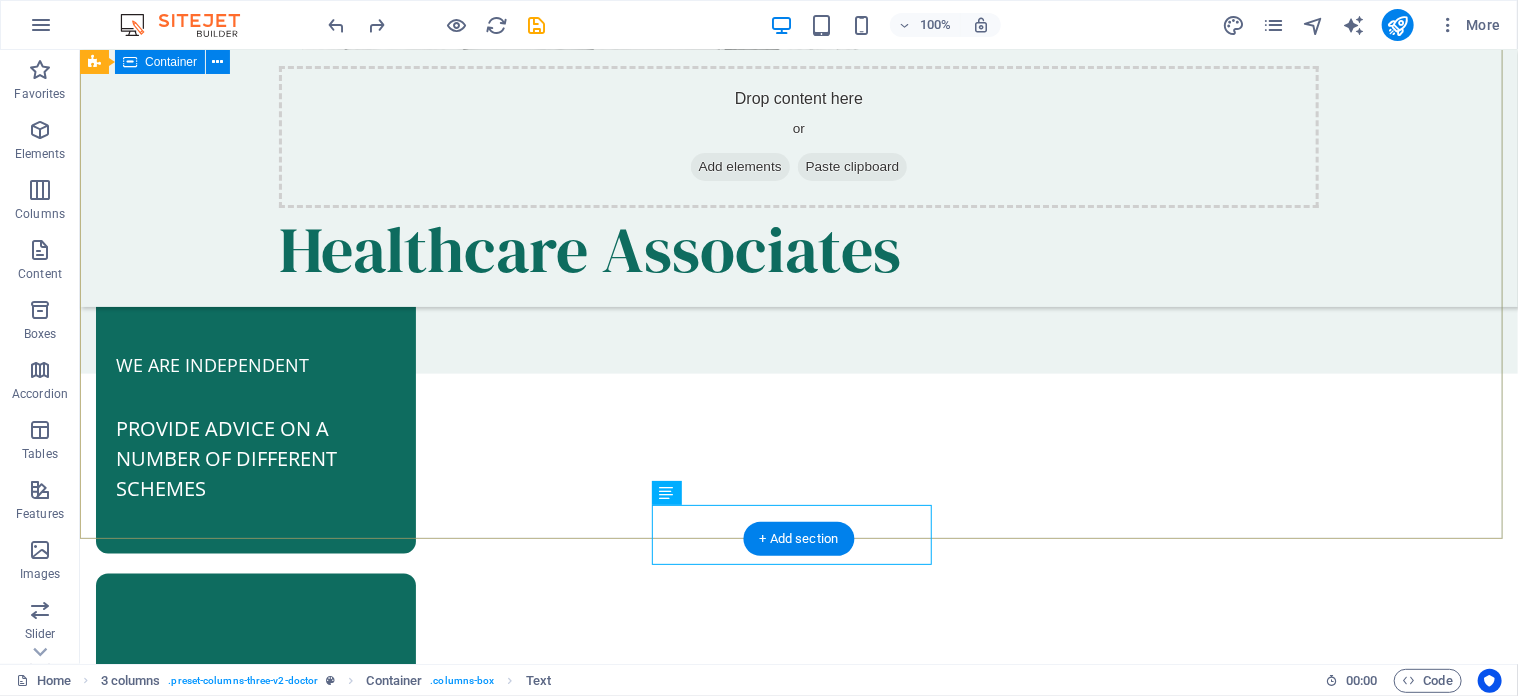click on "The best healthcare for individuals and companies. We have been in this industry for well over twenty years and deal with all kinds of health insurance in South Africa. Everybody needs some form of health cover. Types of Insurance Medical Aid Medical Insurance In-hospital gap cover Cancer cover Low-cost Medical Insurance for lower income employees Add on rewards programs" at bounding box center [798, -219] 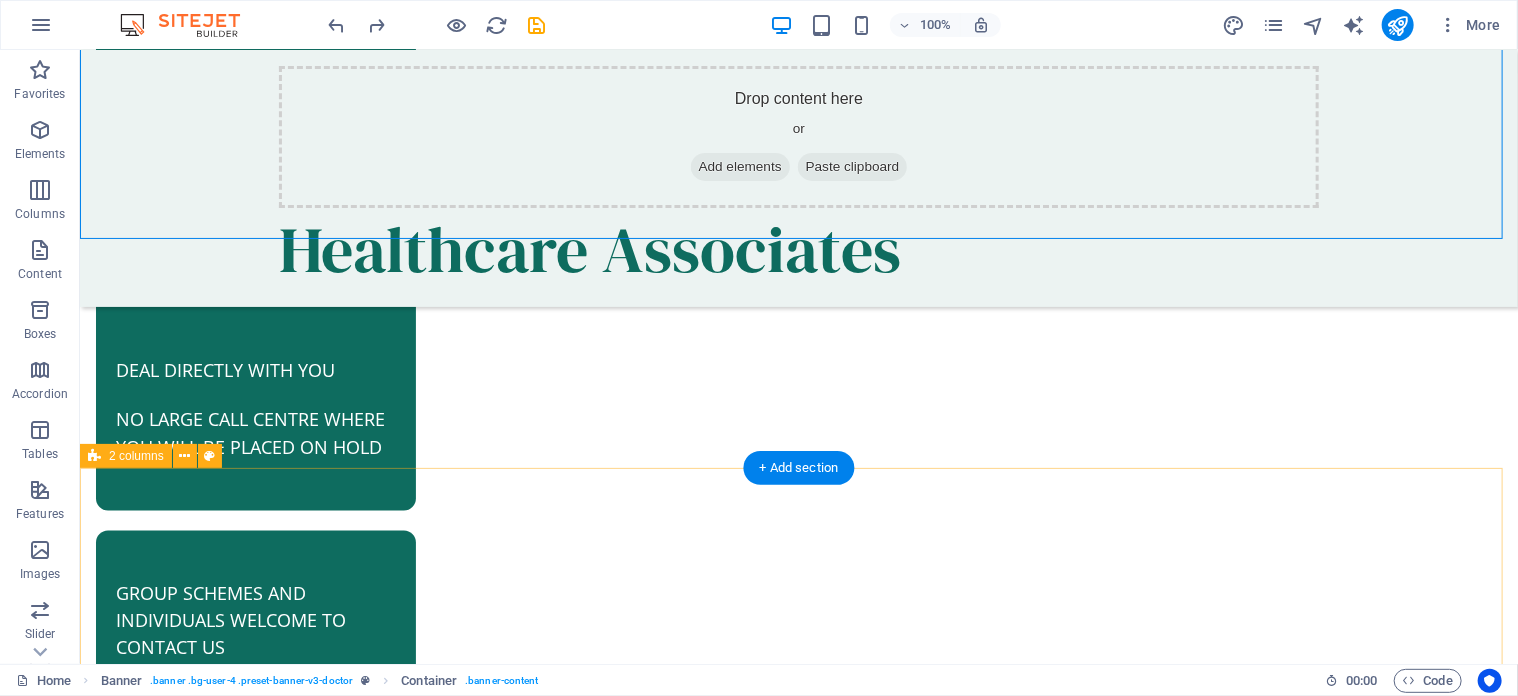 scroll, scrollTop: 1215, scrollLeft: 0, axis: vertical 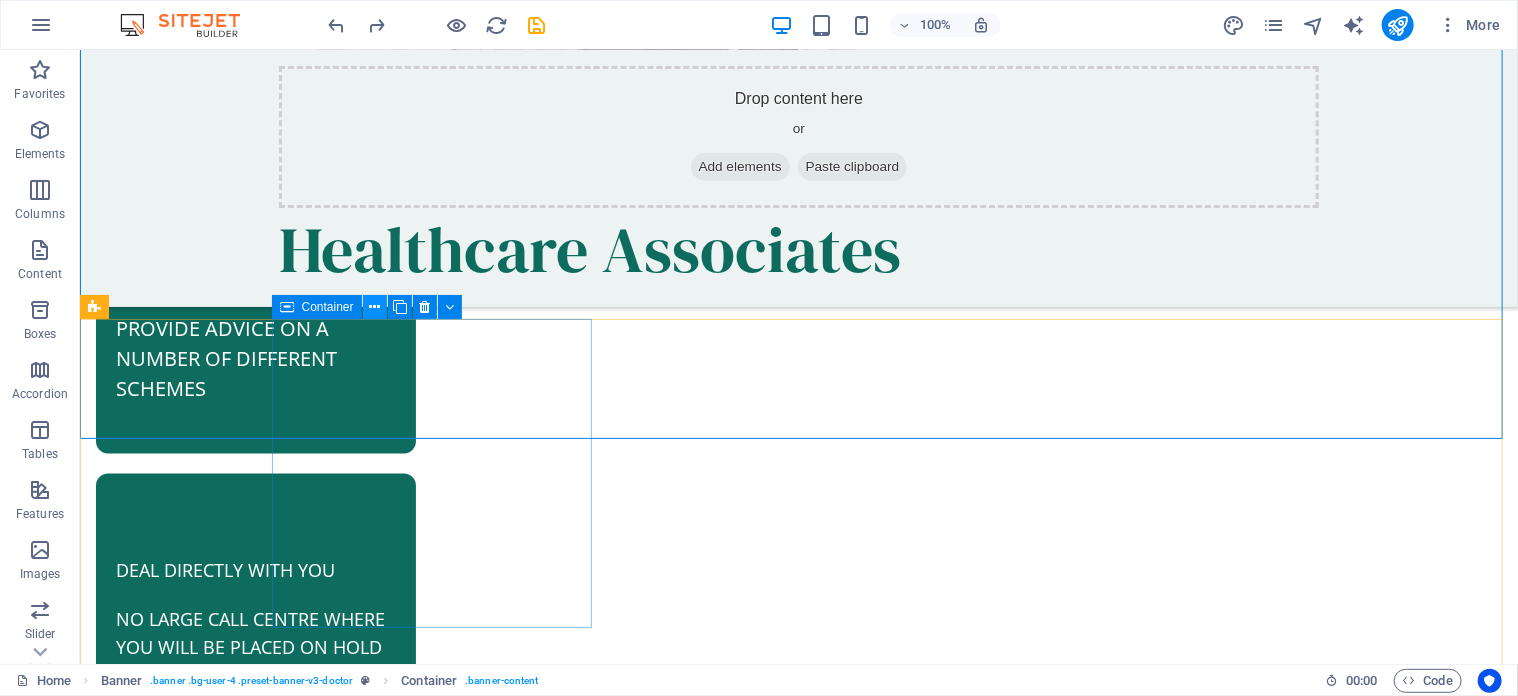 click at bounding box center (375, 307) 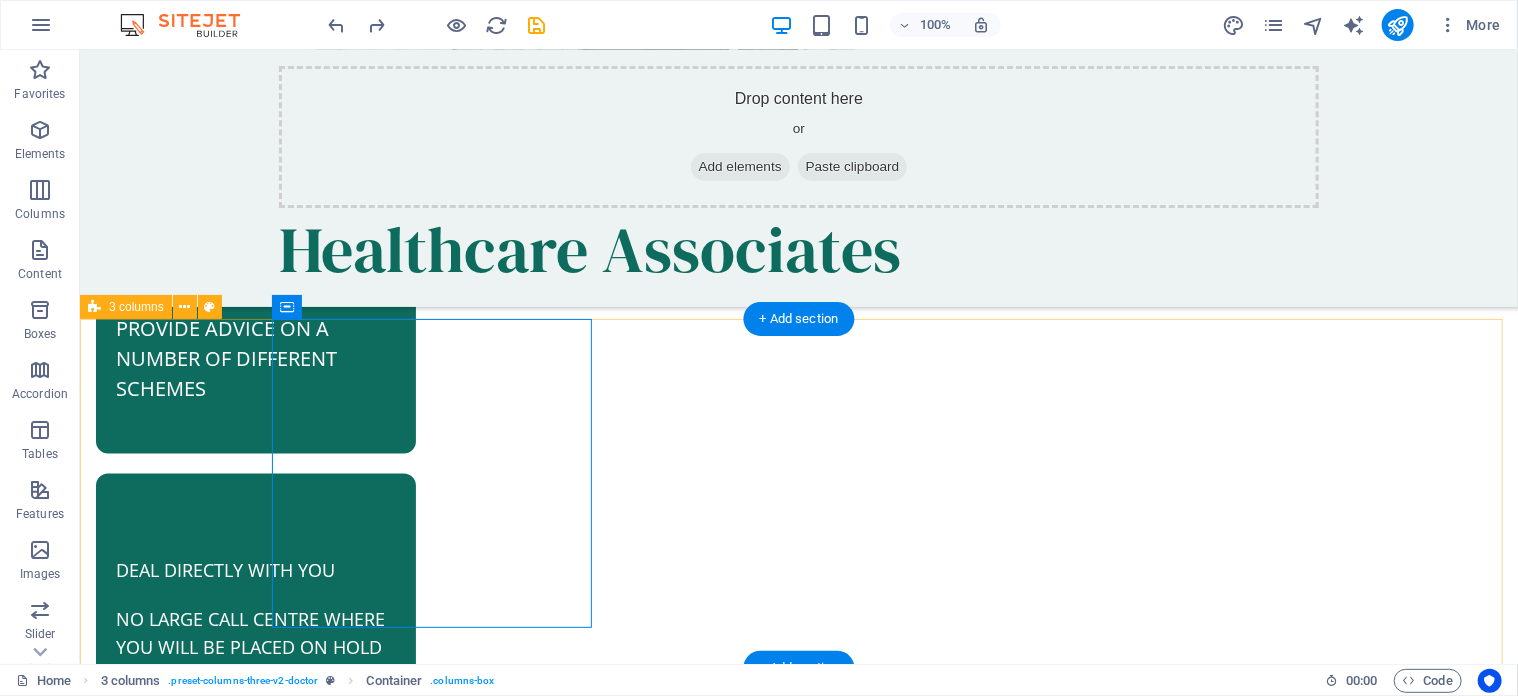 click on "WE ARE INDEPENDENT PROVIDE ADVICE ON A NUMBER OF DIFFERENT SCHEMES DEAL DIRECTLY WITH YOU NO LARGE CALL CENTRE WHERE YOU WILL BE PLACED ON HOLD GROUP SCHEMES AND INDIVIDUALS WELCOME TO CONTACT US WE RECEIVE CONTINUOUS PROFESSIONAL DEVELOPMENT TRAINING SO ADVICE IS UP TO DATE" at bounding box center (798, 616) 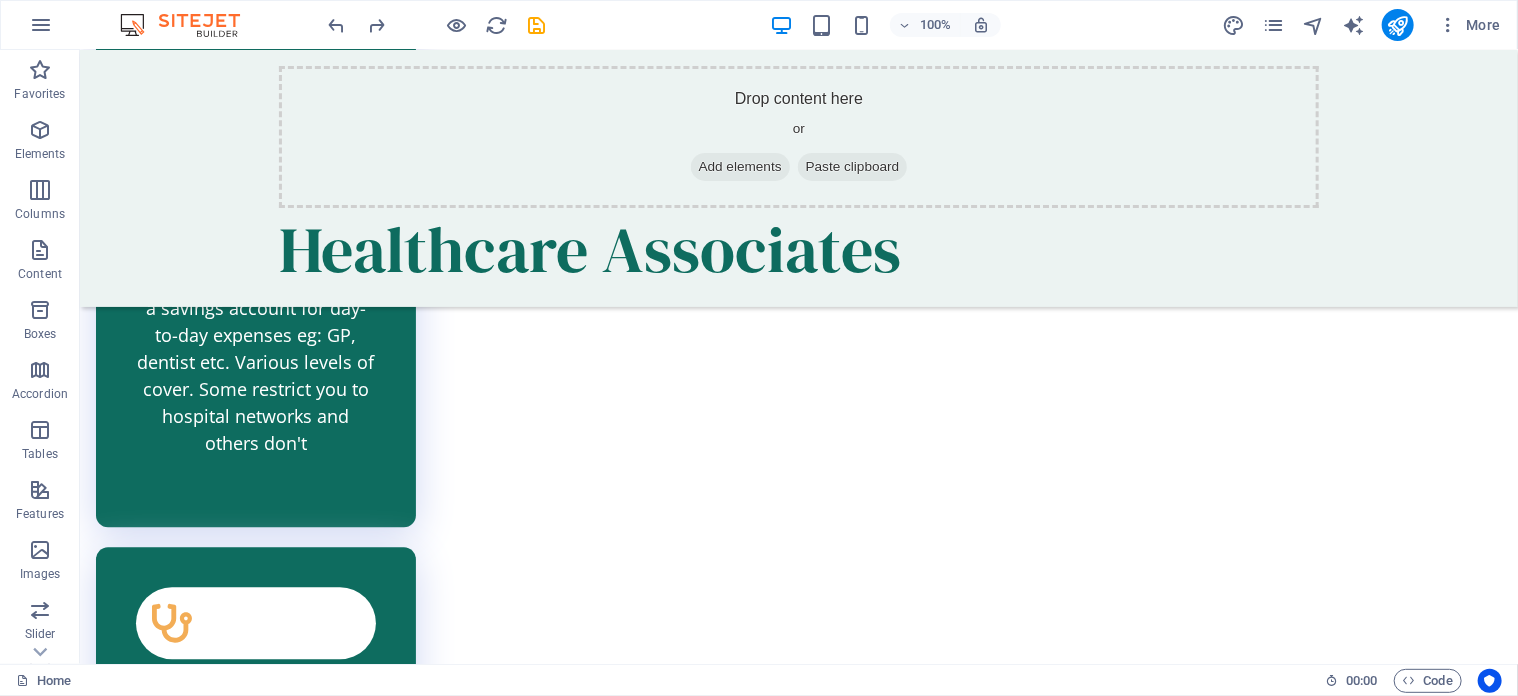 scroll, scrollTop: 6068, scrollLeft: 0, axis: vertical 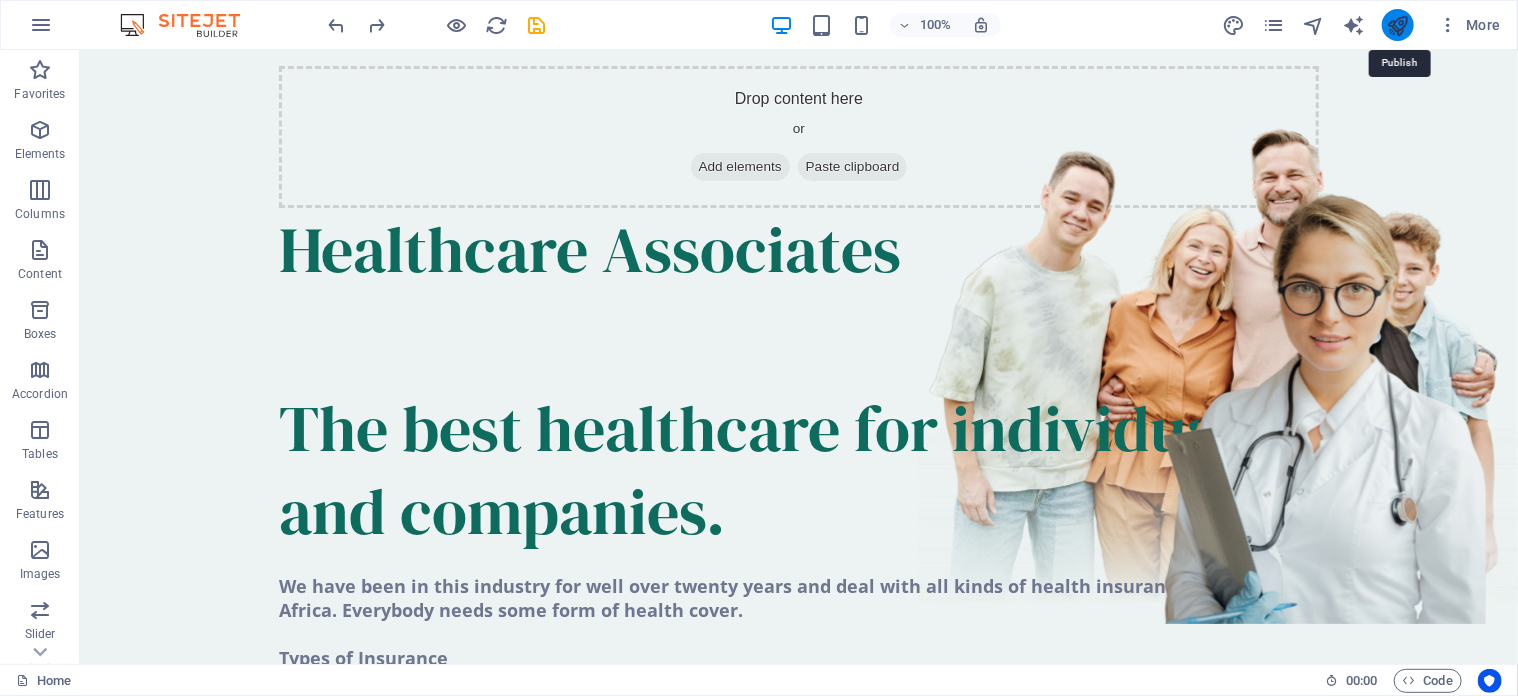 click at bounding box center (1397, 25) 